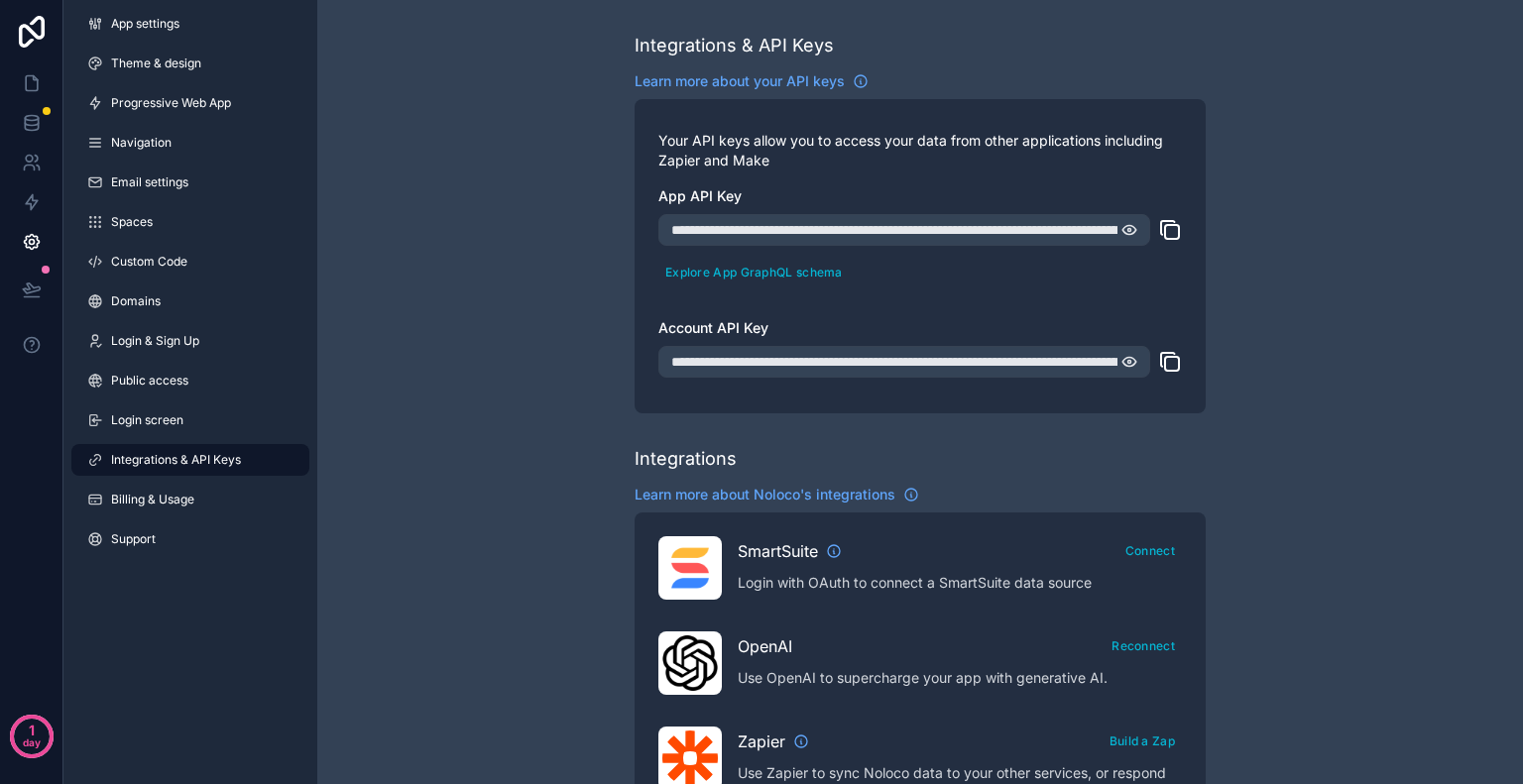 scroll, scrollTop: 0, scrollLeft: 0, axis: both 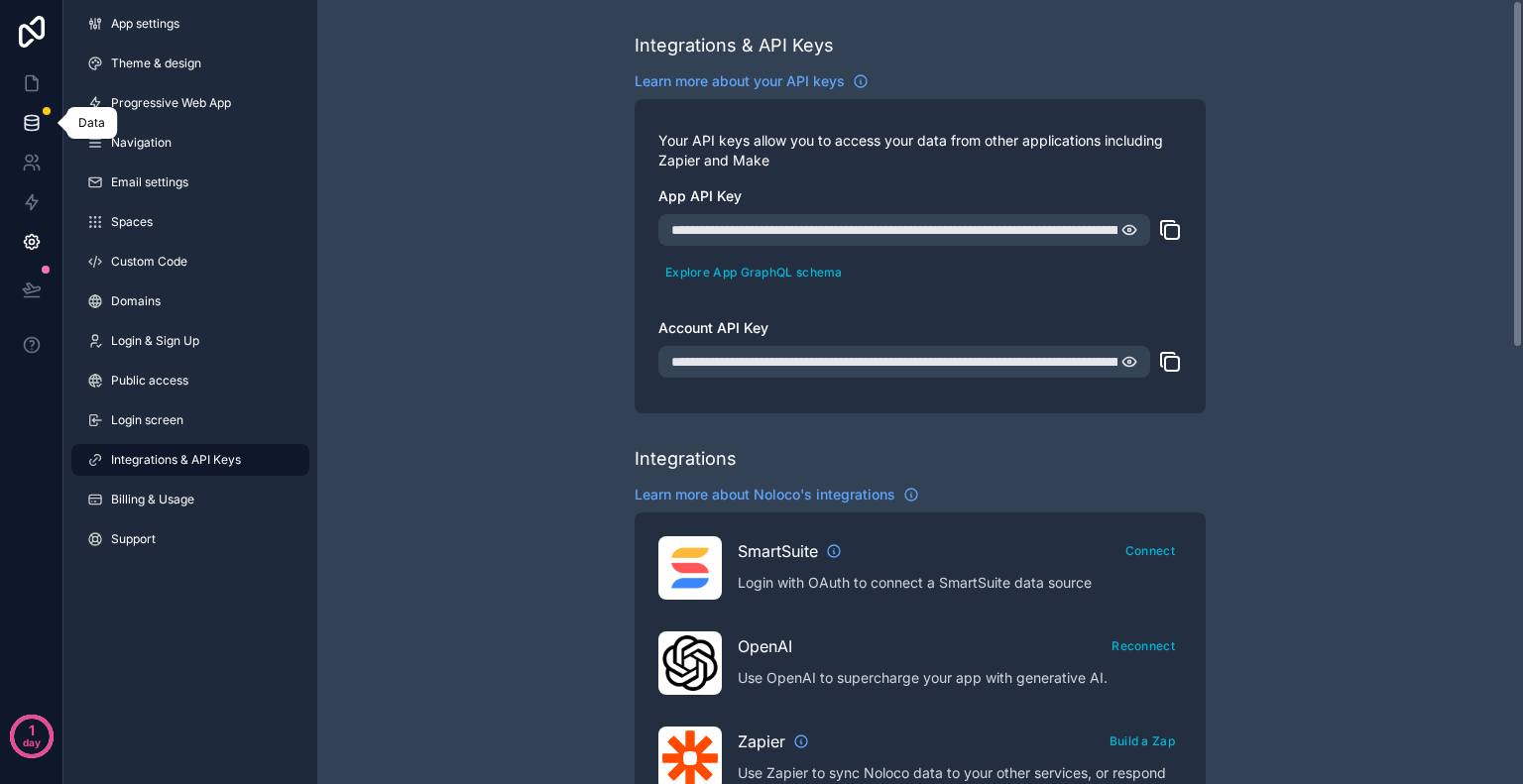 click 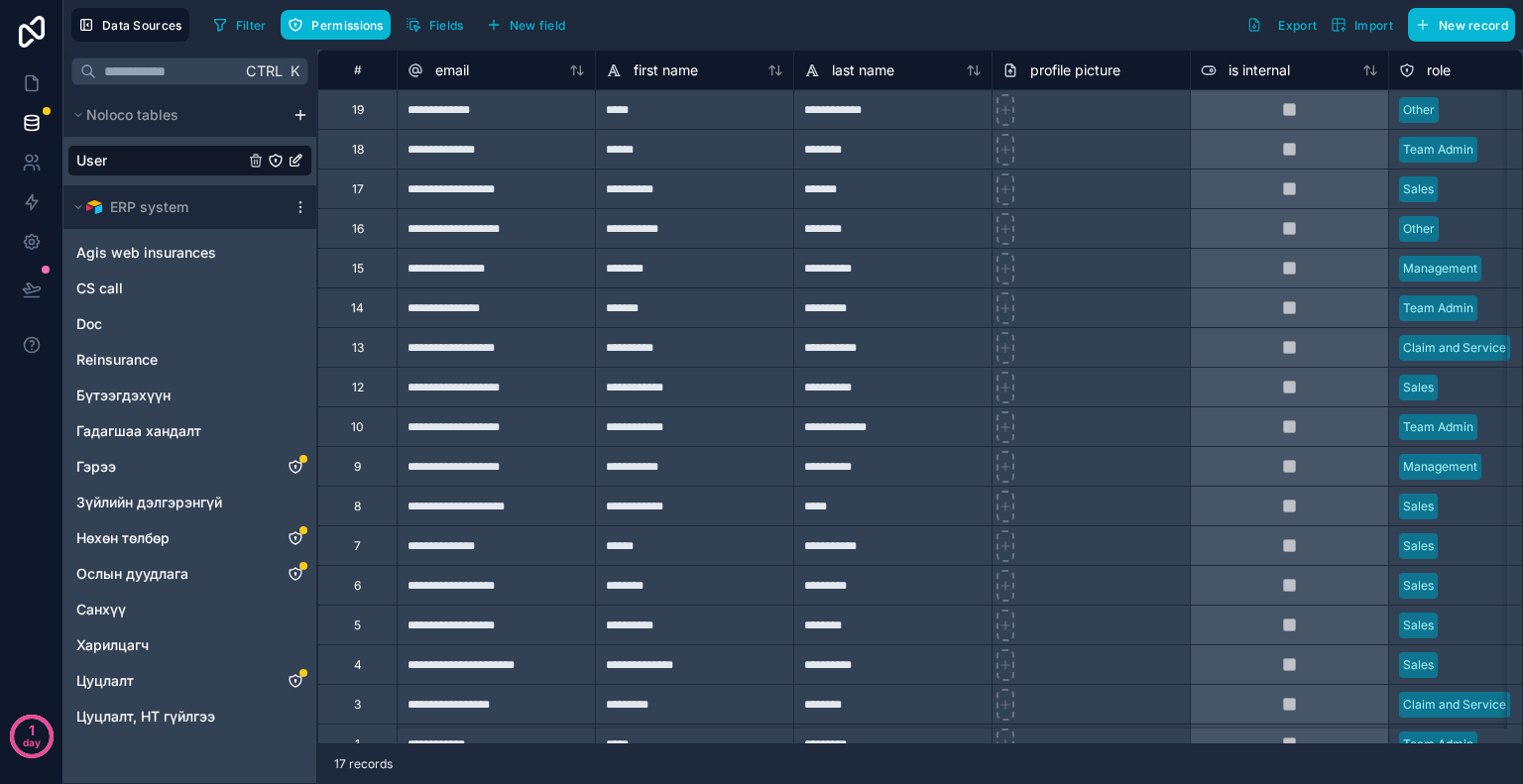 click on "Filter Permissions Fields New field Export Import New record" at bounding box center [860, 25] 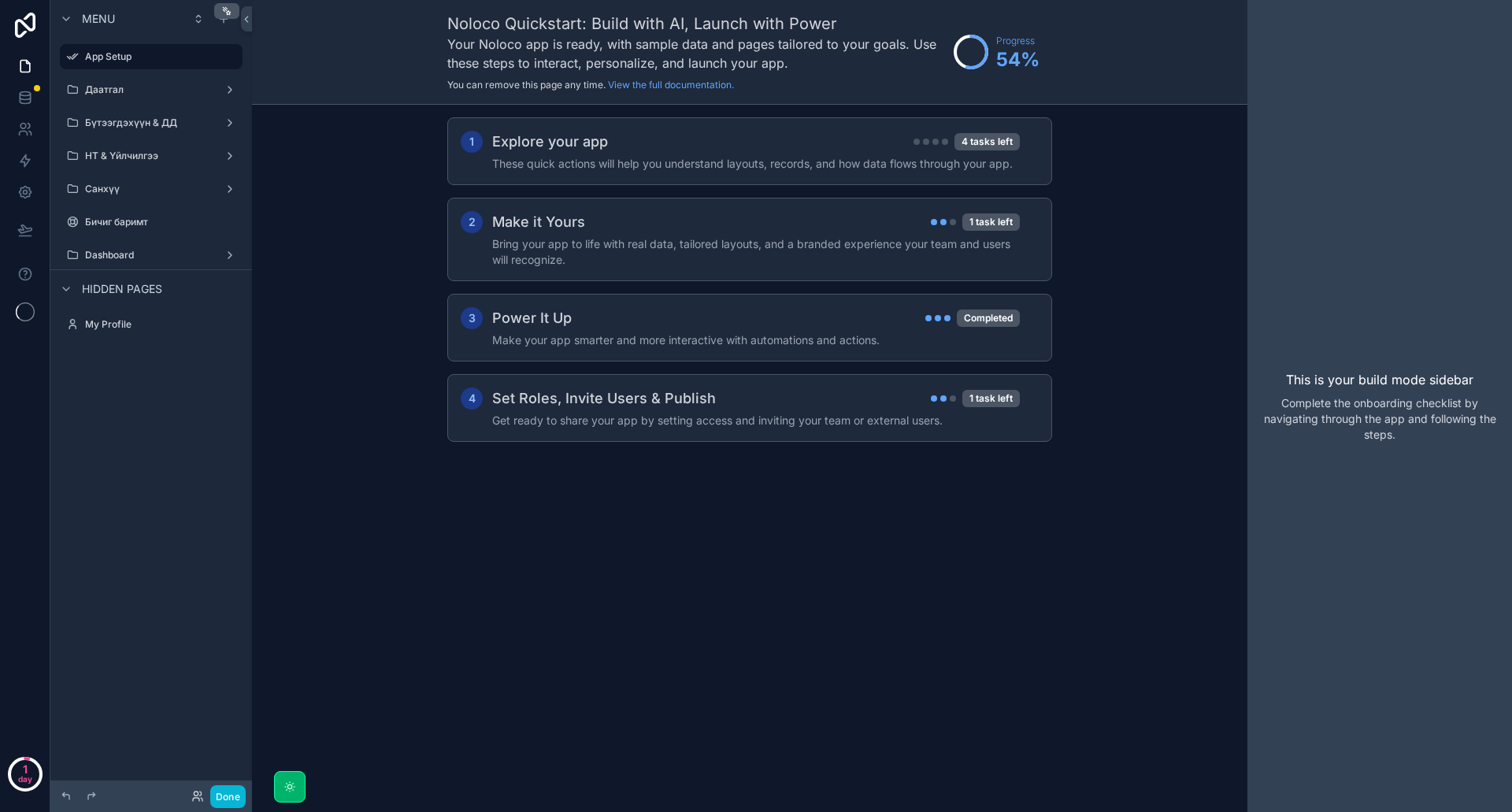 scroll, scrollTop: 0, scrollLeft: 0, axis: both 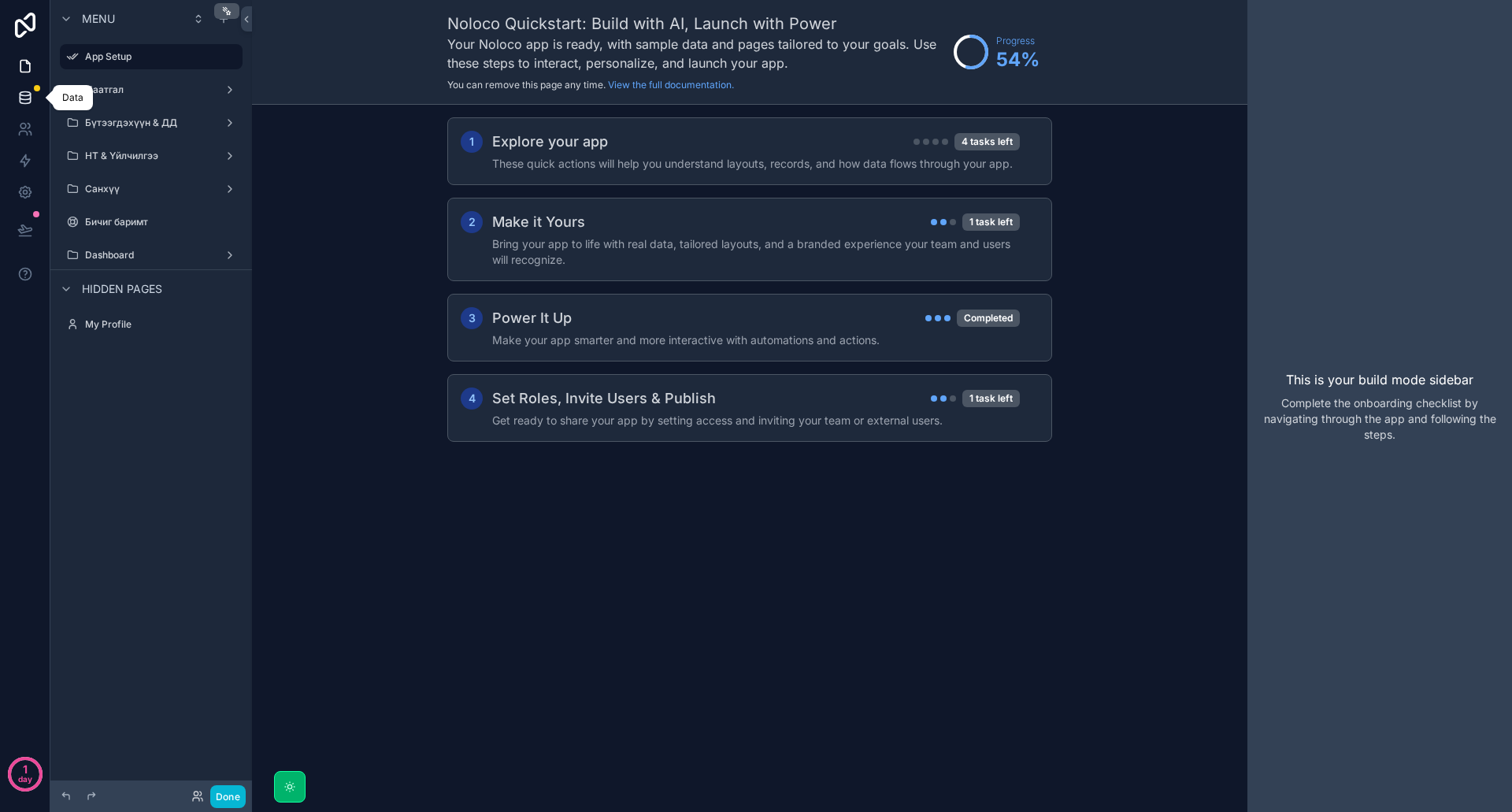click at bounding box center [24, 98] 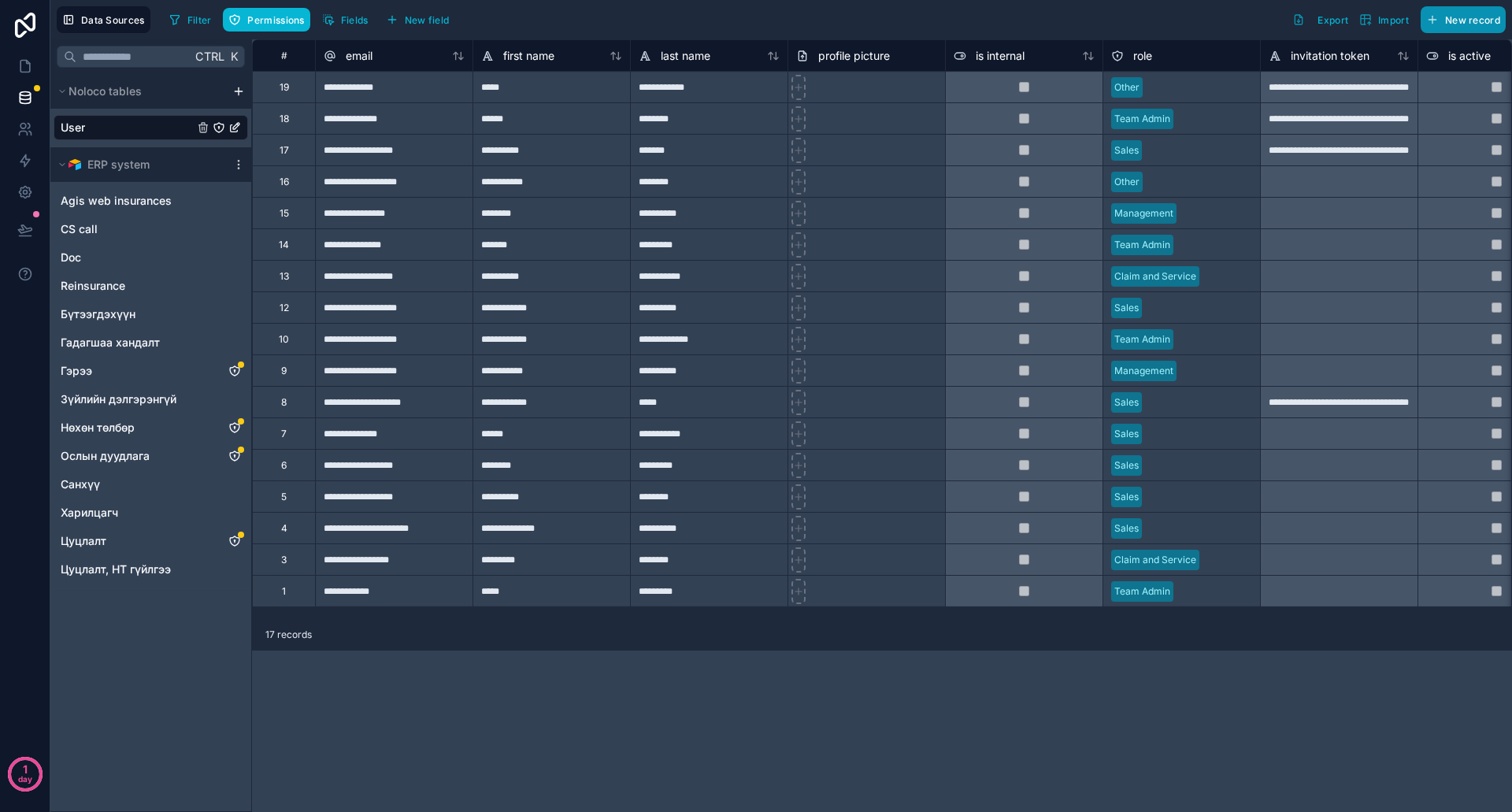 click on "New record" at bounding box center [1473, 20] 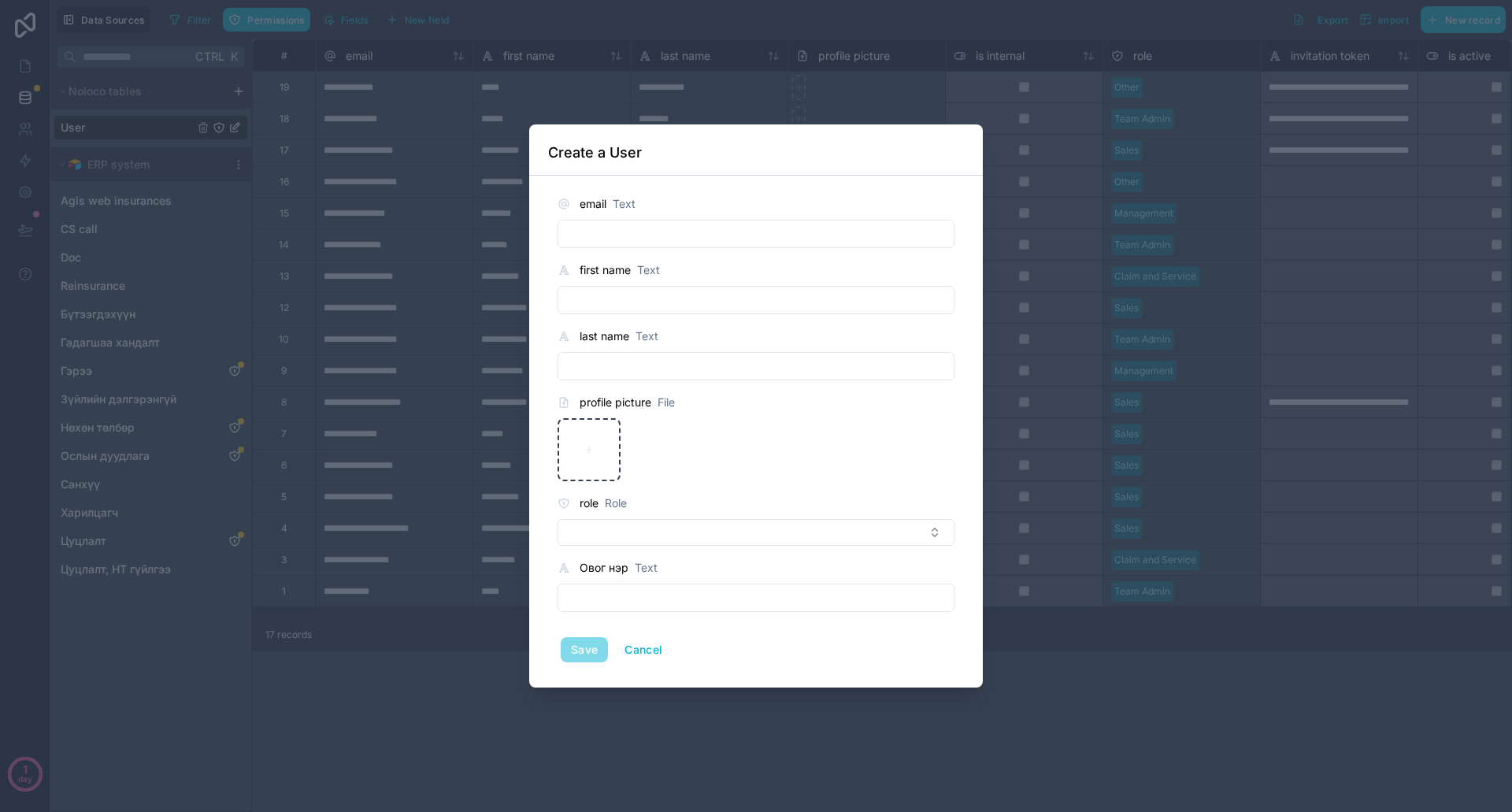 click at bounding box center [756, 234] 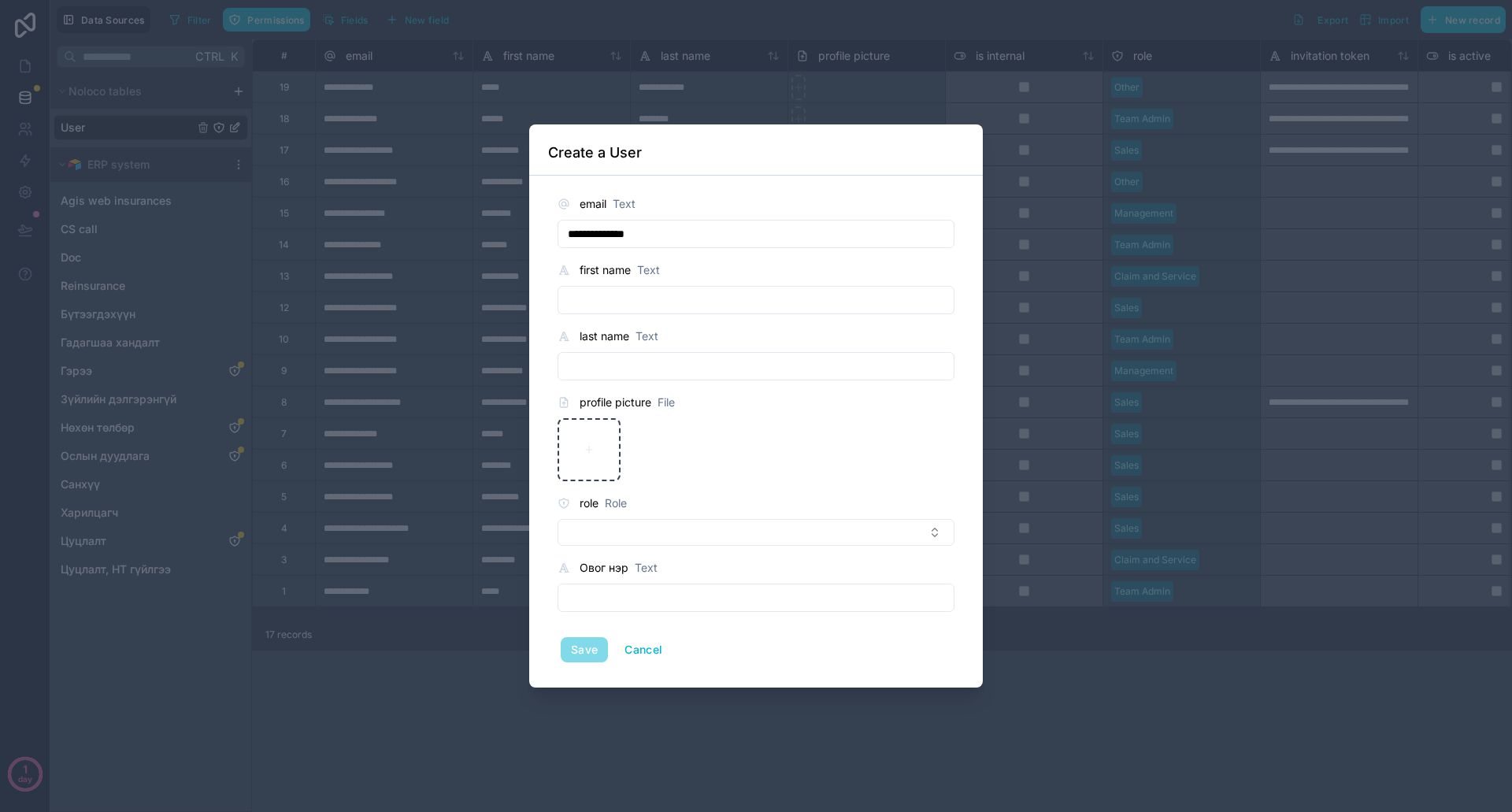 type on "**********" 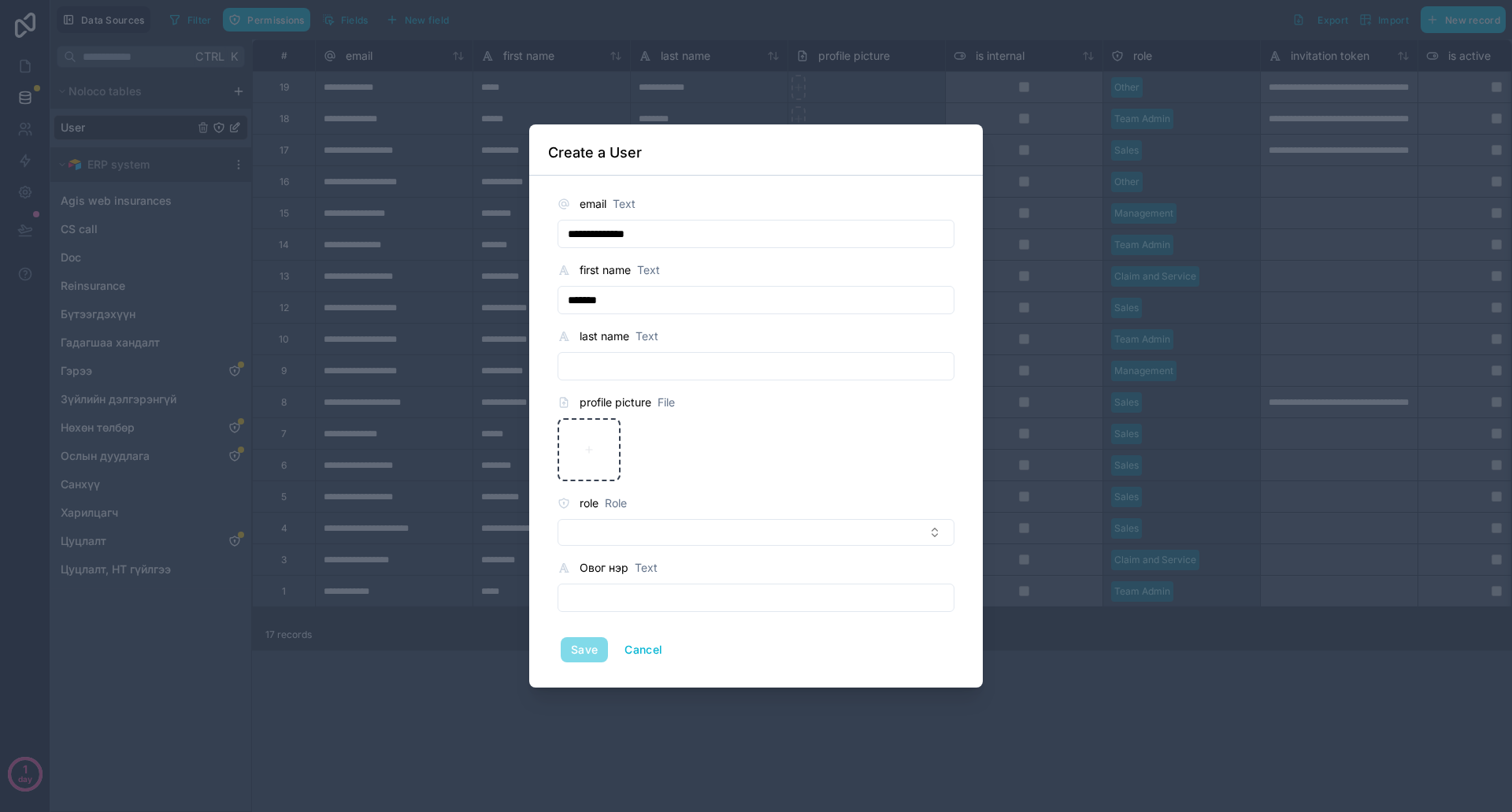 type on "*******" 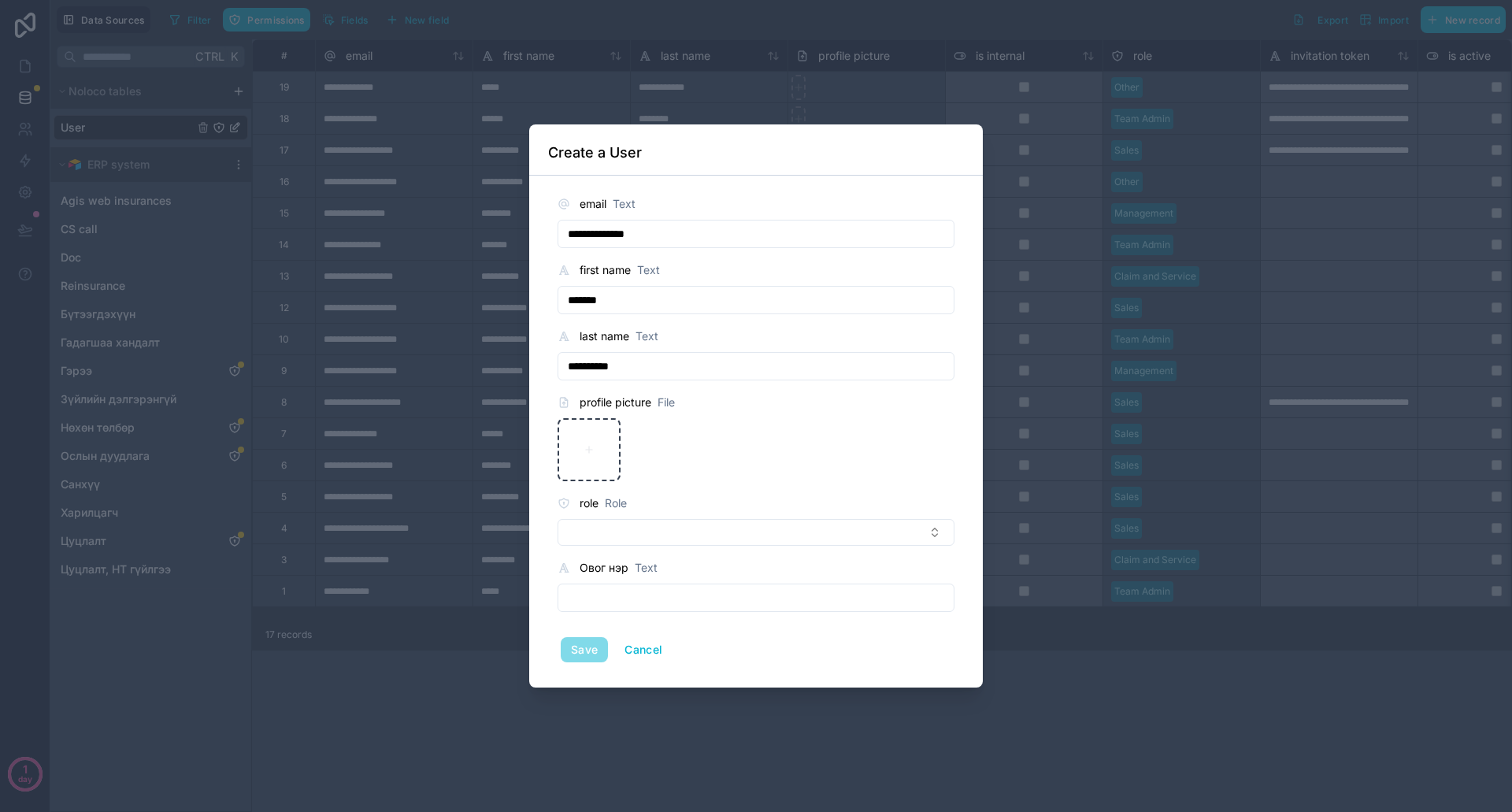 type on "**********" 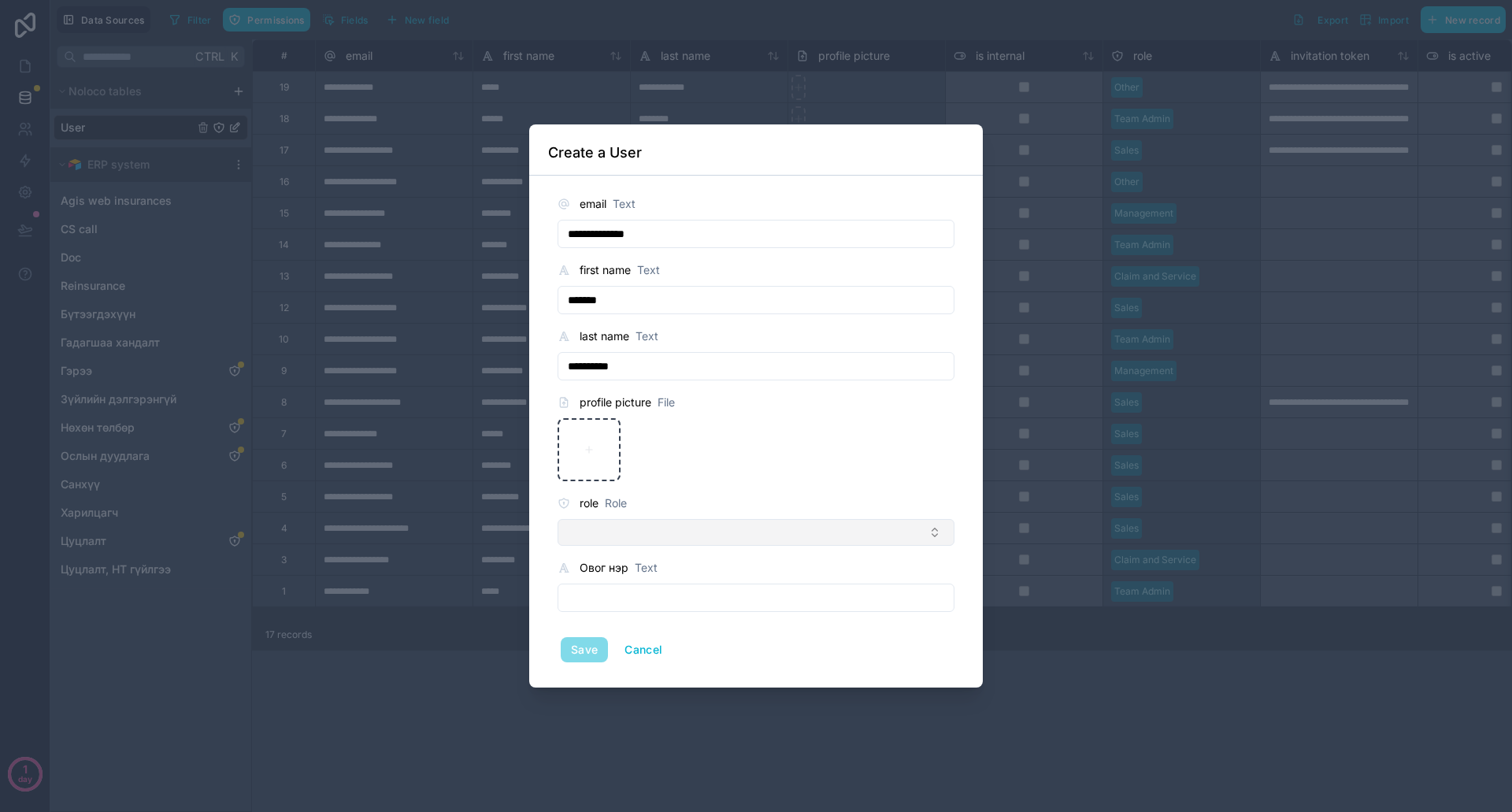 click at bounding box center (756, 532) 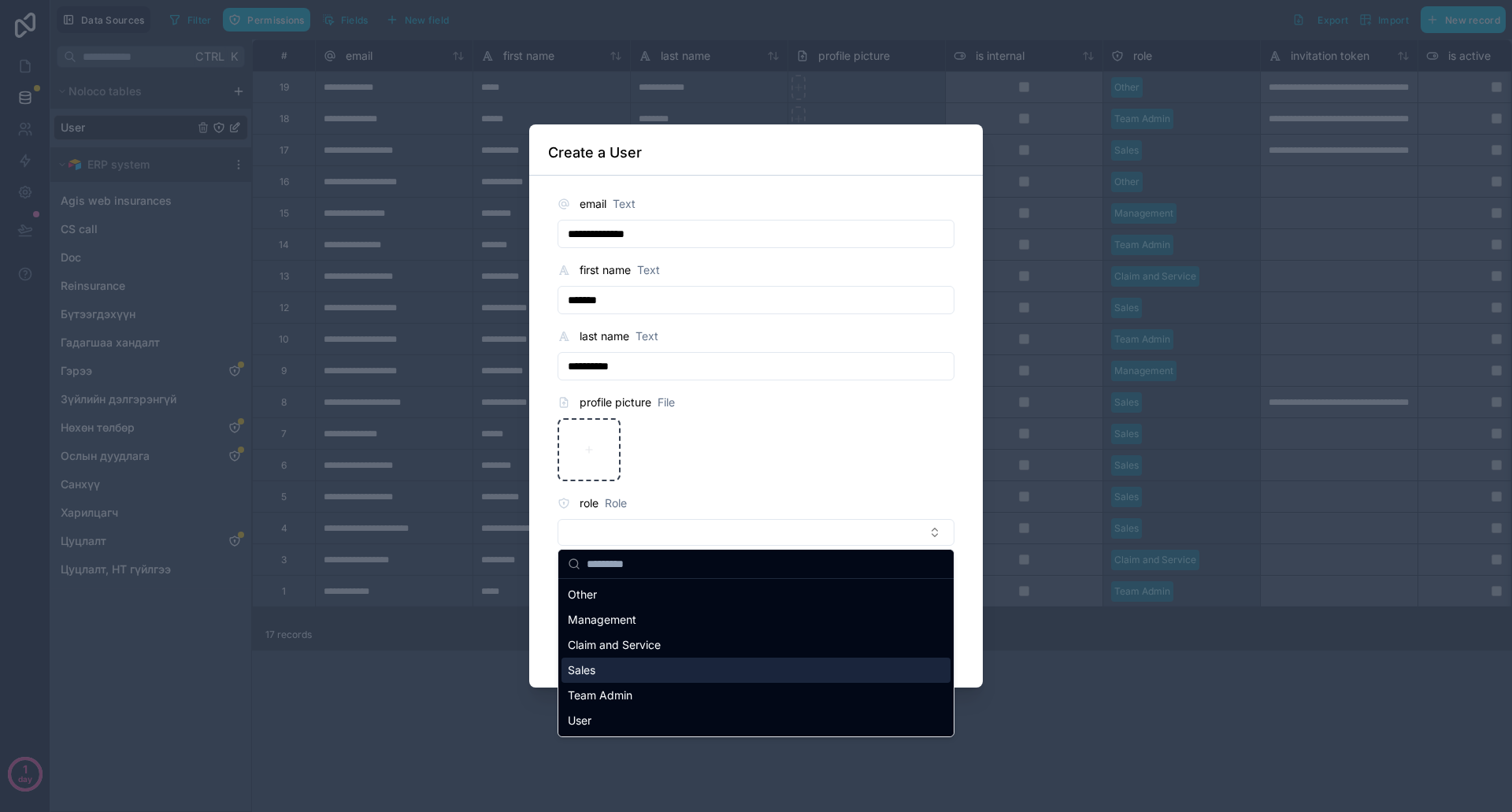 click on "Sales" at bounding box center (756, 670) 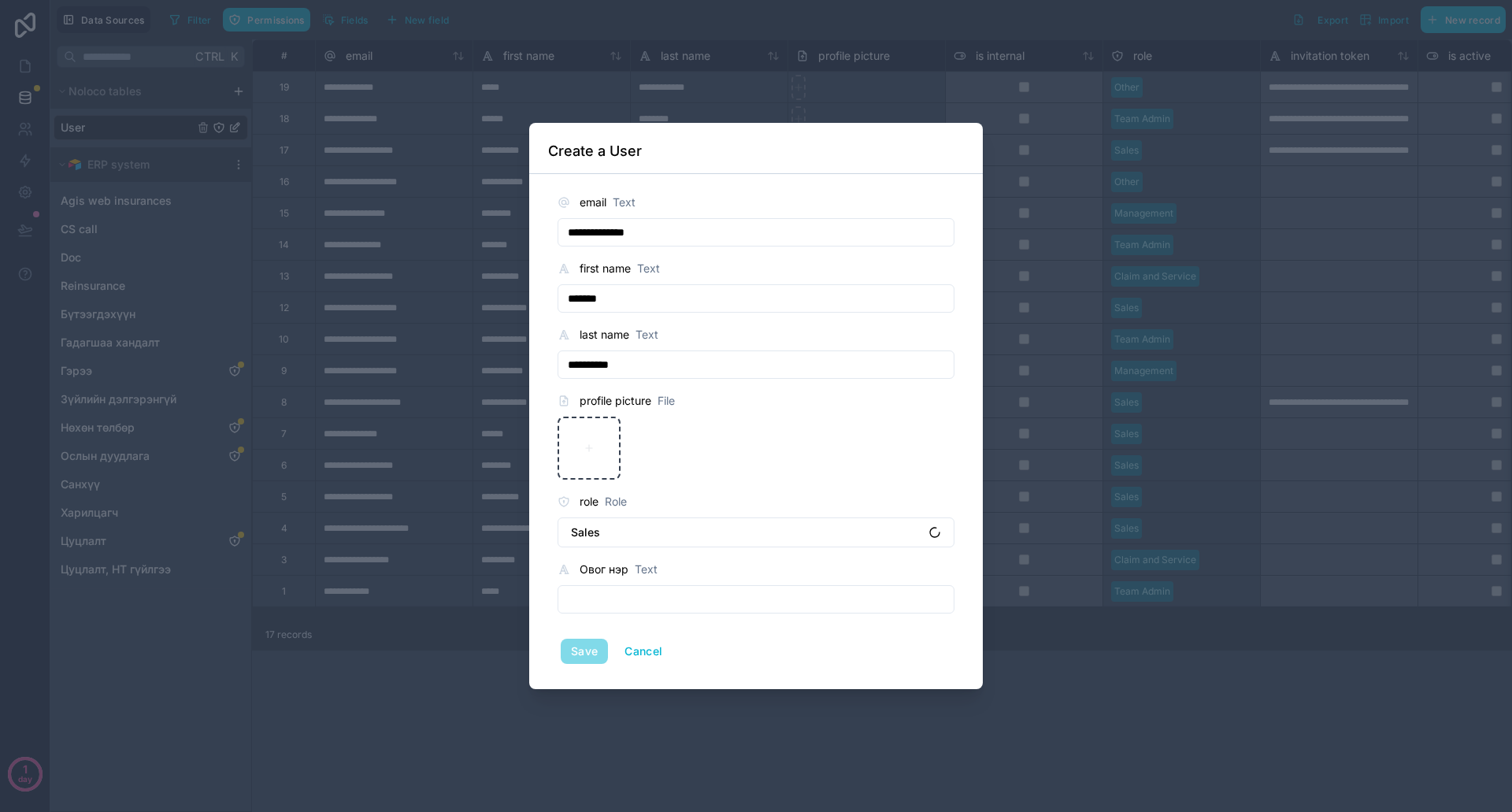 click at bounding box center [756, 599] 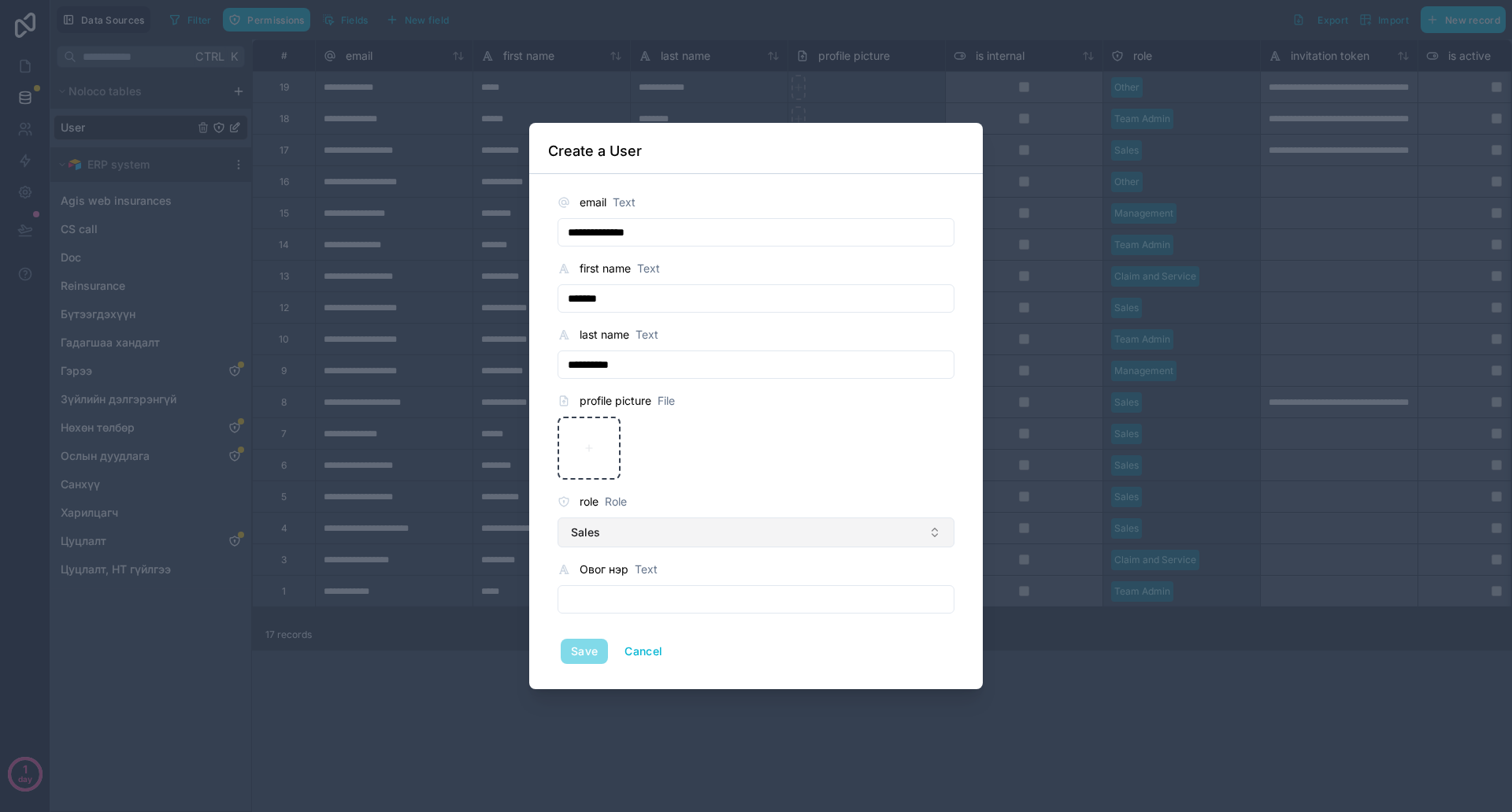 click on "Sales" at bounding box center (756, 532) 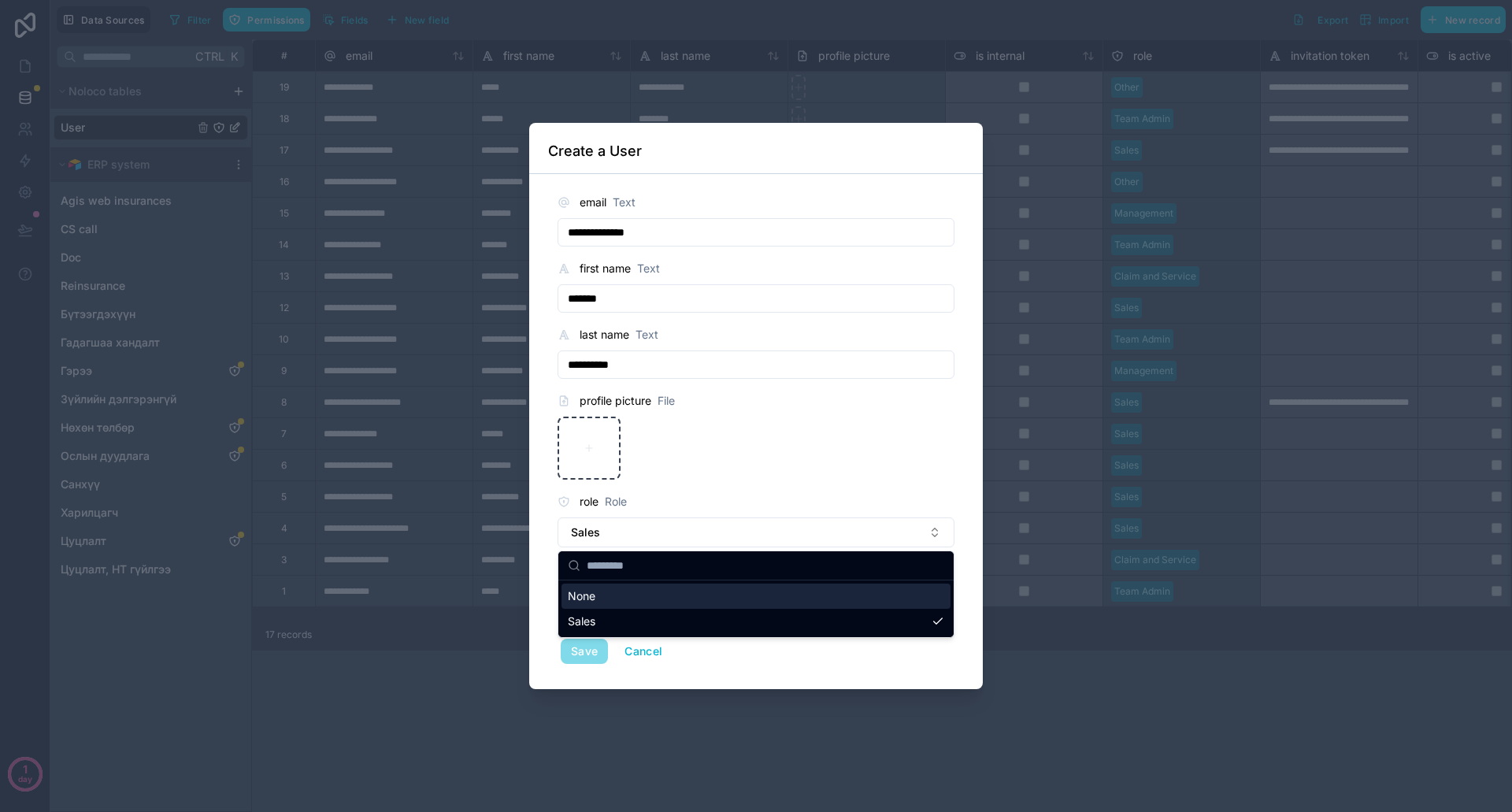 click on "role Role" at bounding box center (756, 502) 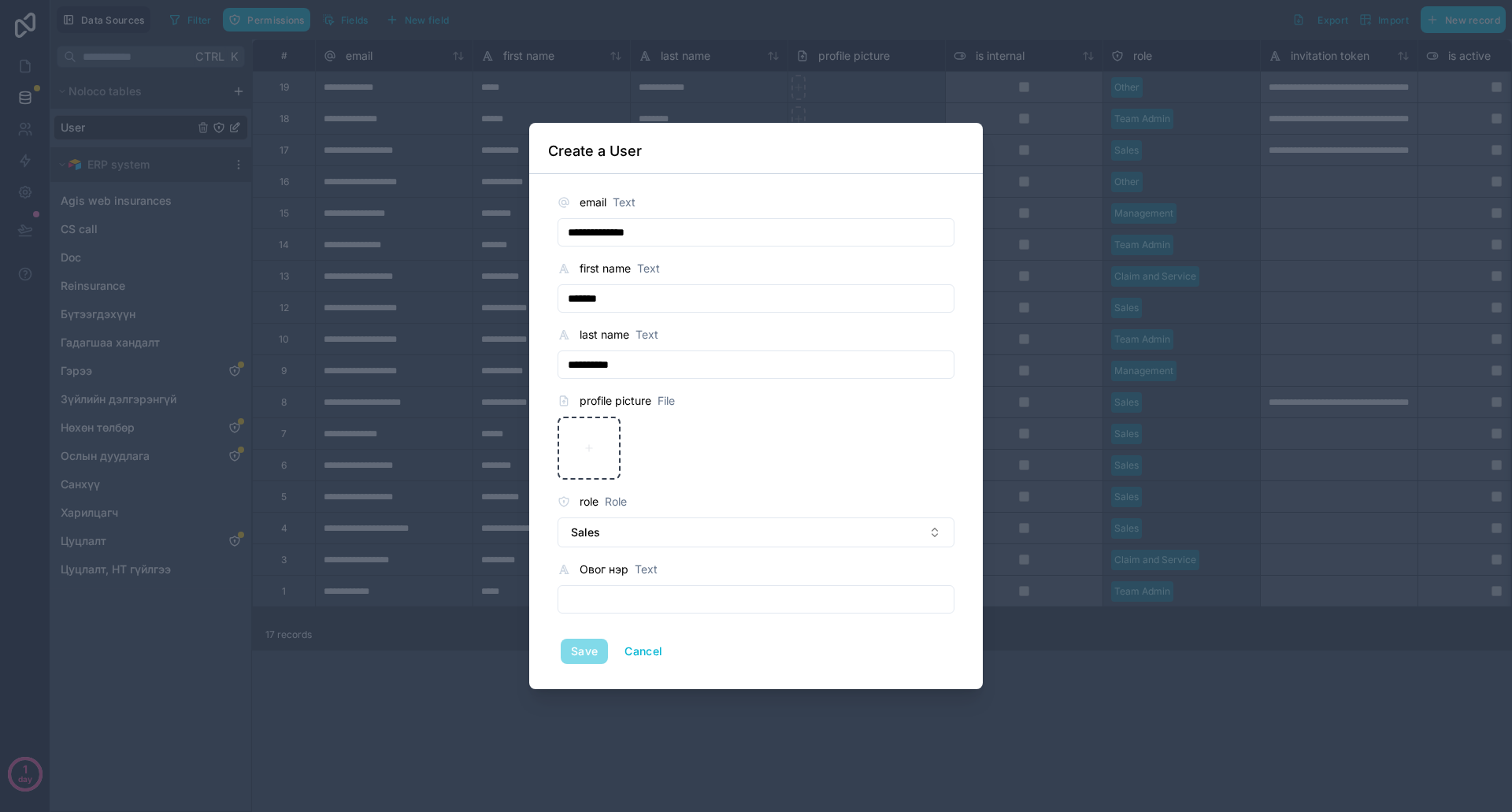 click at bounding box center (756, 599) 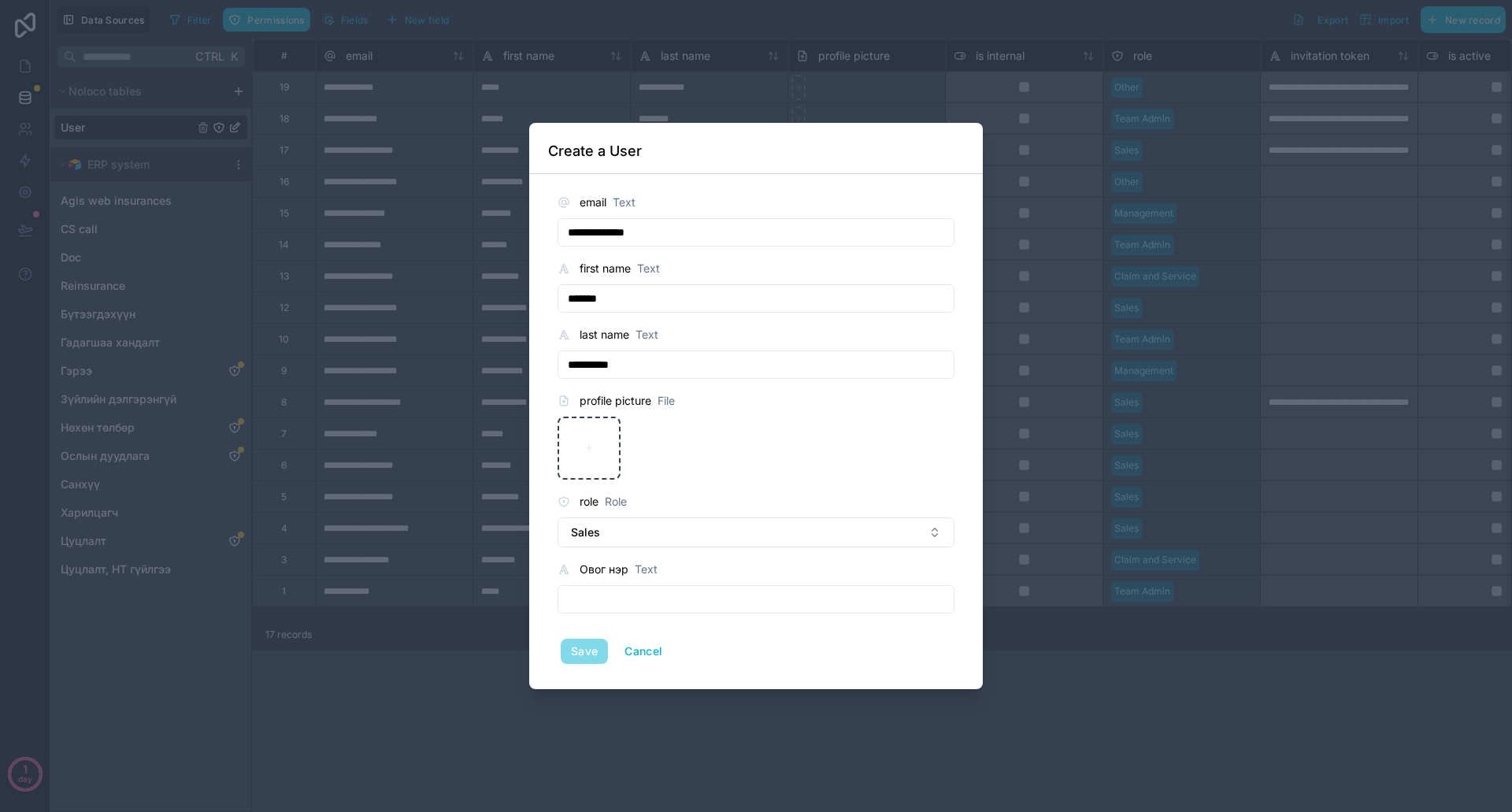 click at bounding box center [756, 599] 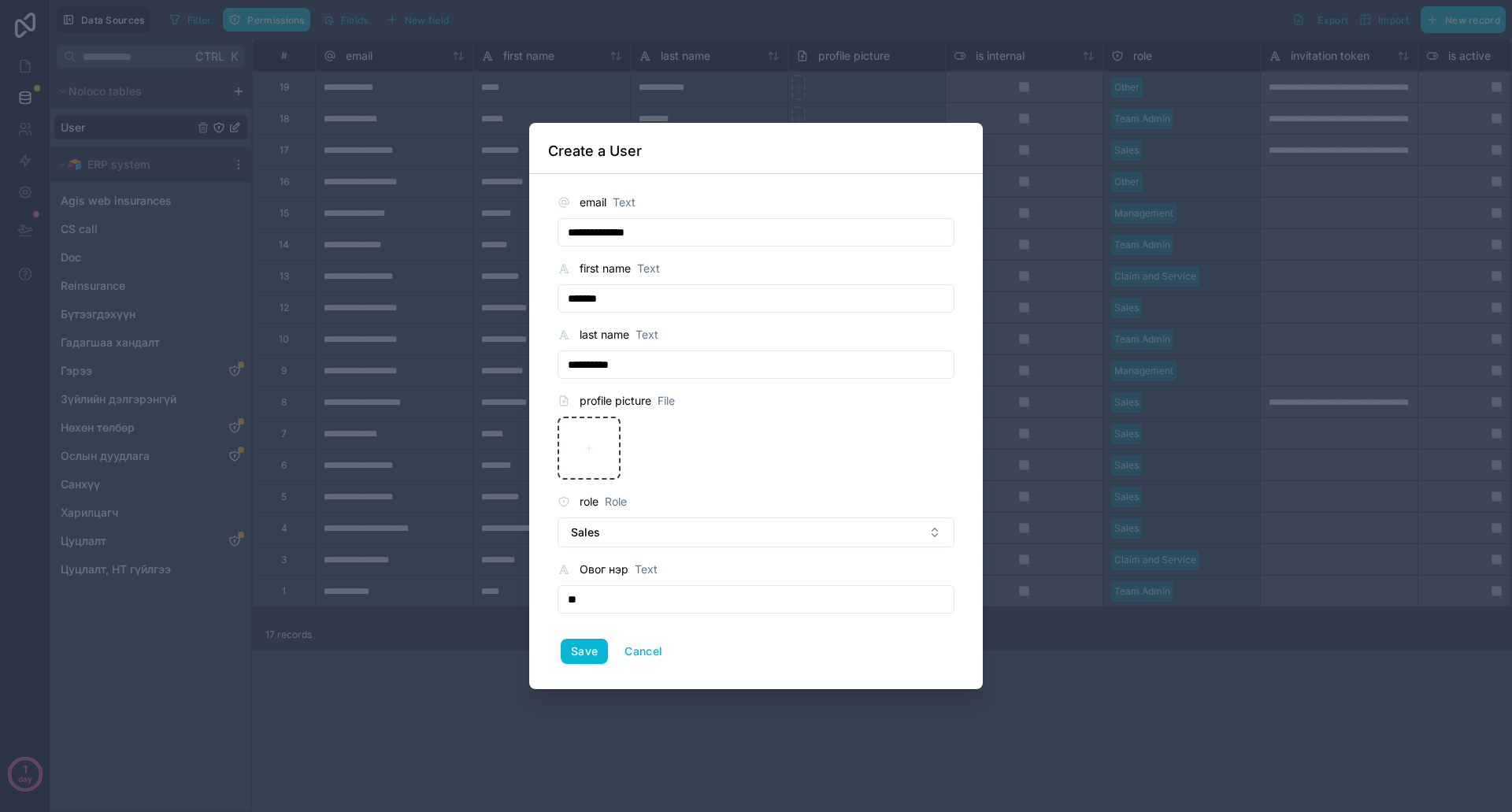 type on "*" 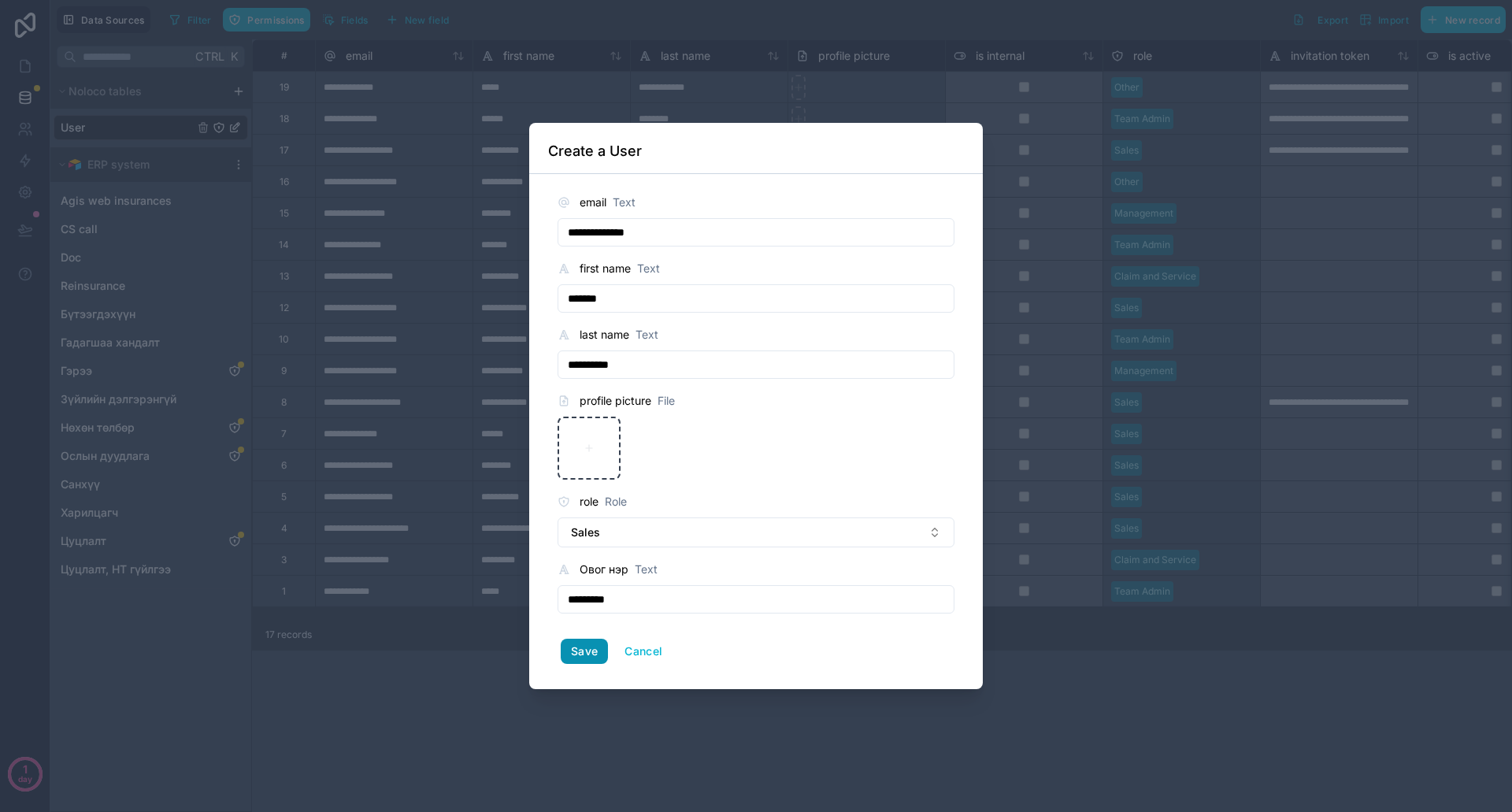 type on "*********" 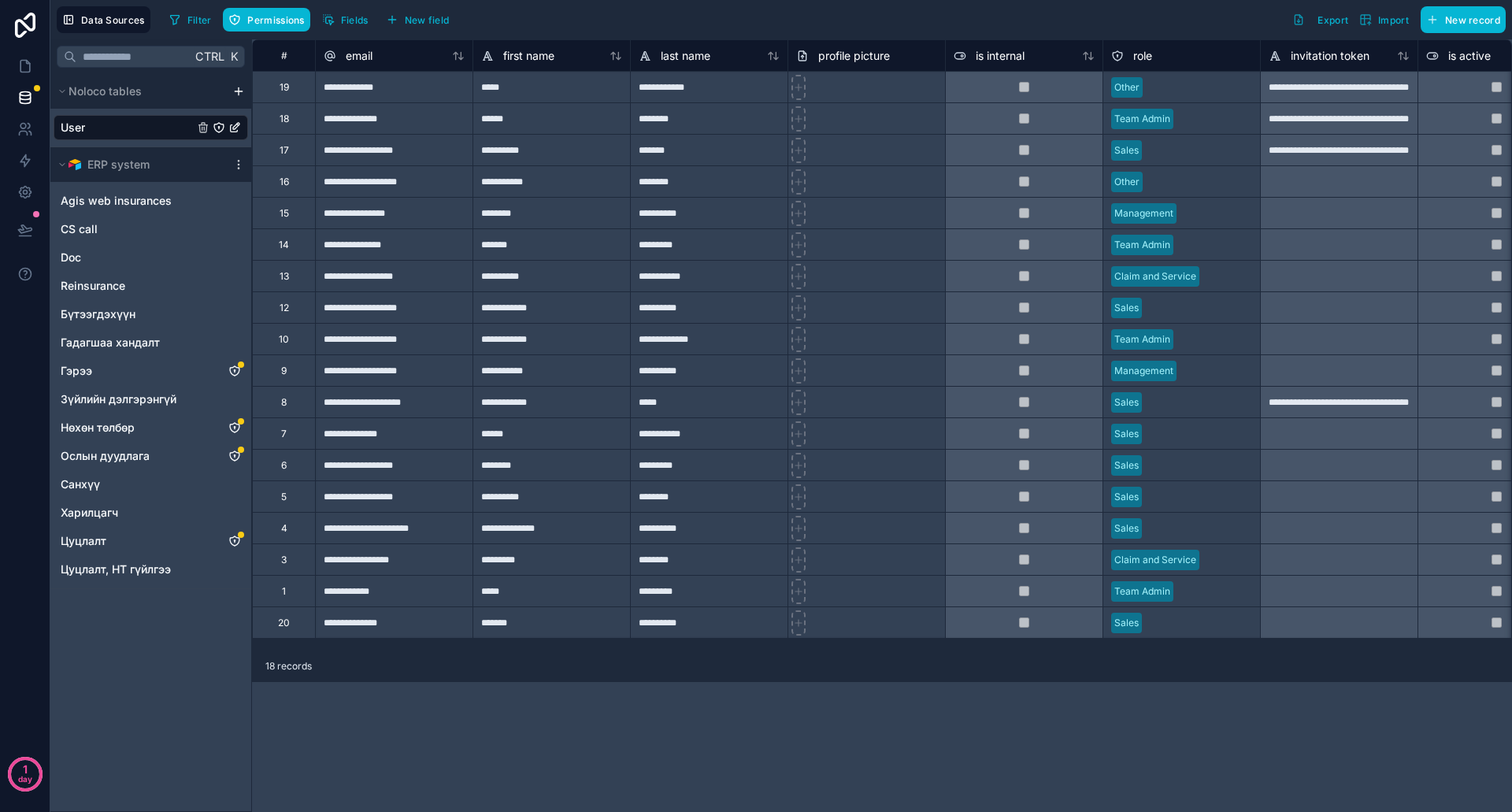 click on "**********" at bounding box center [394, 622] 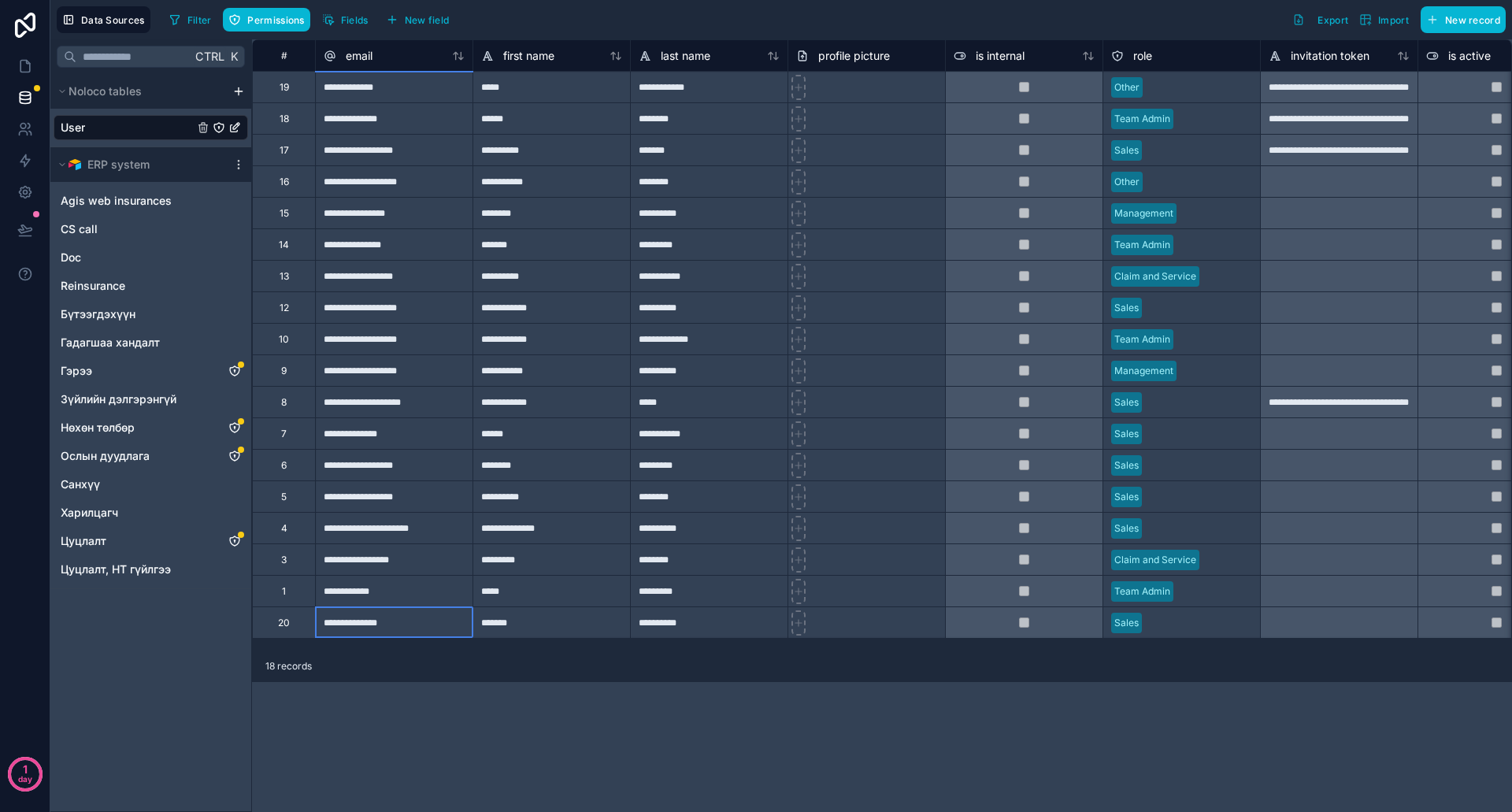 click on "**********" at bounding box center (394, 622) 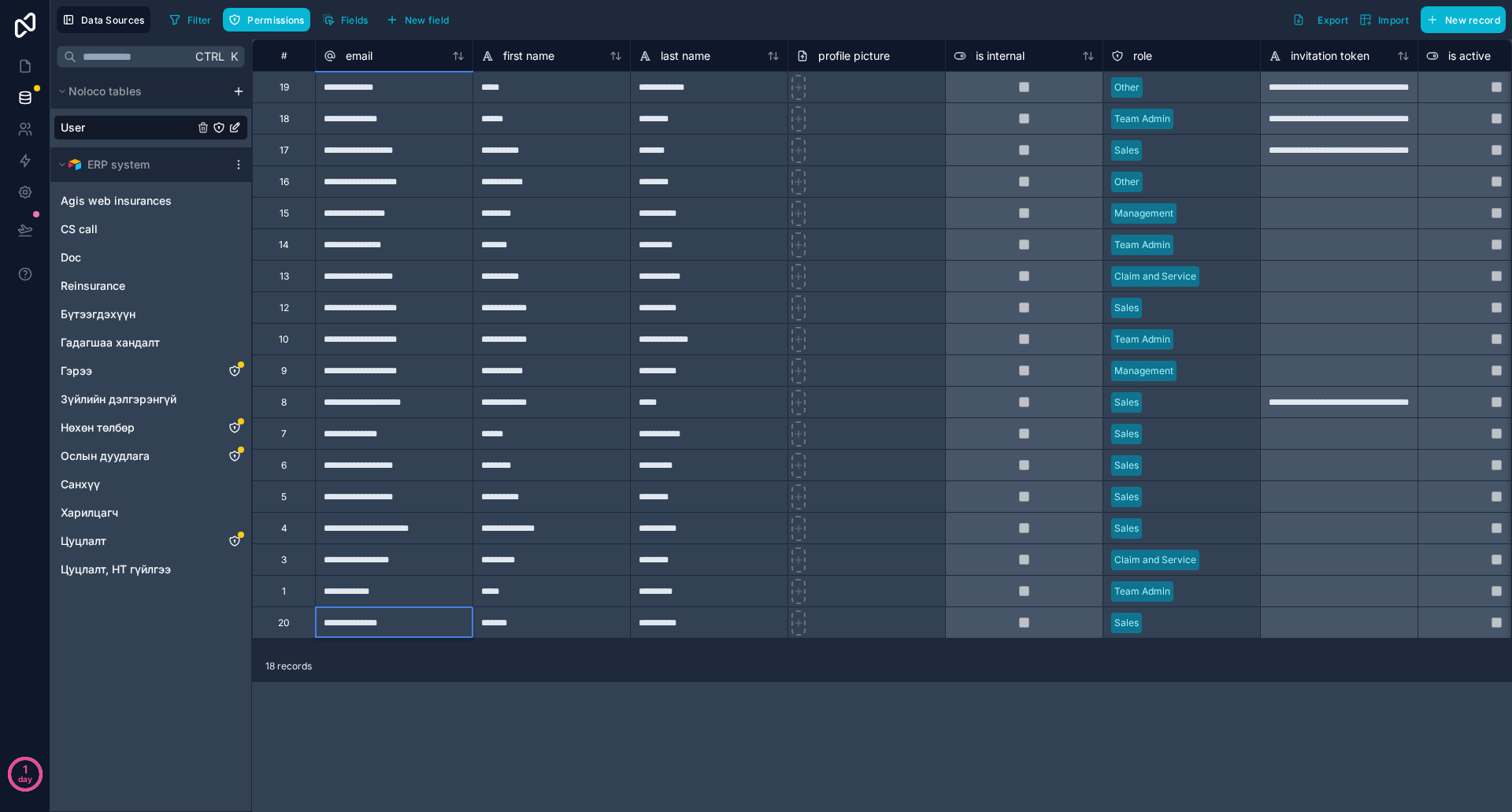 click on "**********" at bounding box center [394, 622] 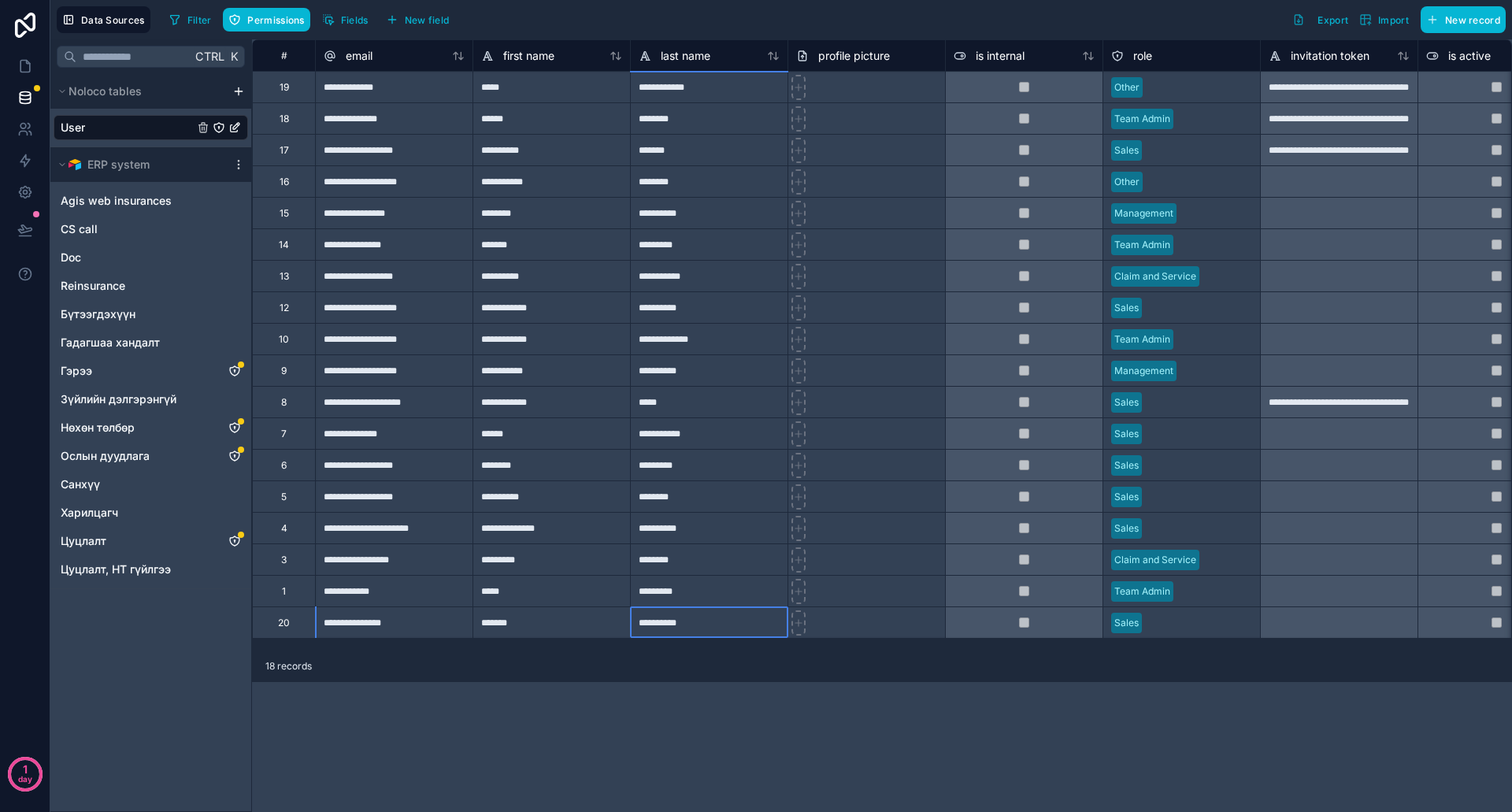 click on "**********" at bounding box center (709, 622) 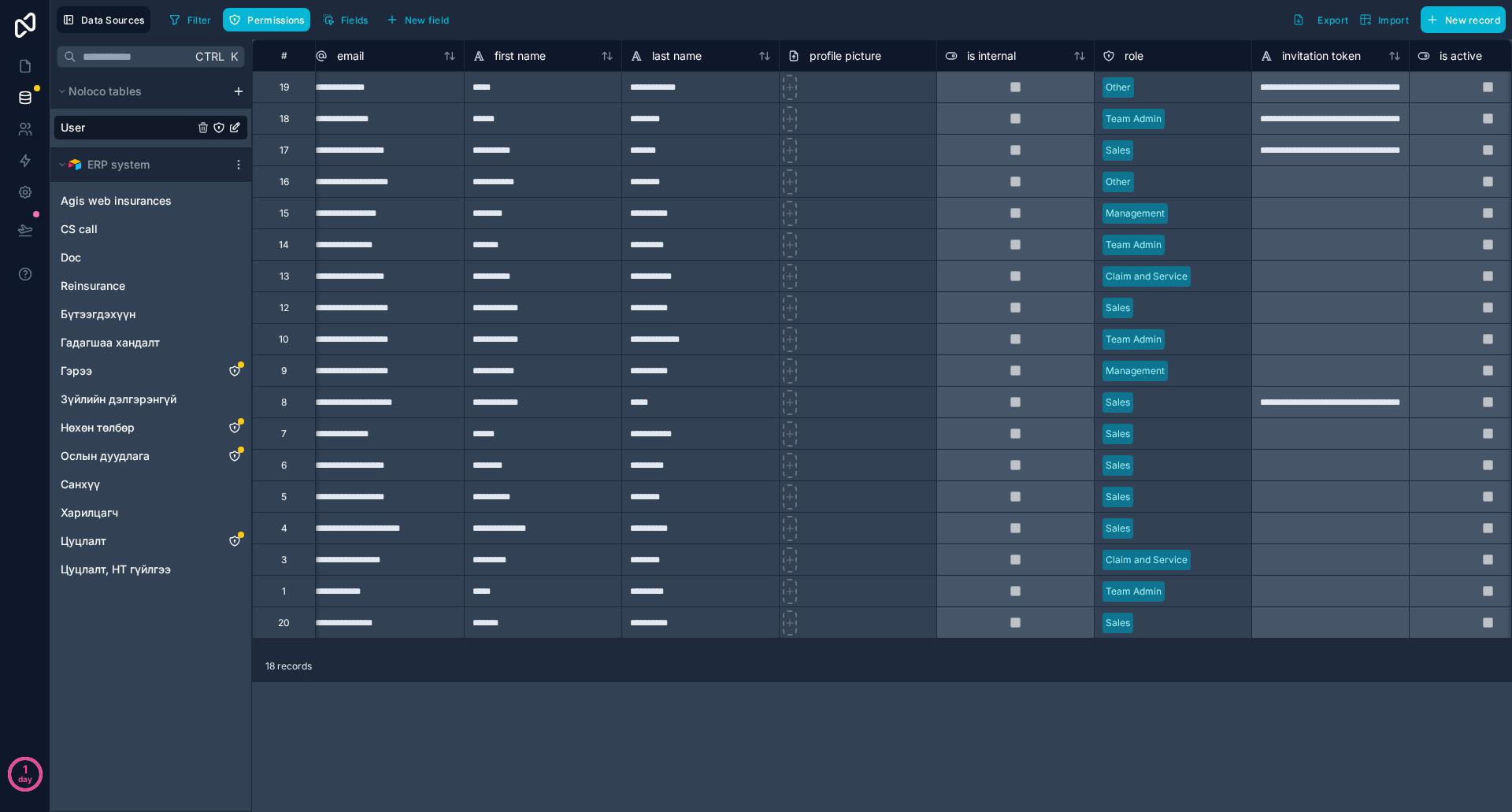 scroll, scrollTop: 0, scrollLeft: 0, axis: both 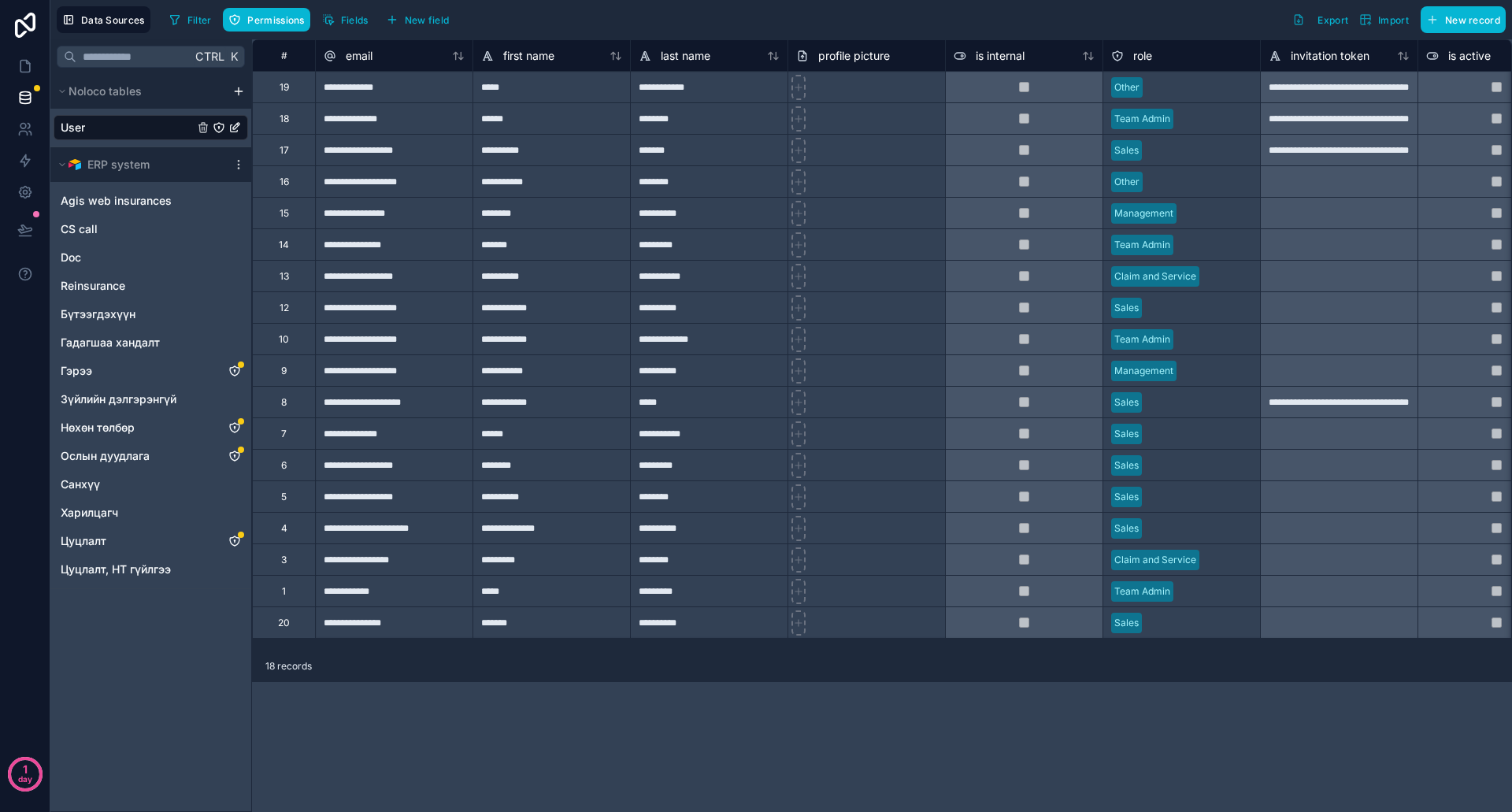 click on "**********" at bounding box center [394, 622] 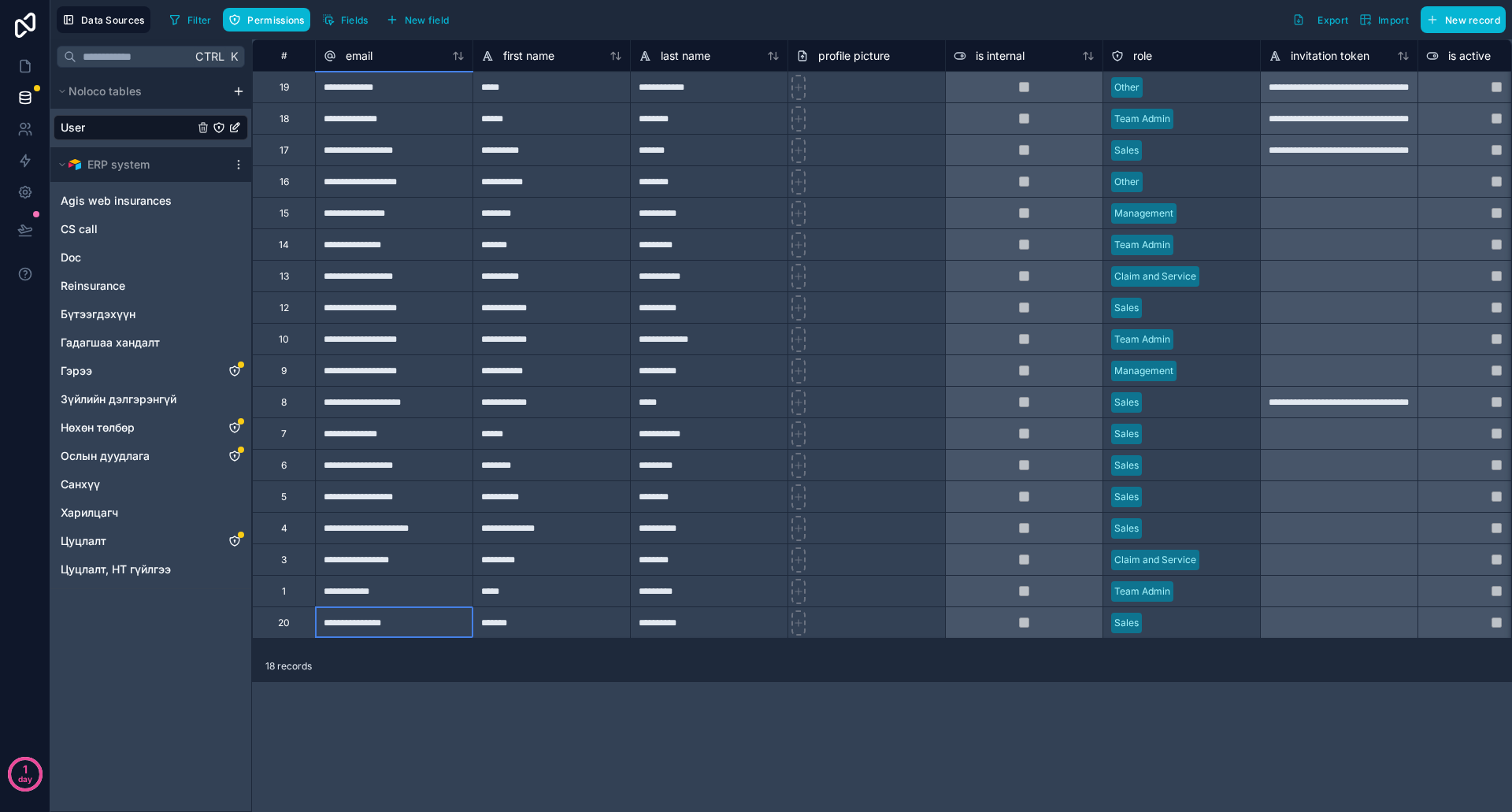 click on "**********" at bounding box center [394, 622] 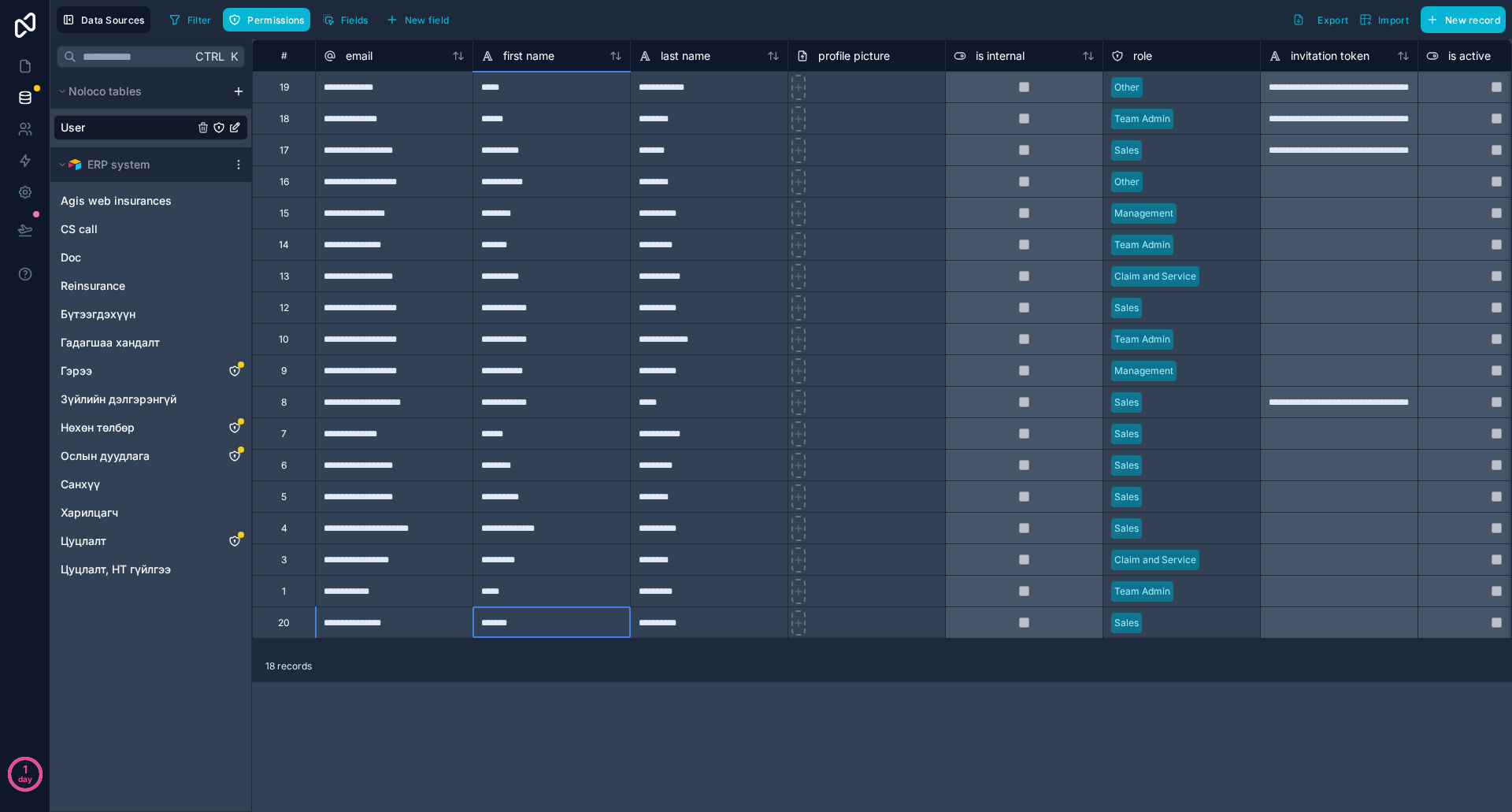 click on "*******" at bounding box center [551, 622] 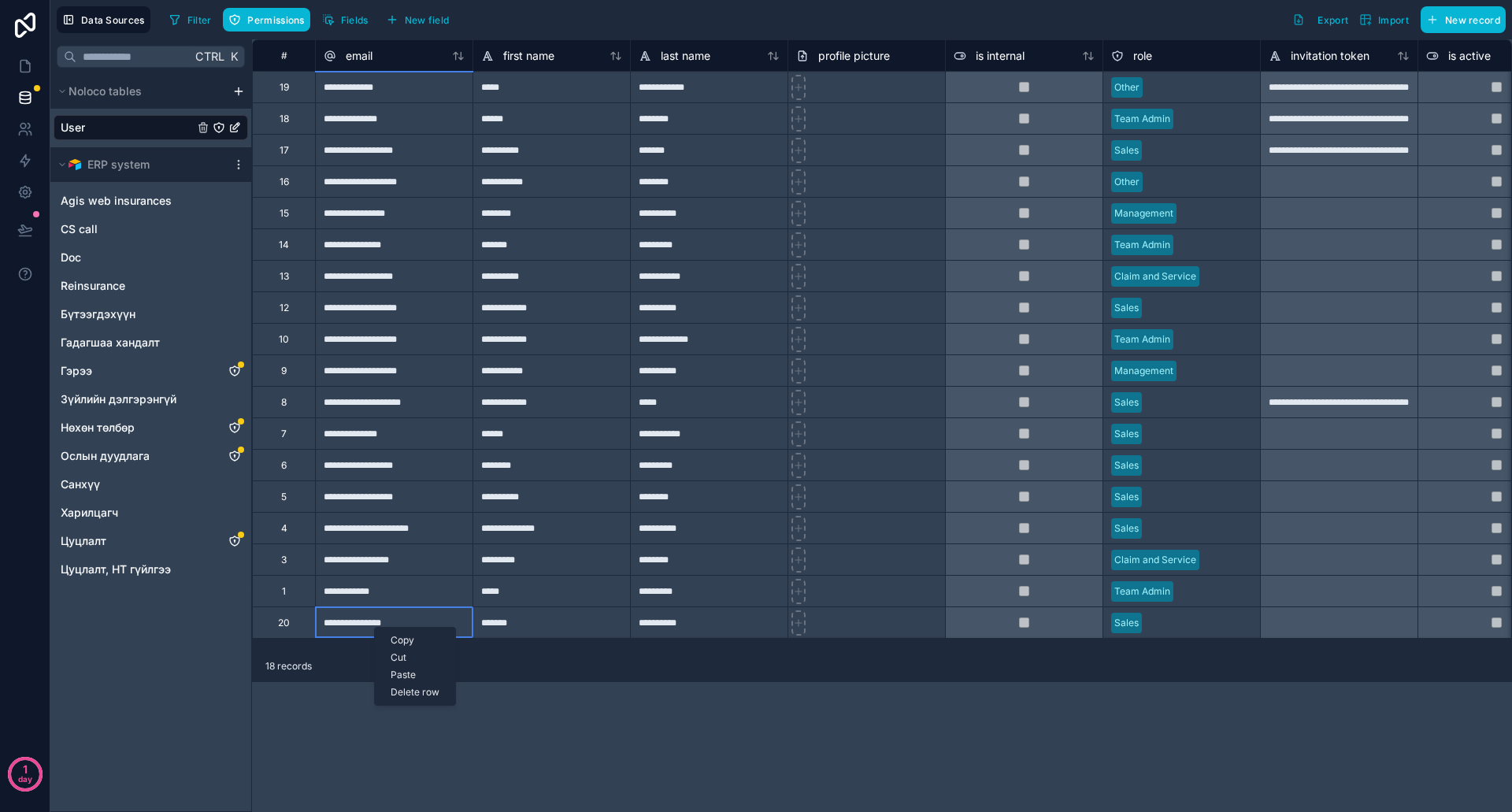 click on "Delete row" at bounding box center (415, 692) 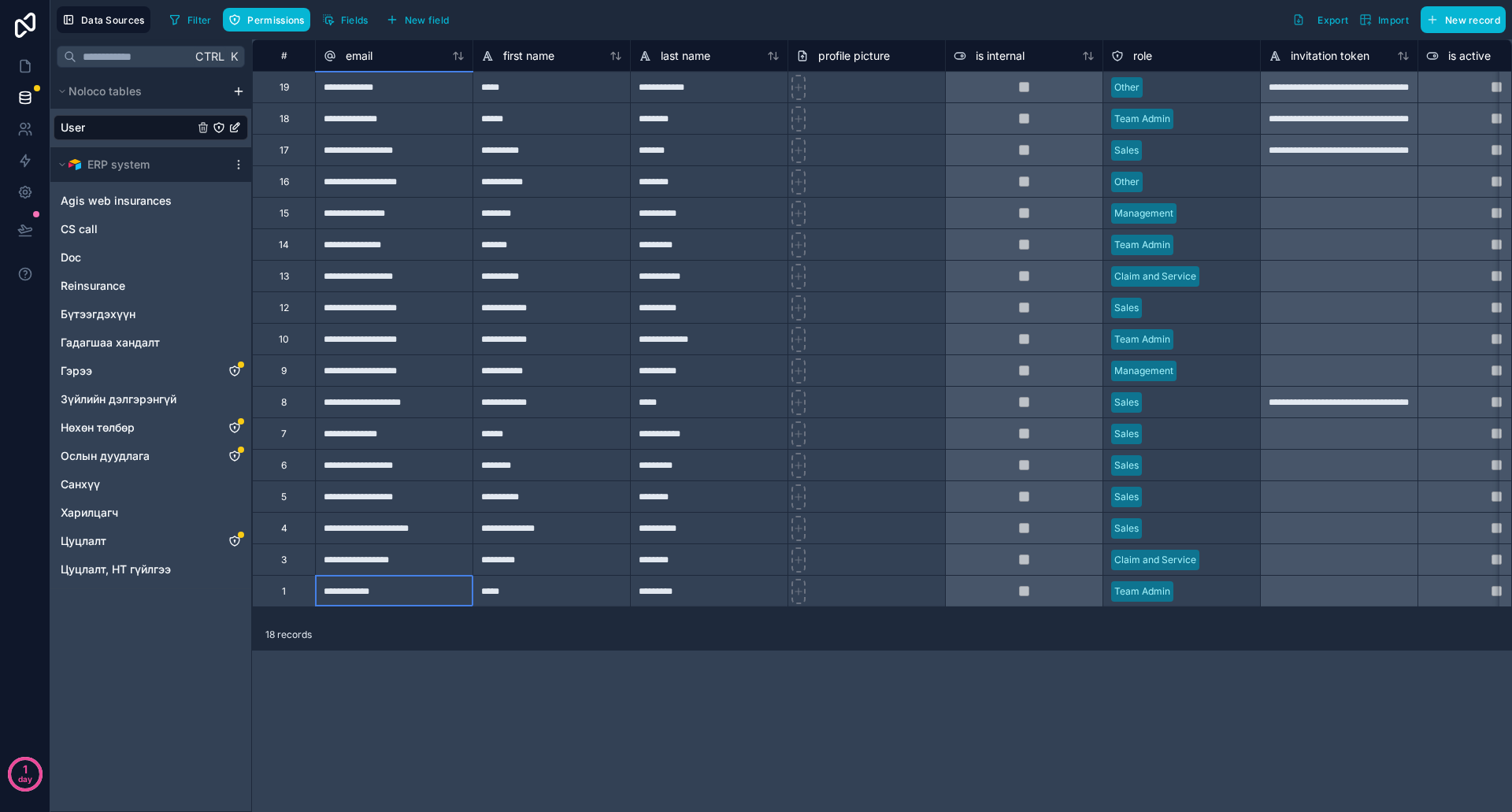 scroll, scrollTop: 0, scrollLeft: 0, axis: both 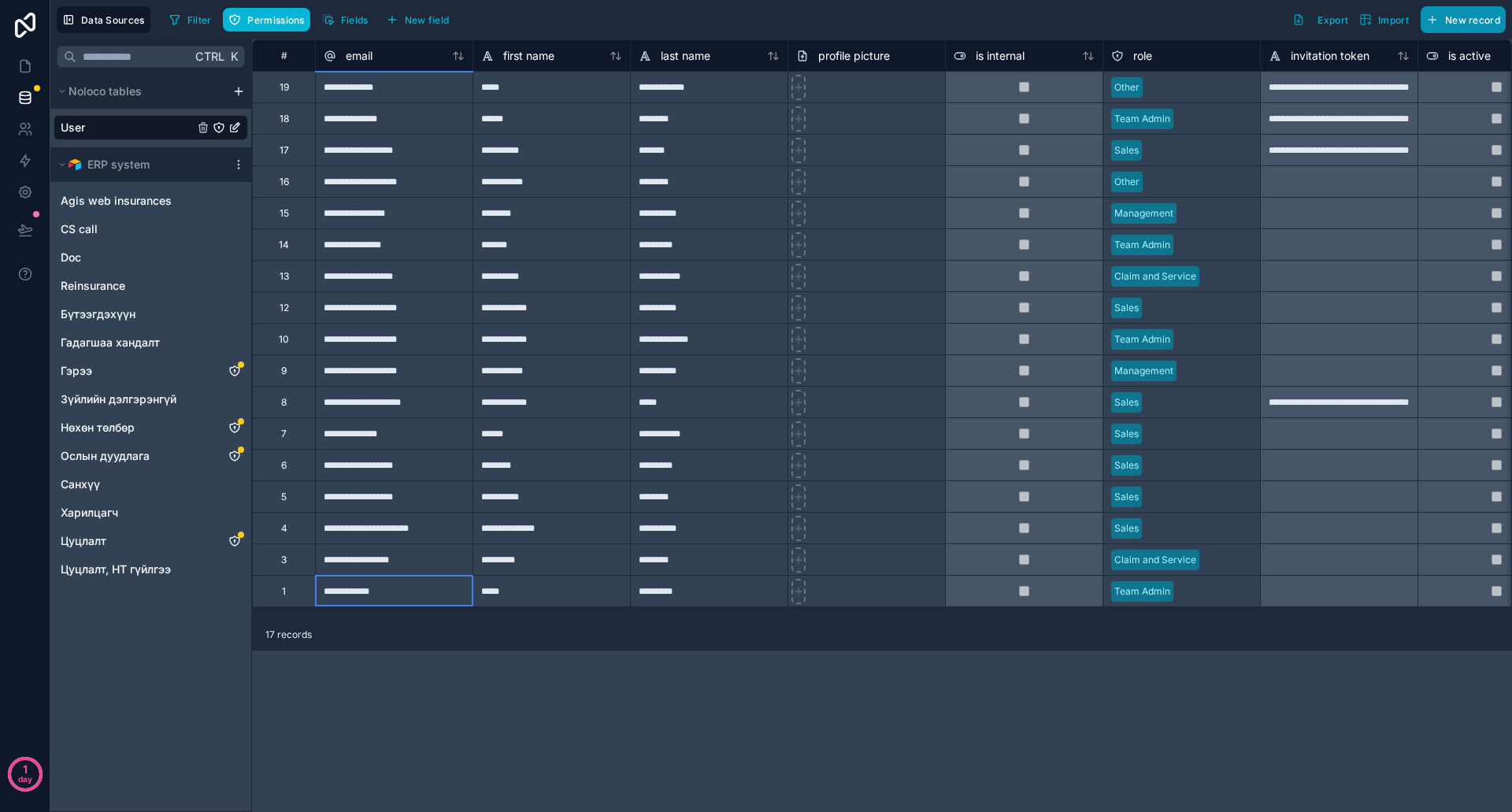 click on "New record" at bounding box center [1473, 20] 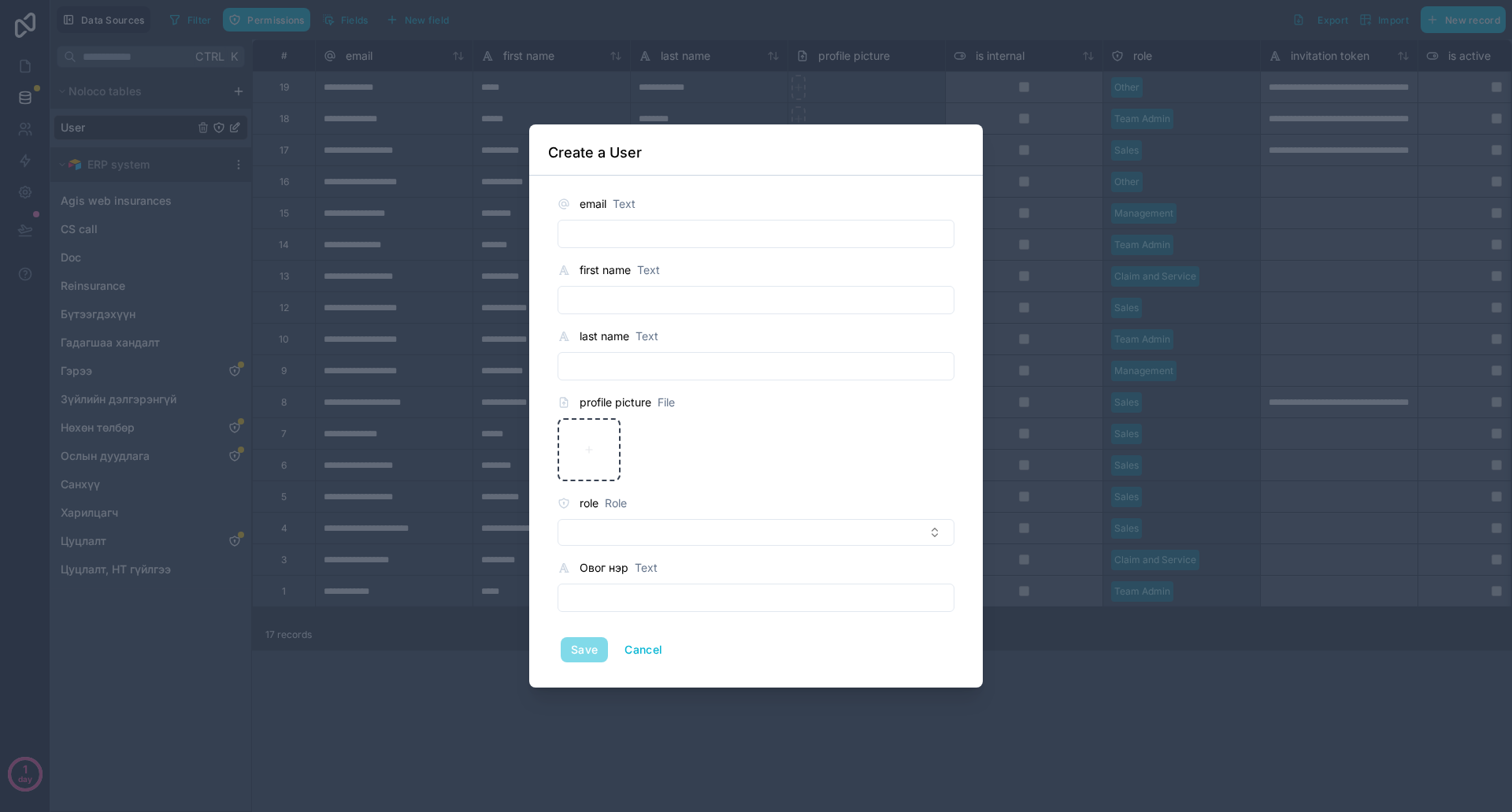 click at bounding box center [756, 234] 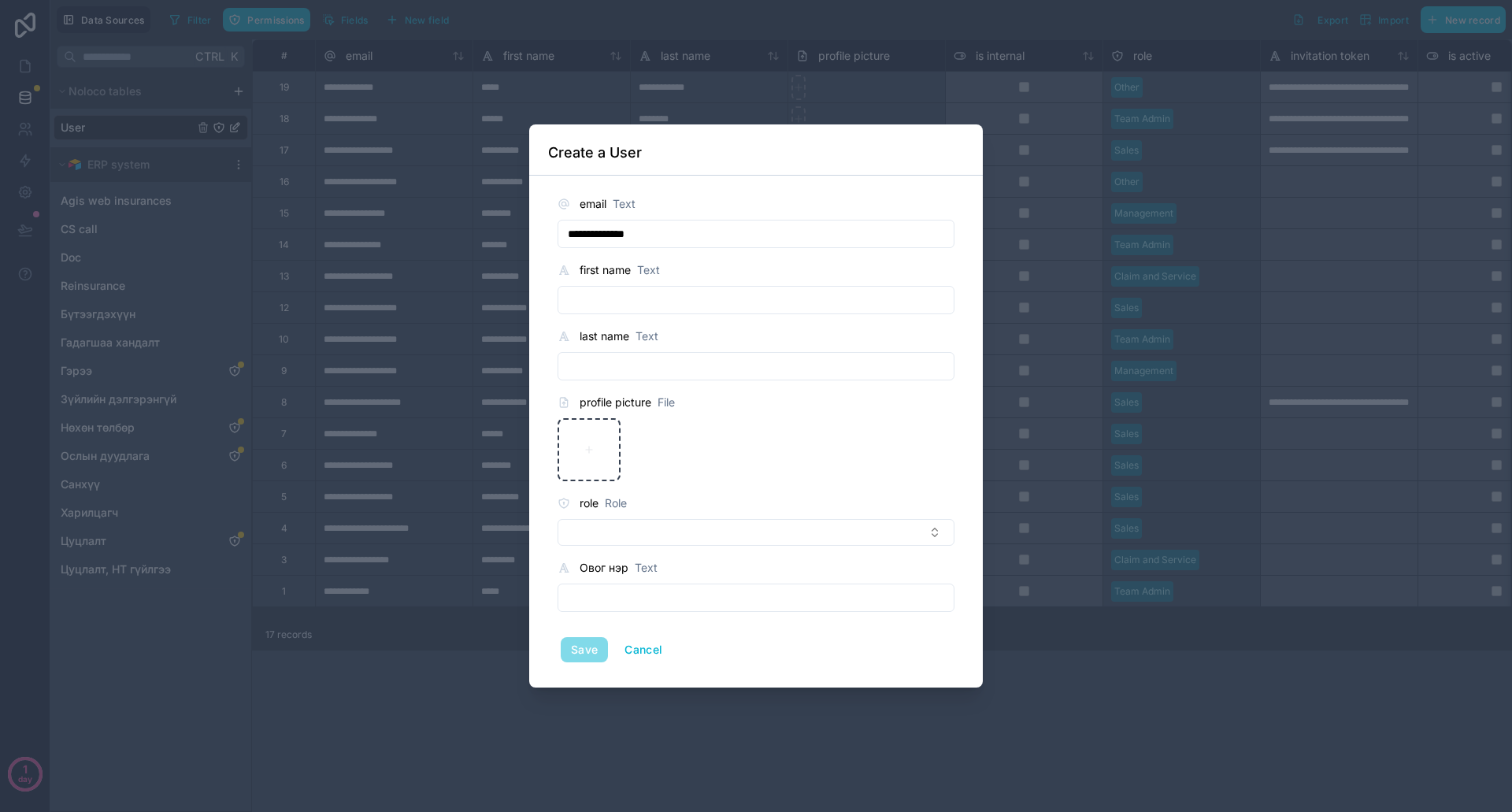click on "**********" at bounding box center [756, 234] 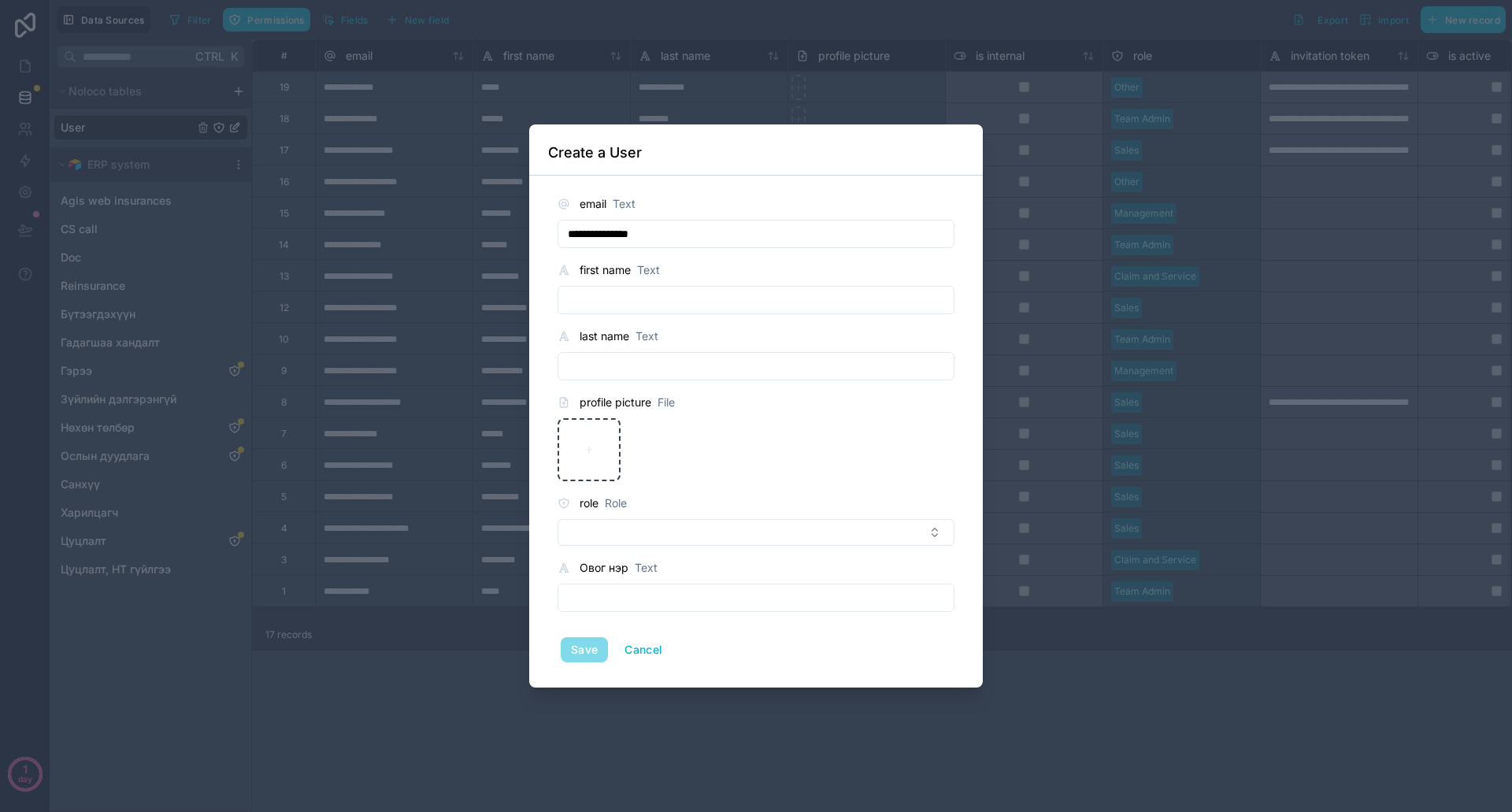 type on "**********" 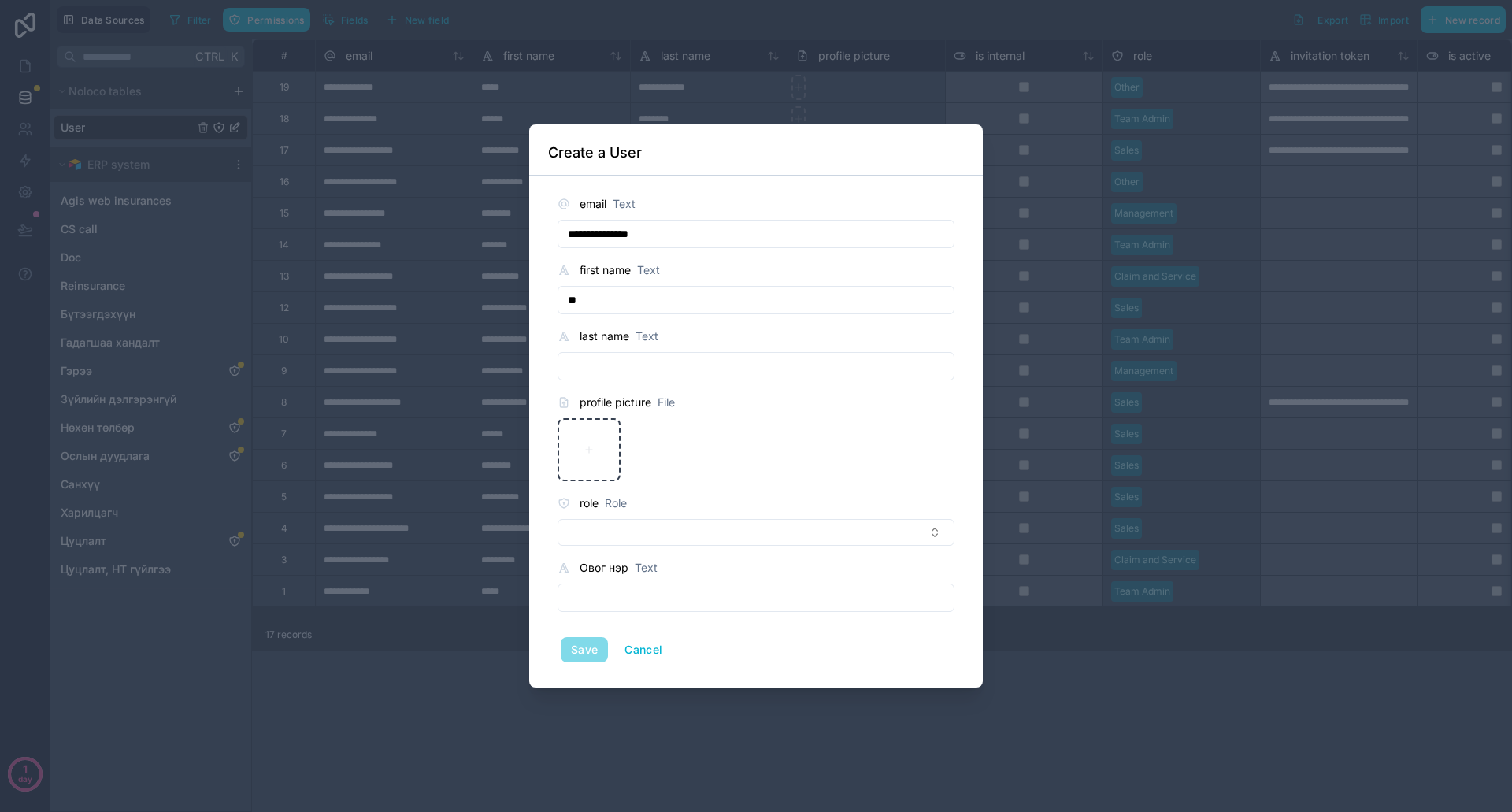 type on "*******" 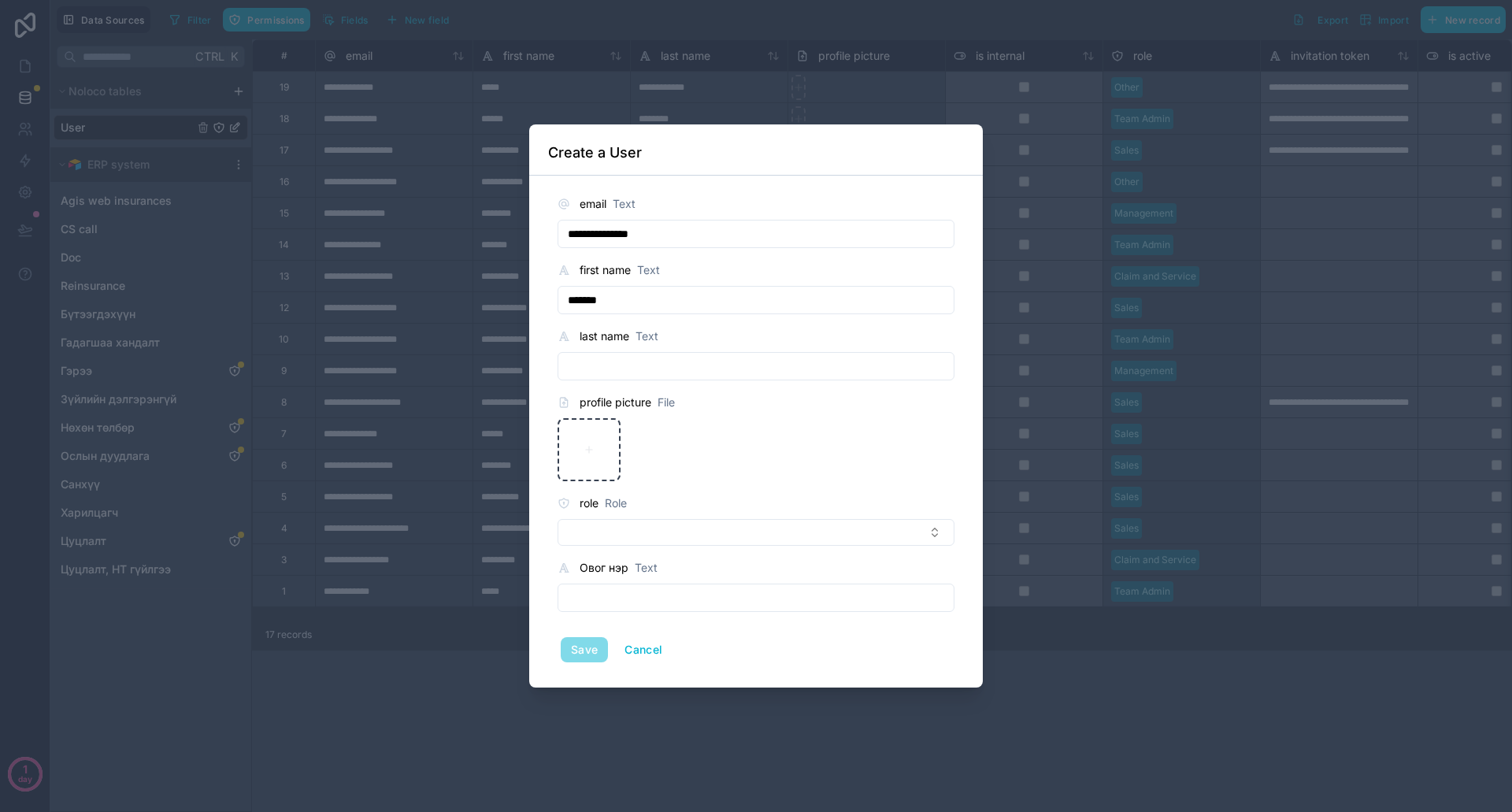 click at bounding box center (756, 366) 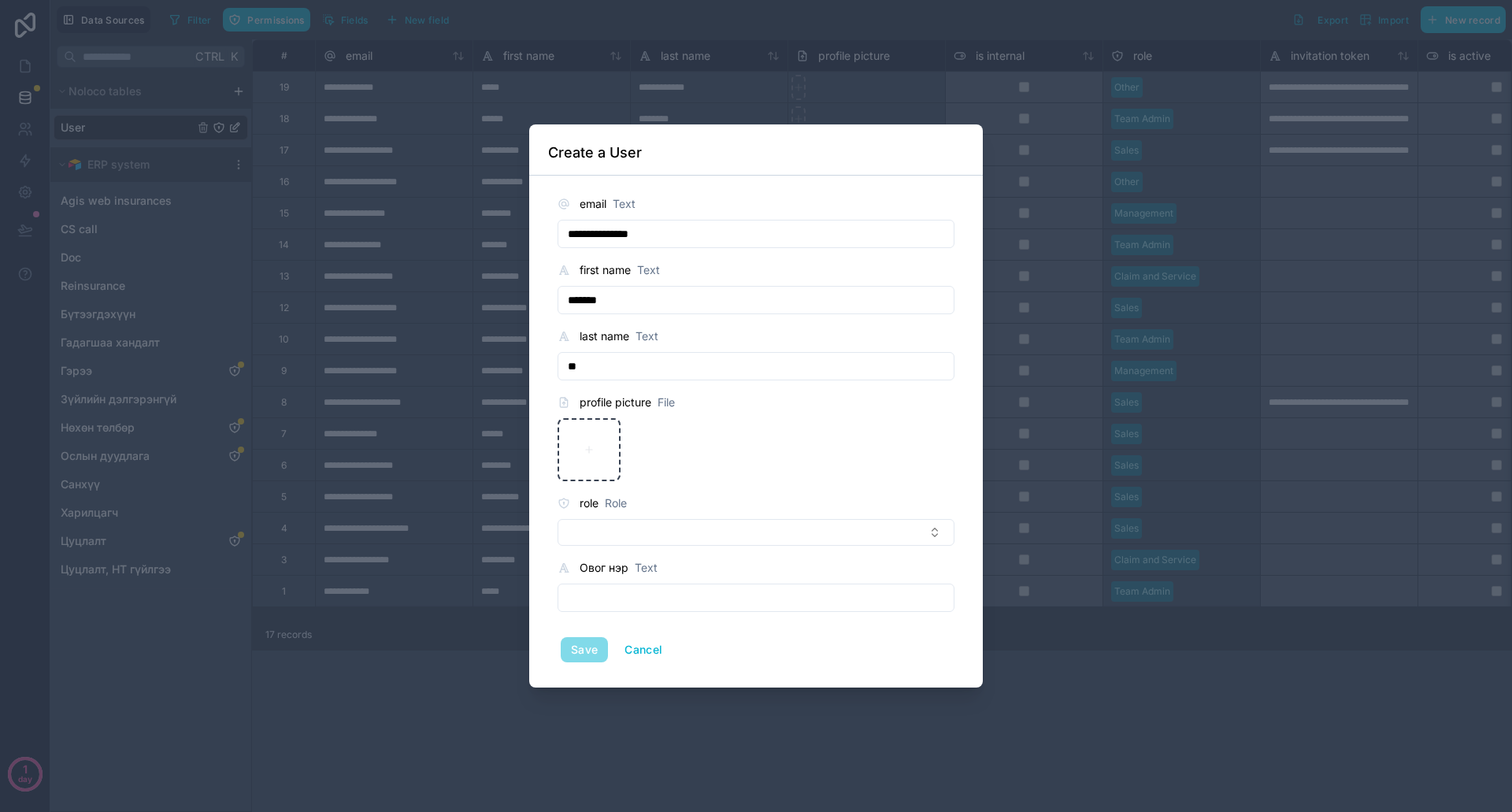type on "**********" 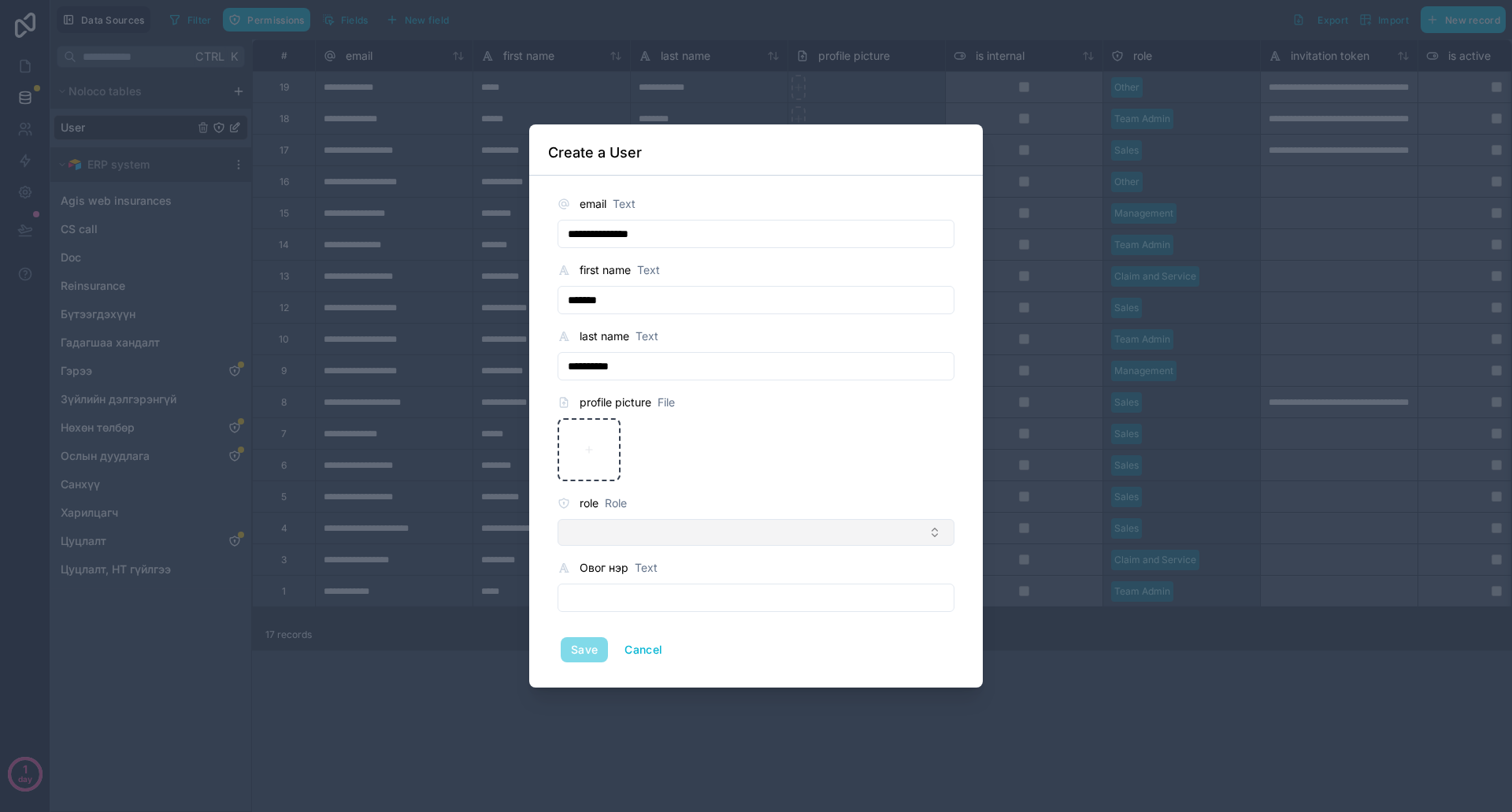 click at bounding box center (756, 532) 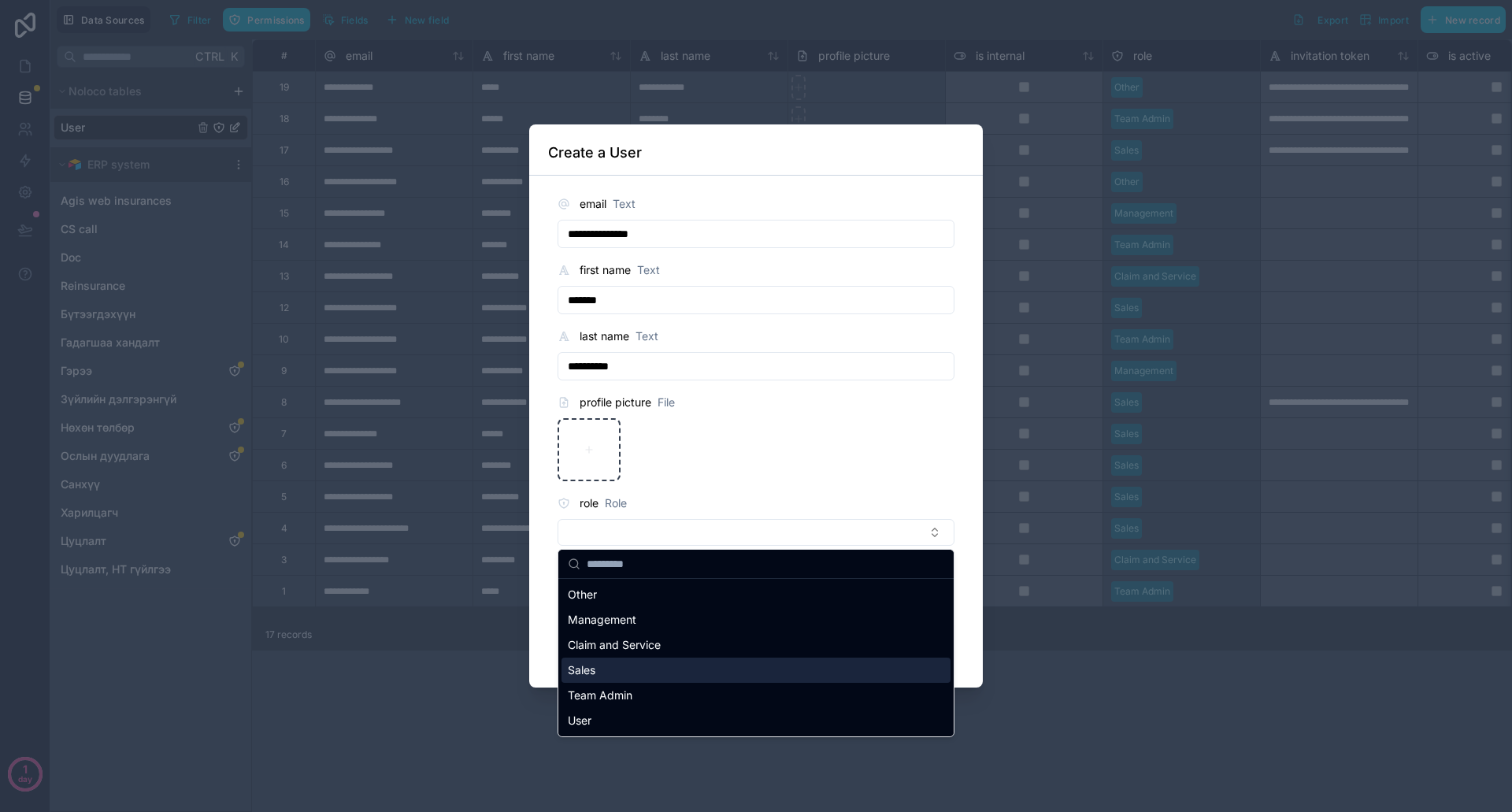click on "Sales" at bounding box center (756, 670) 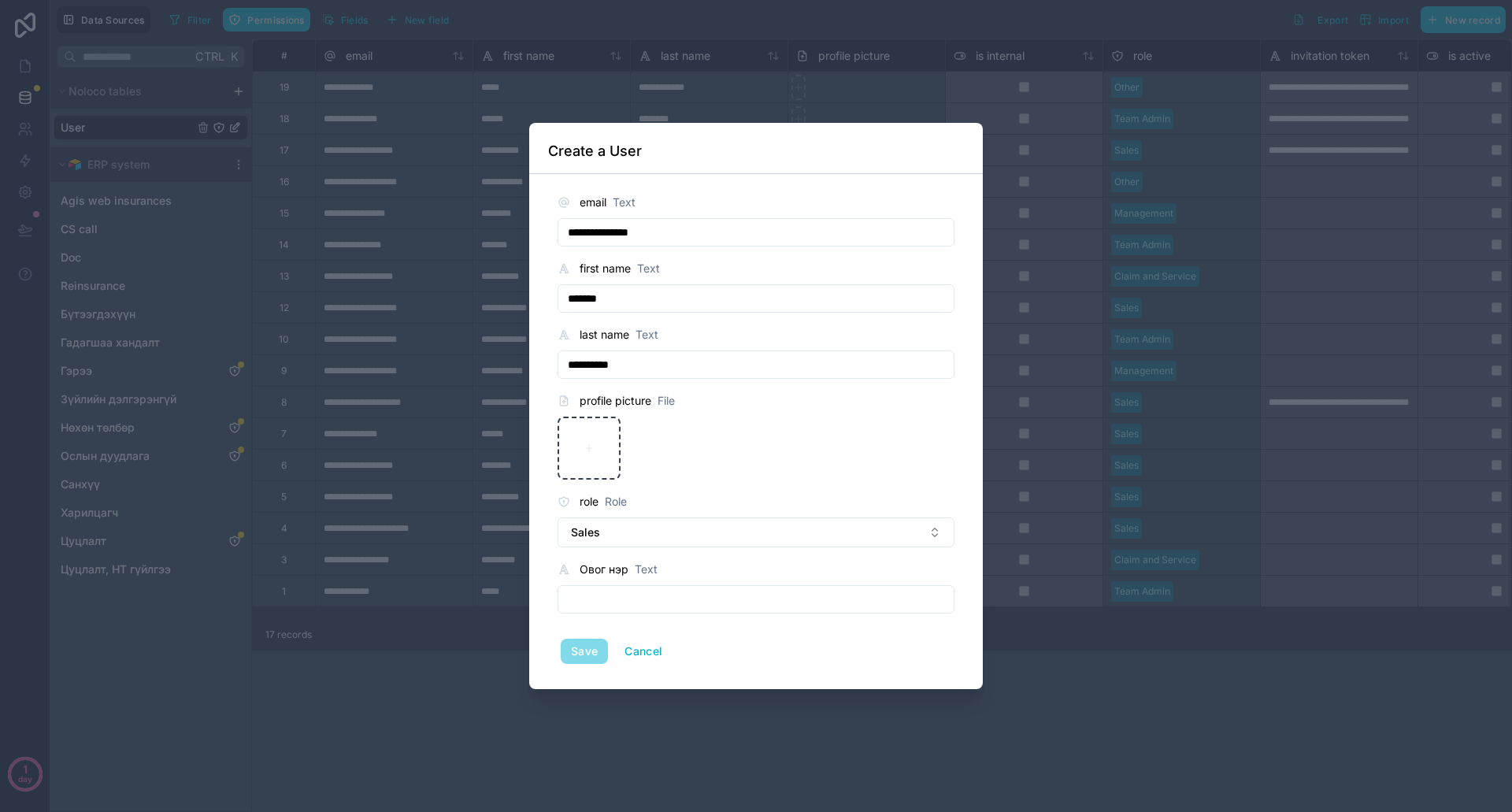 click at bounding box center [756, 599] 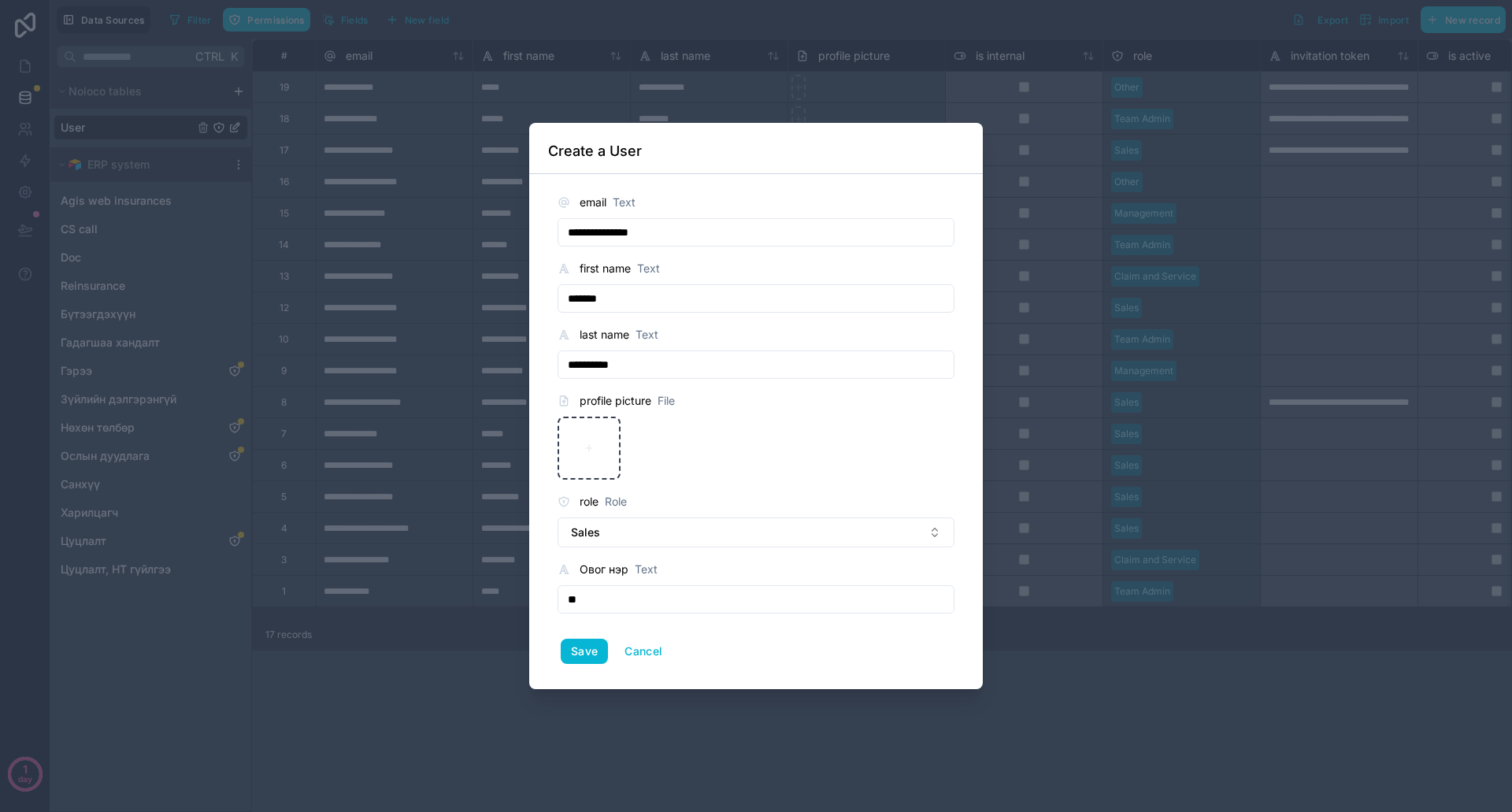 type on "*" 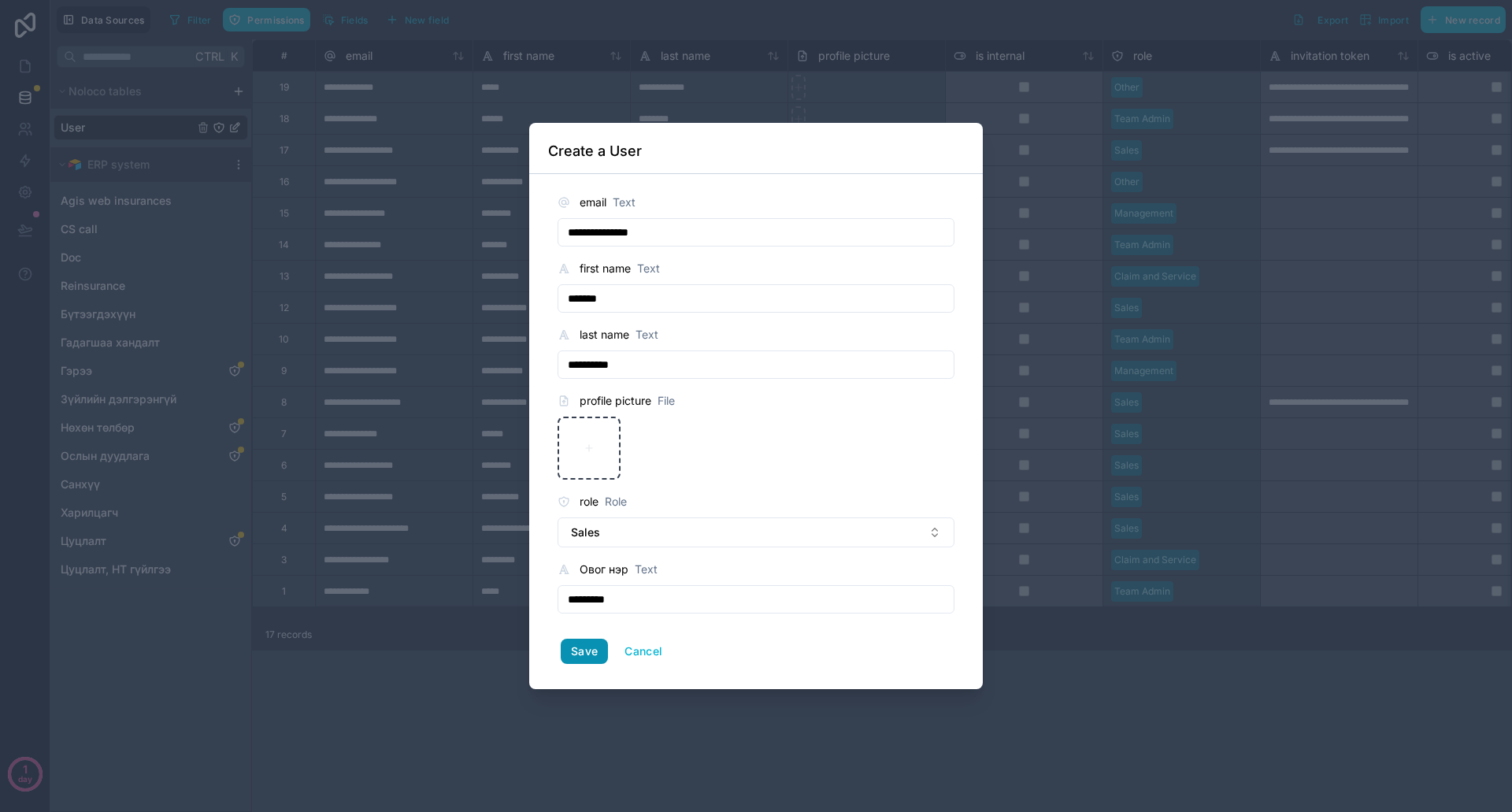 type on "*********" 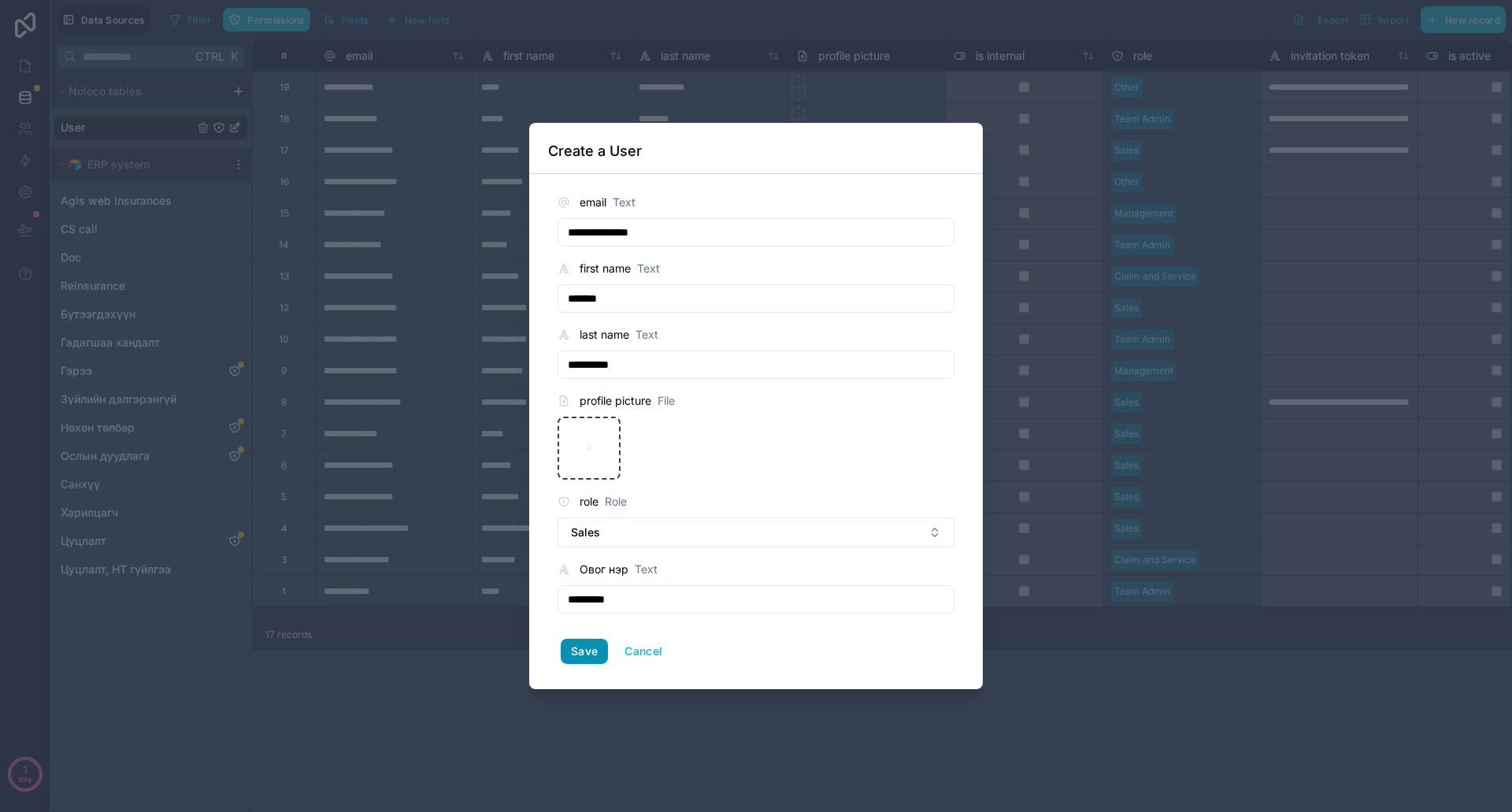 click on "Save" at bounding box center [584, 651] 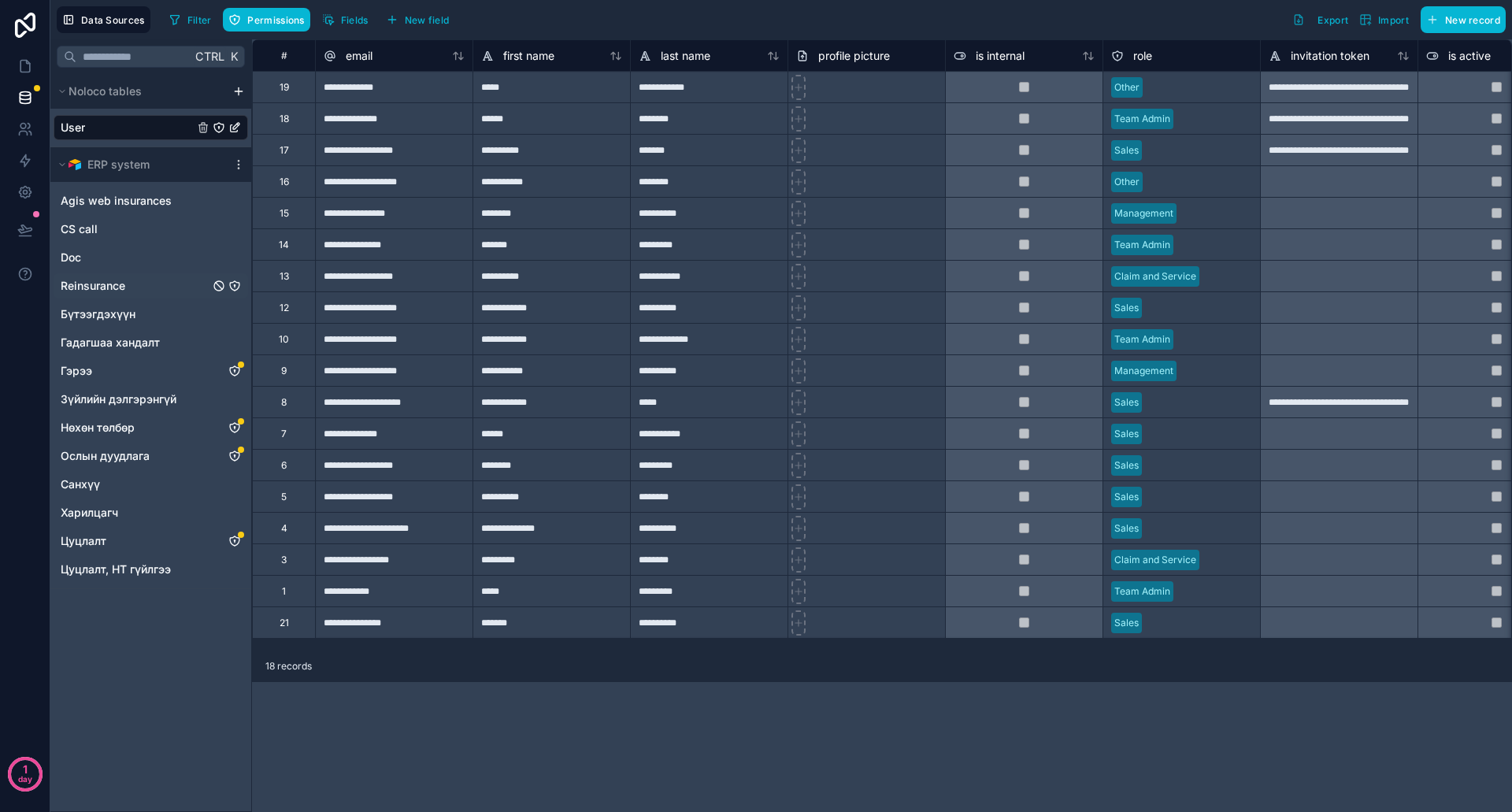 click 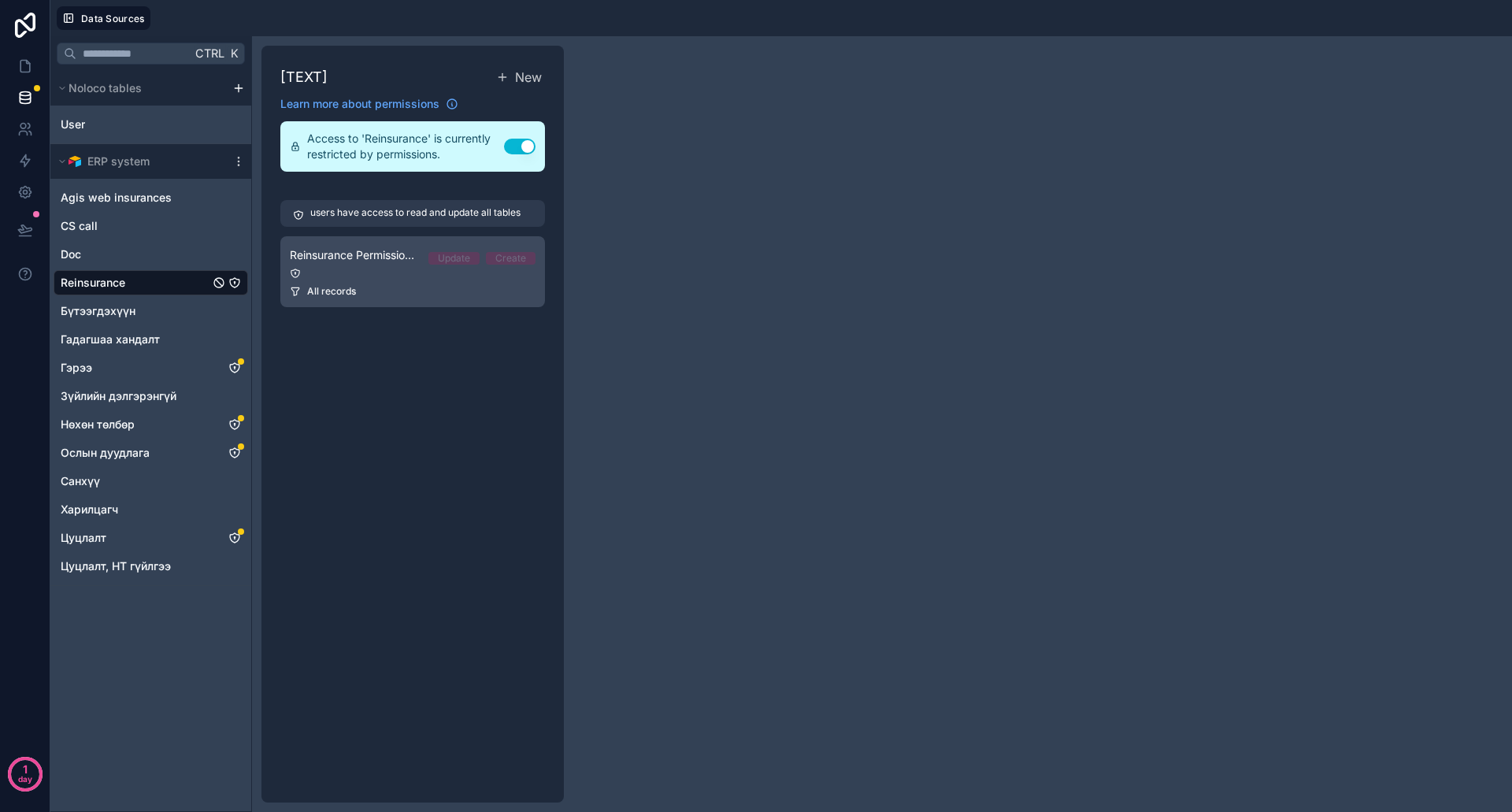 click at bounding box center [413, 273] 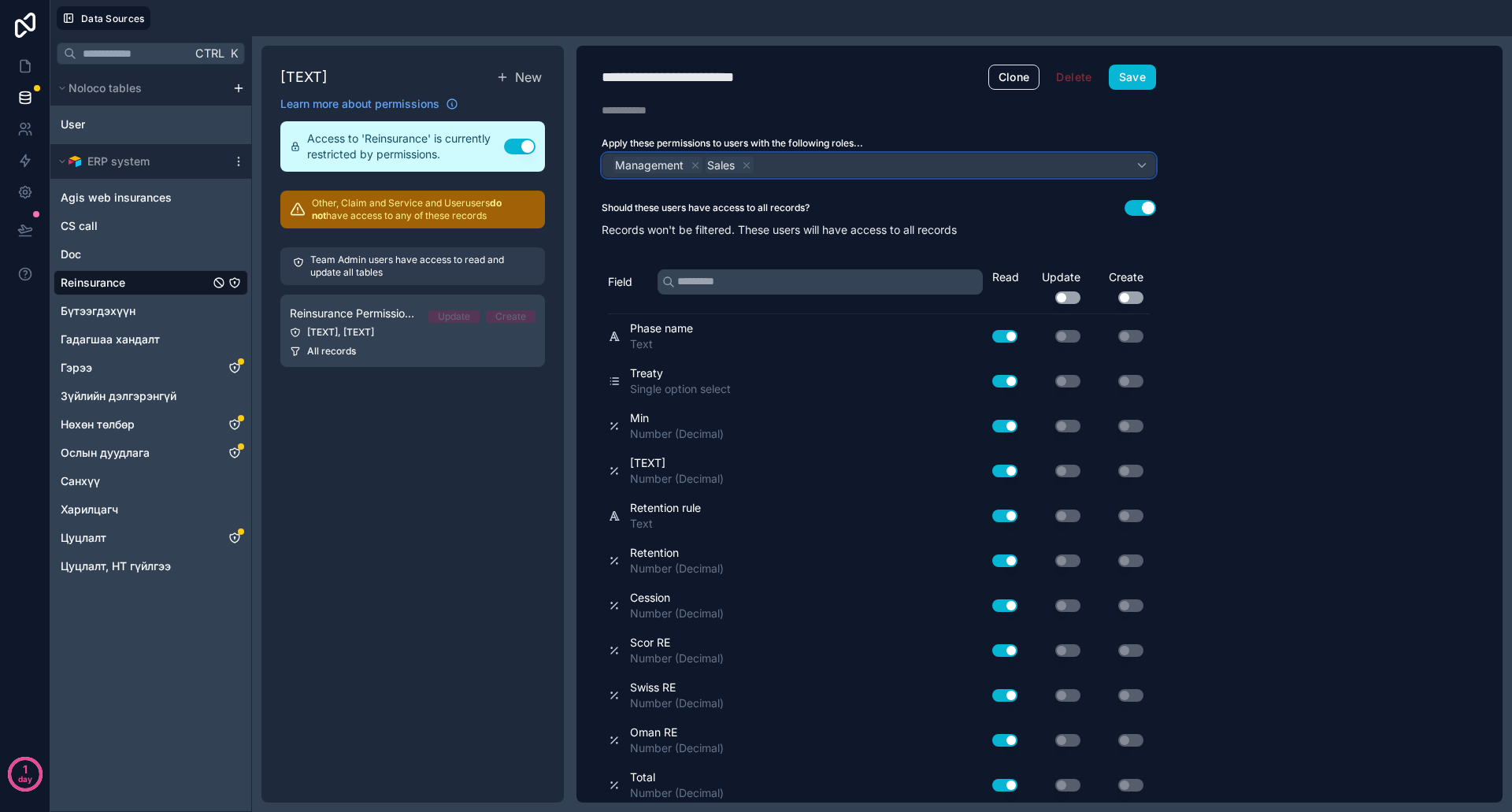click on "[TEXT] [TEXT]" at bounding box center [879, 165] 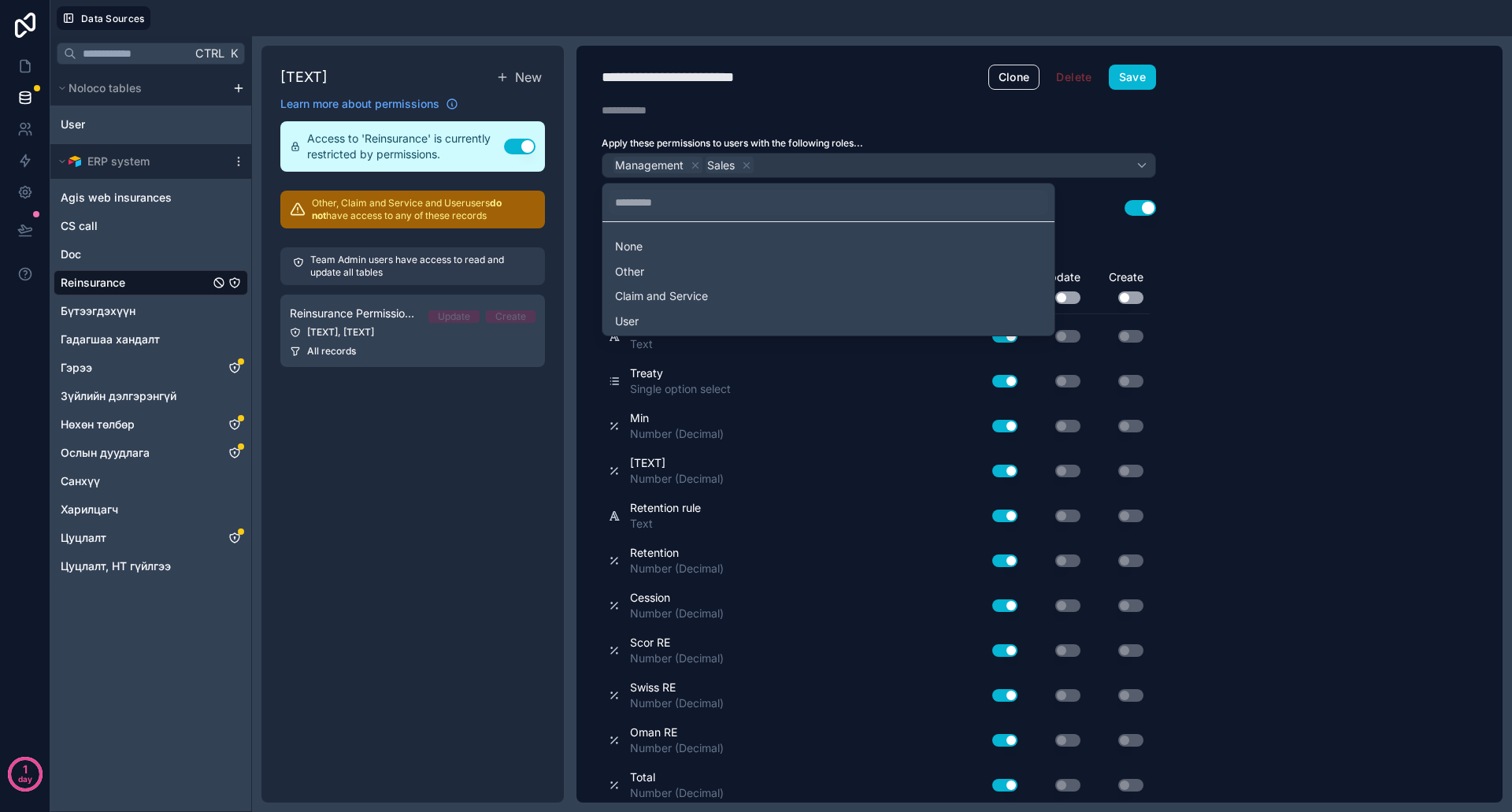 click at bounding box center (756, 406) 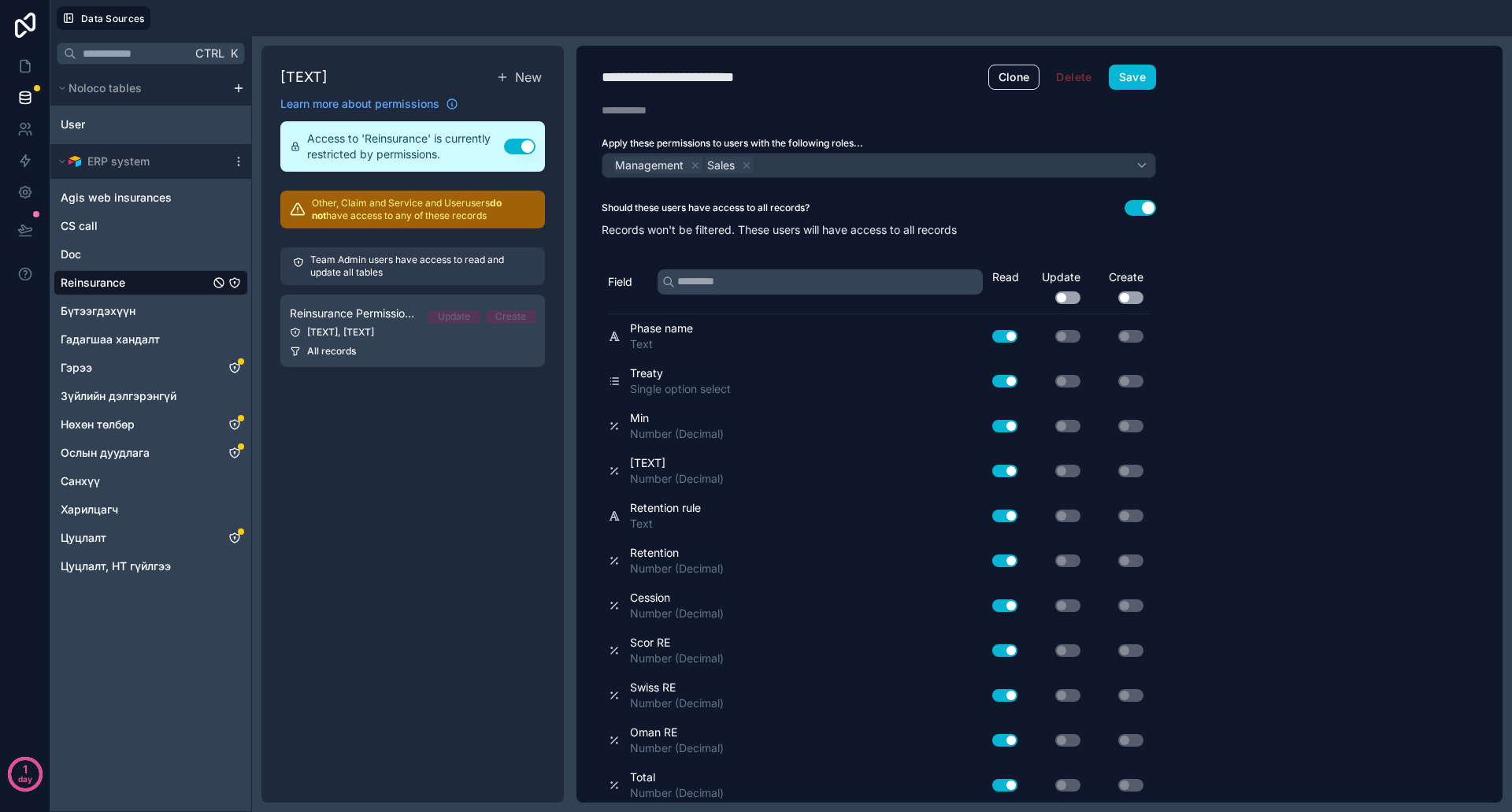 click on "Use setting" at bounding box center (1068, 298) 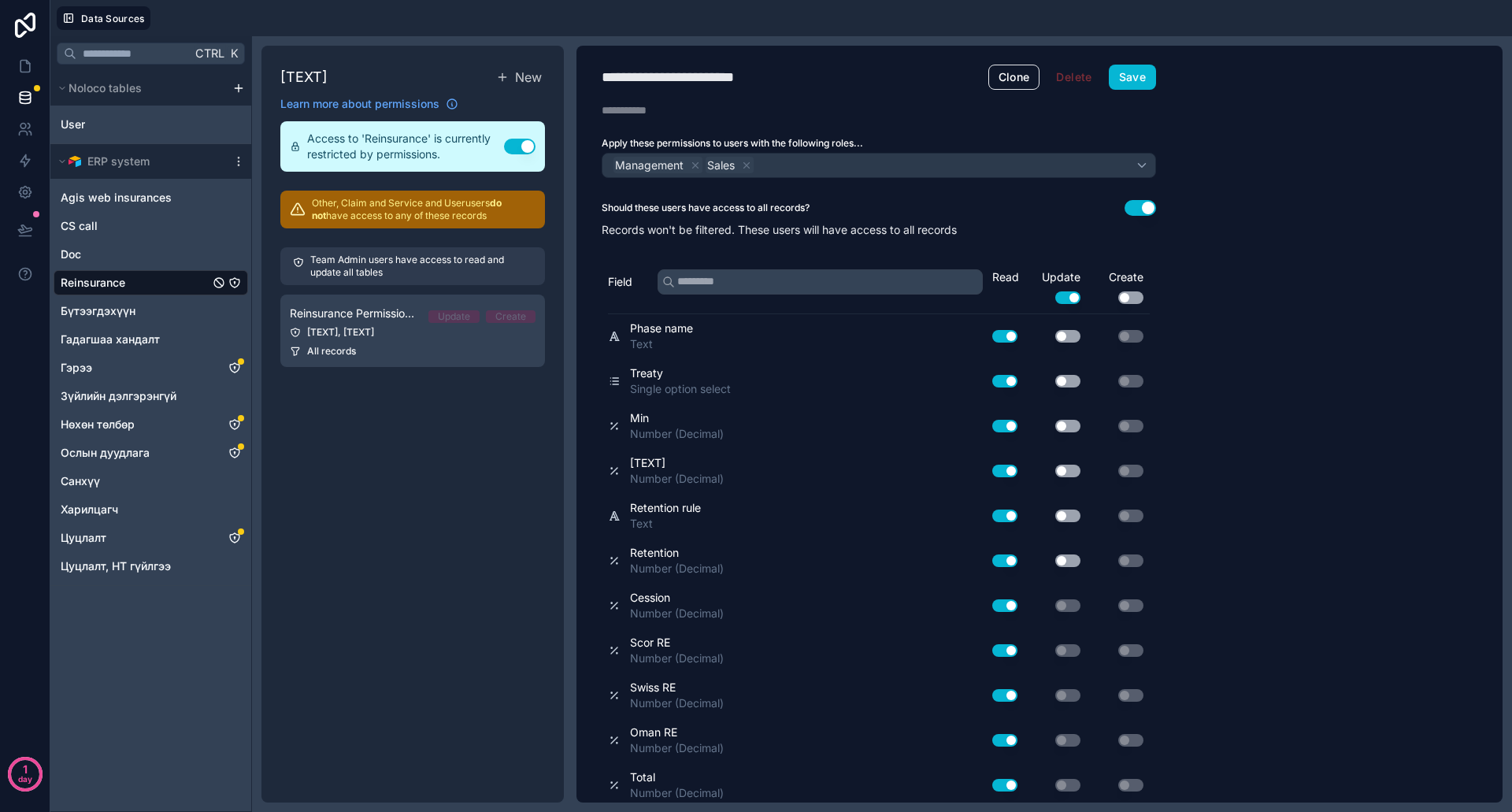 click on "Use setting" at bounding box center (1131, 298) 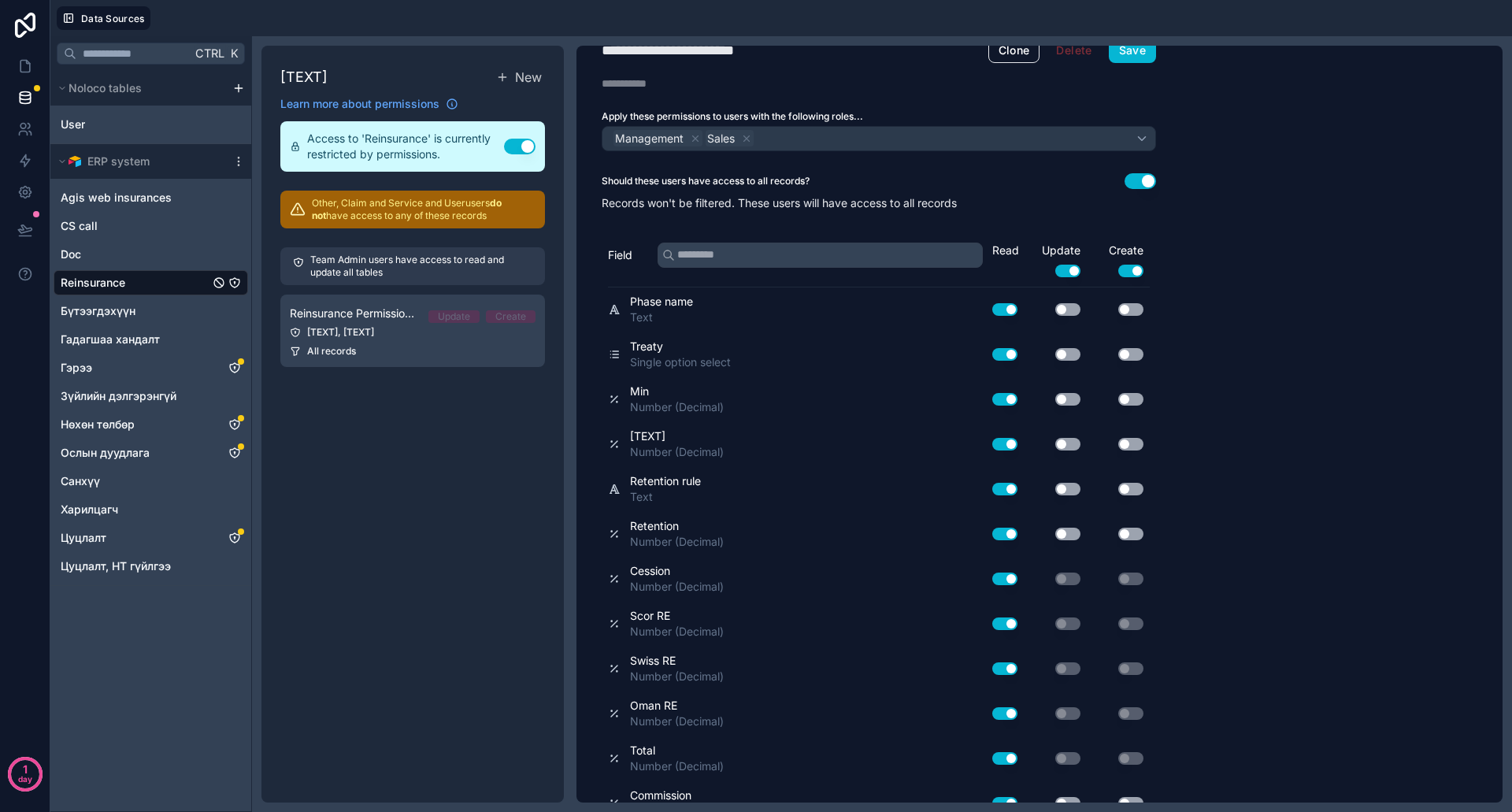 scroll, scrollTop: 0, scrollLeft: 0, axis: both 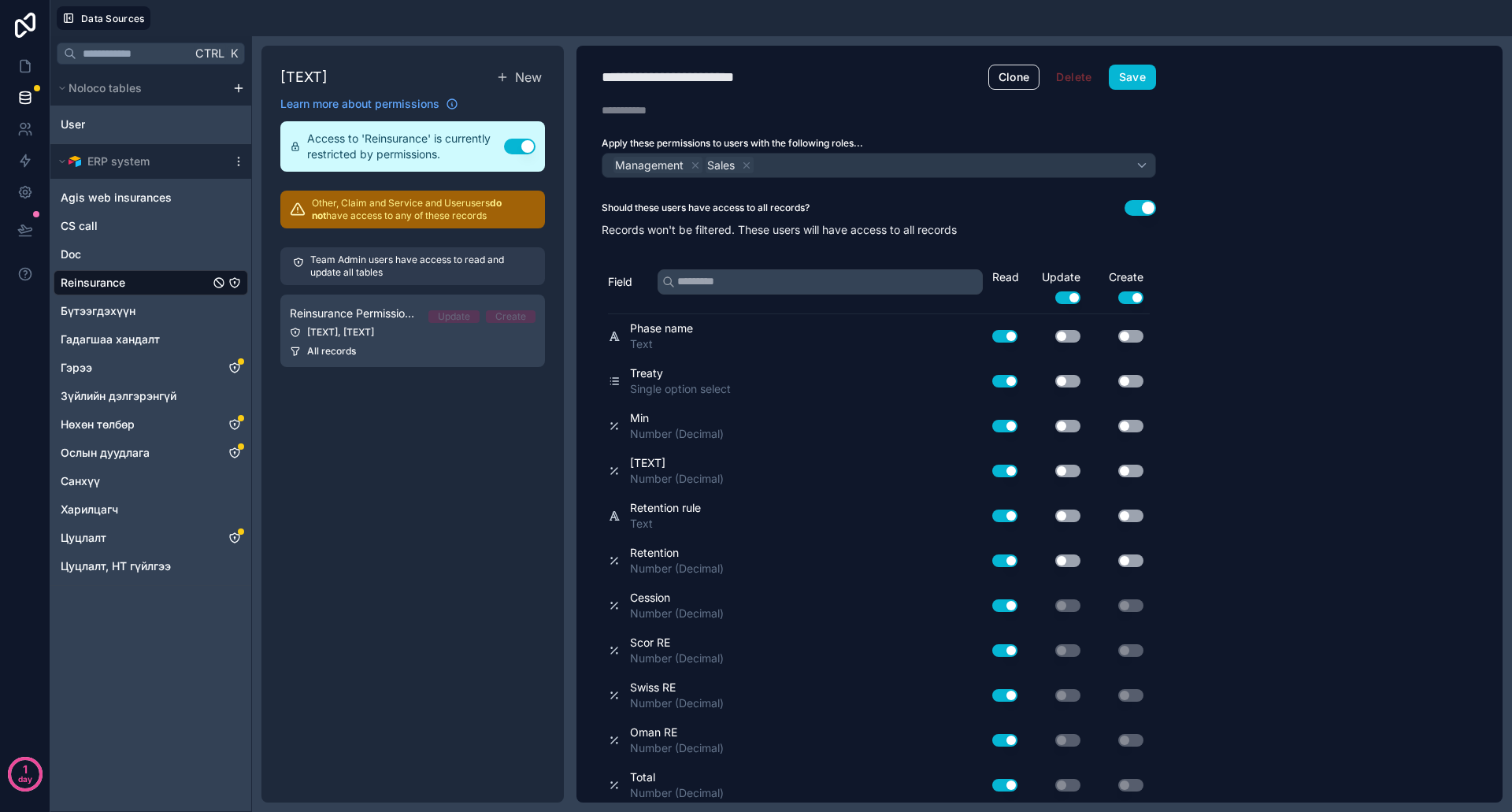 click on "Use setting" at bounding box center [1068, 336] 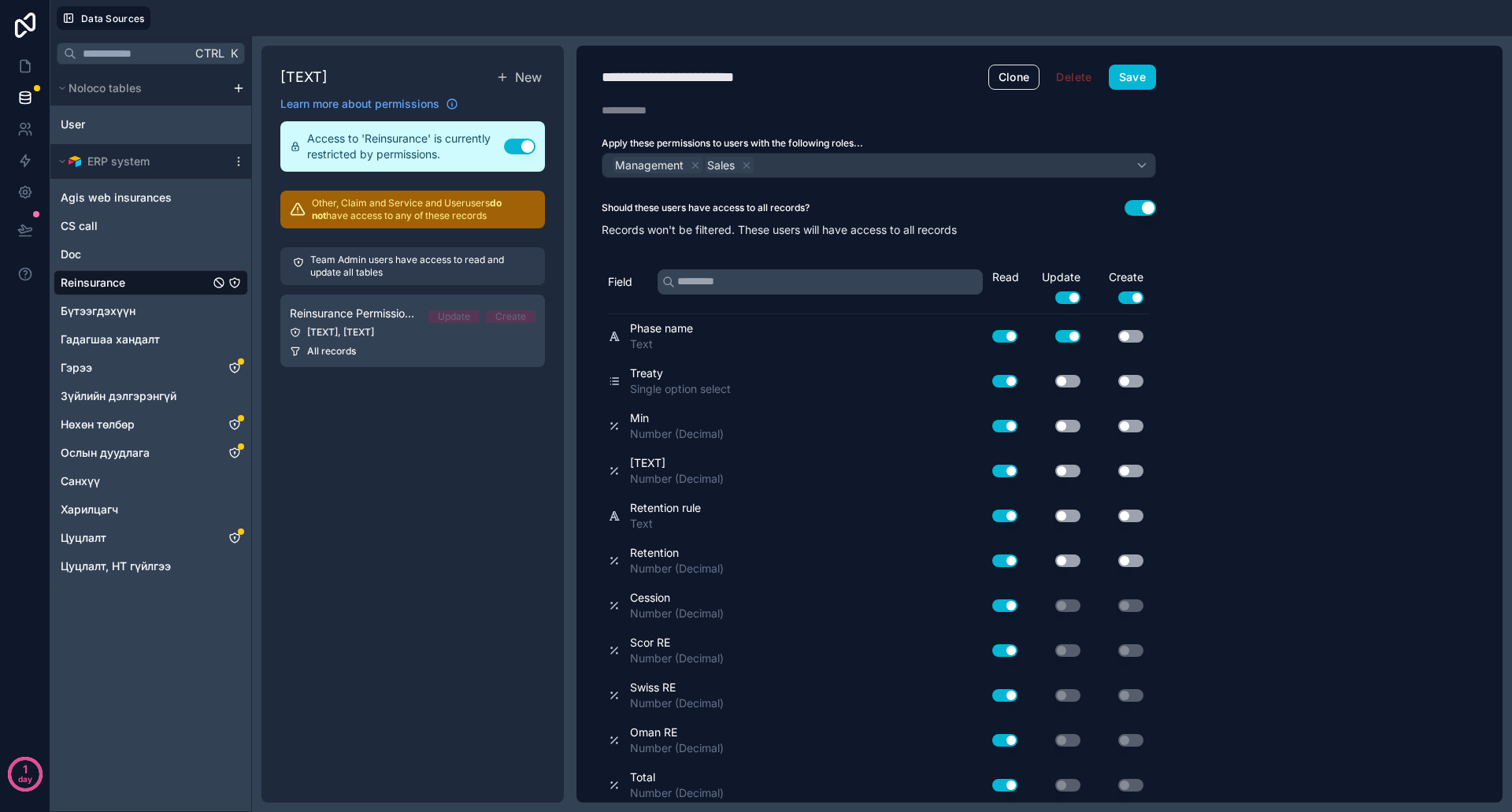 click on "Use setting" at bounding box center [1131, 336] 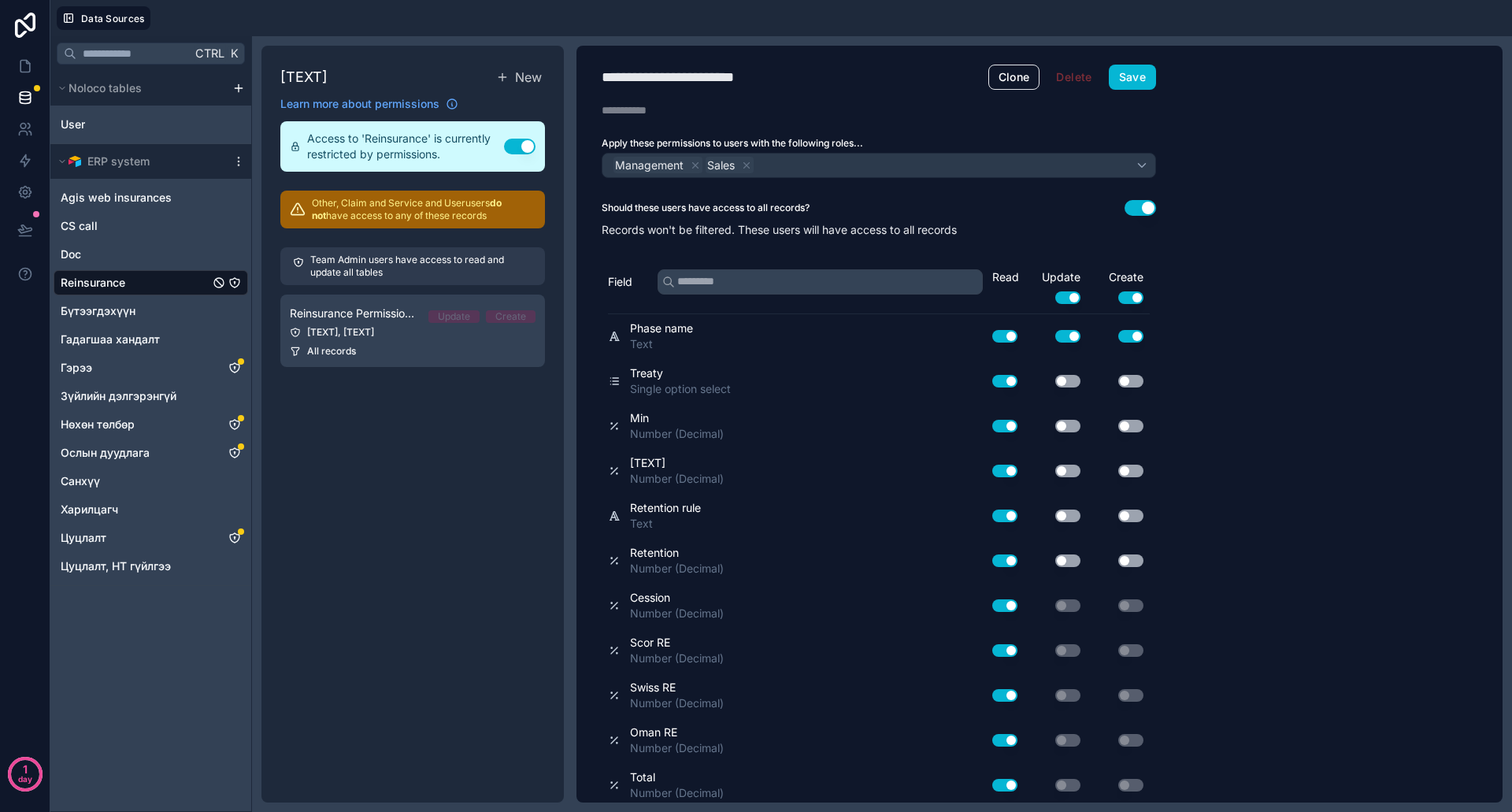 click on "Use setting" at bounding box center (1068, 381) 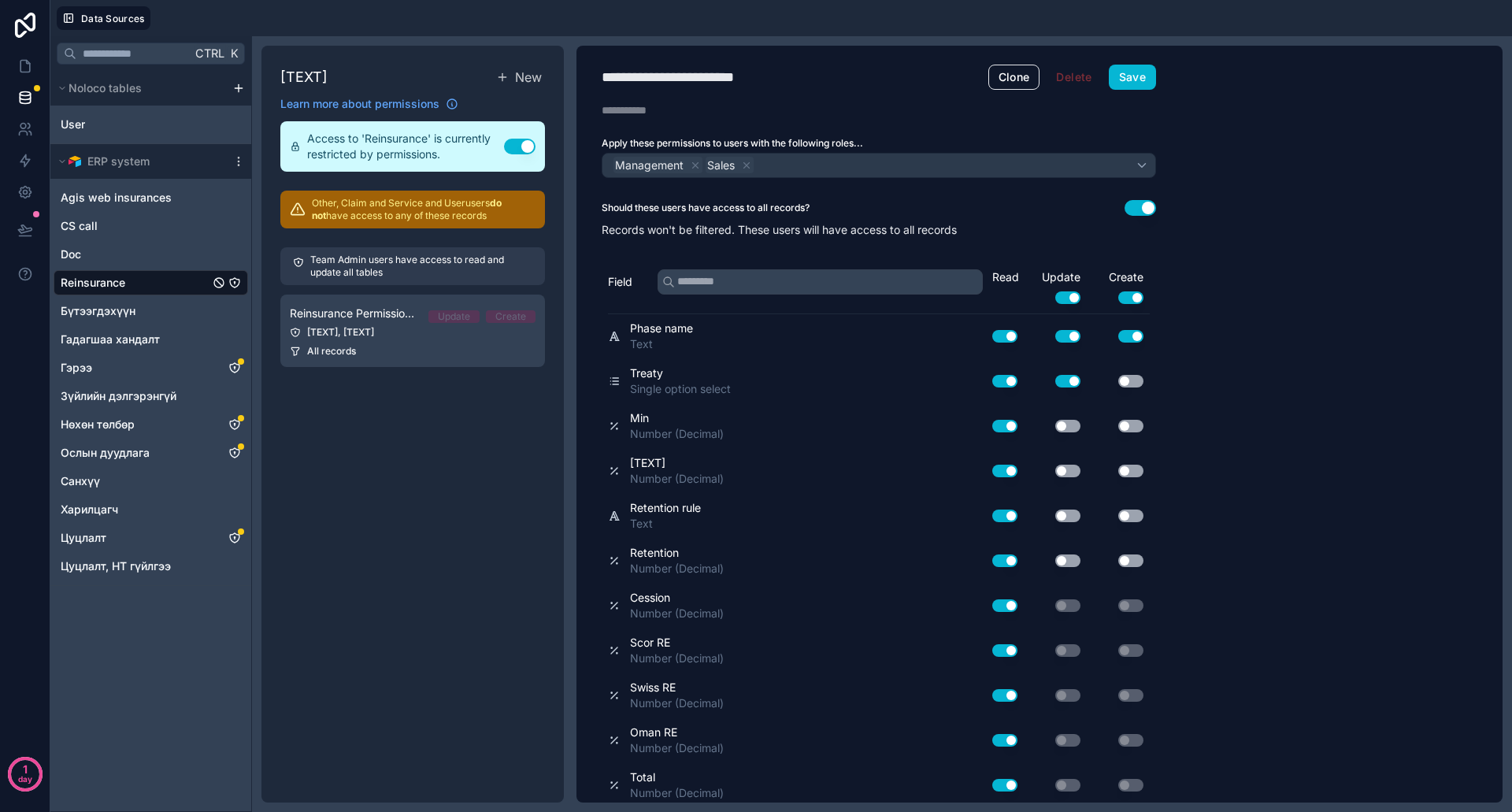 click on "Use setting" at bounding box center (1131, 381) 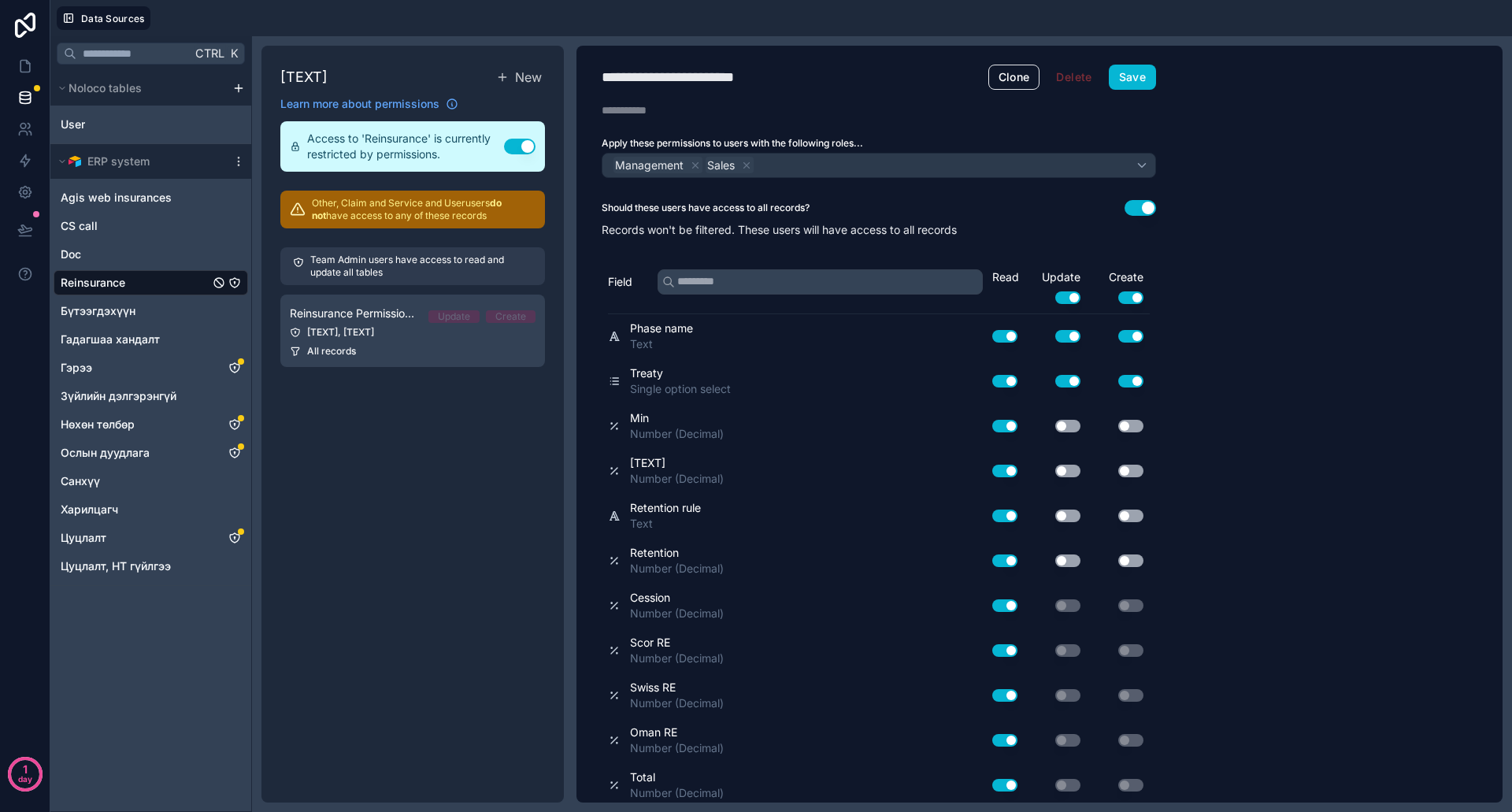 click on "Use setting" at bounding box center (1068, 426) 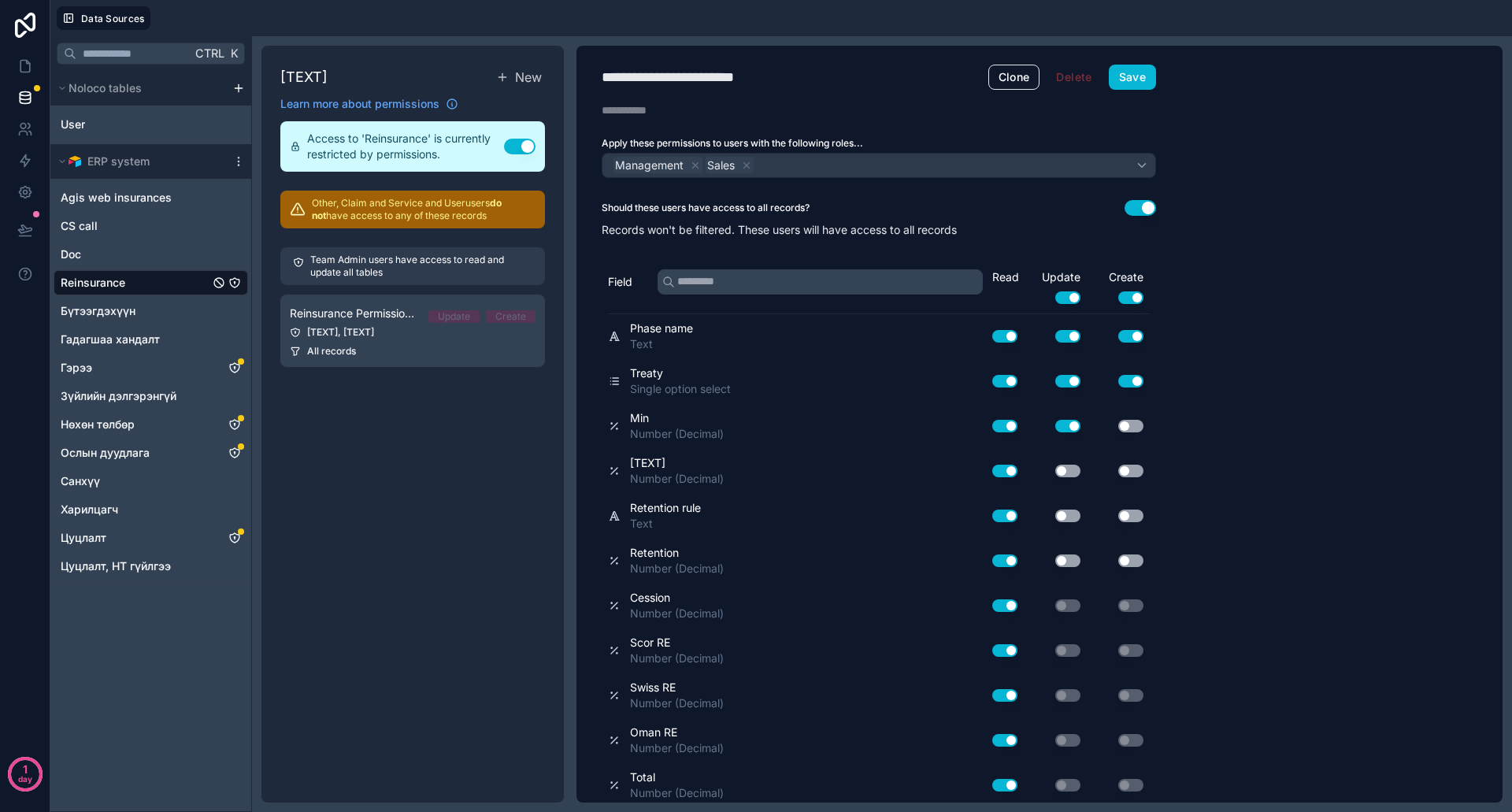 click on "[TEXT]" at bounding box center [879, 780] 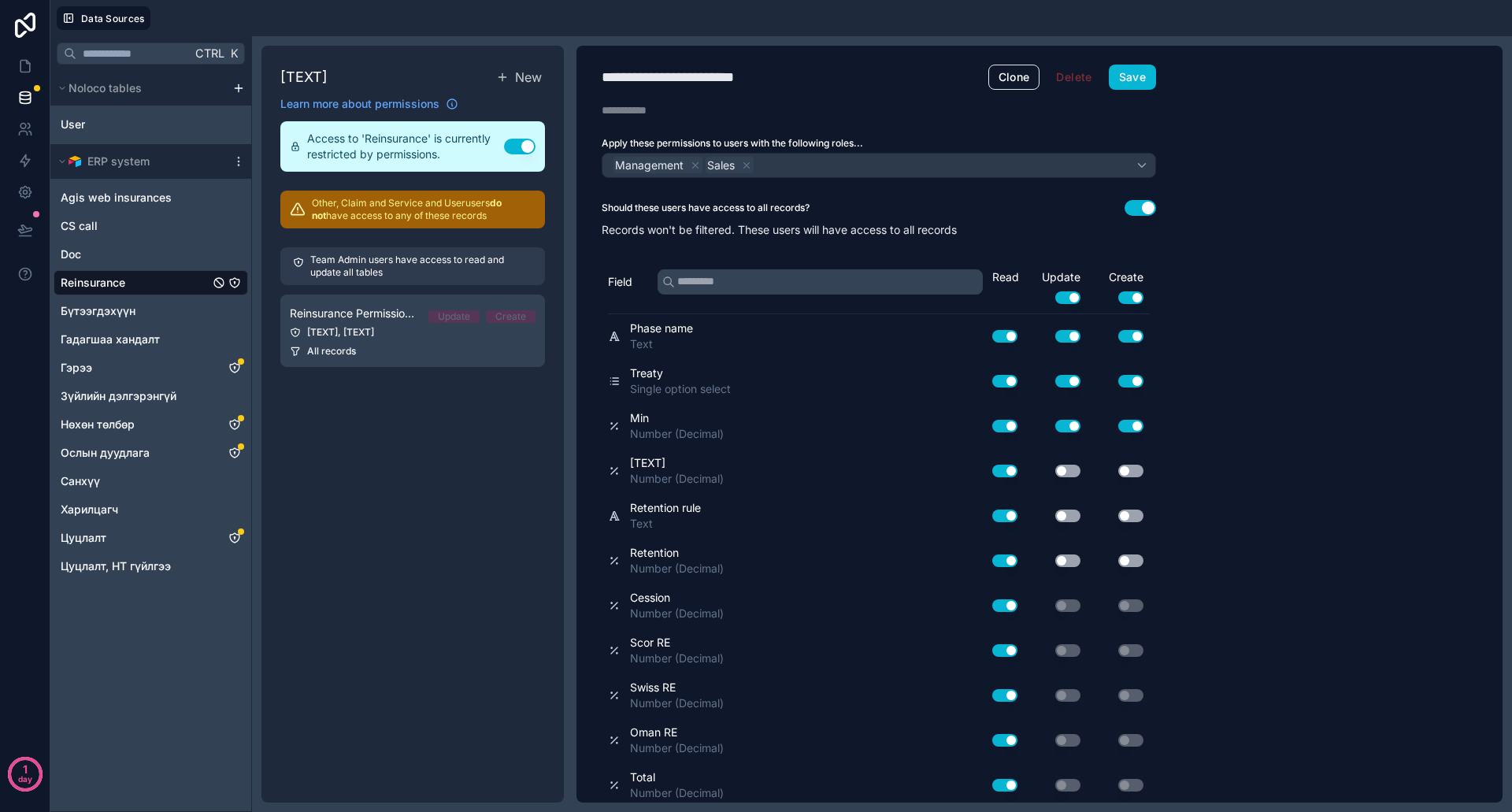 click on "Use setting" at bounding box center (1068, 471) 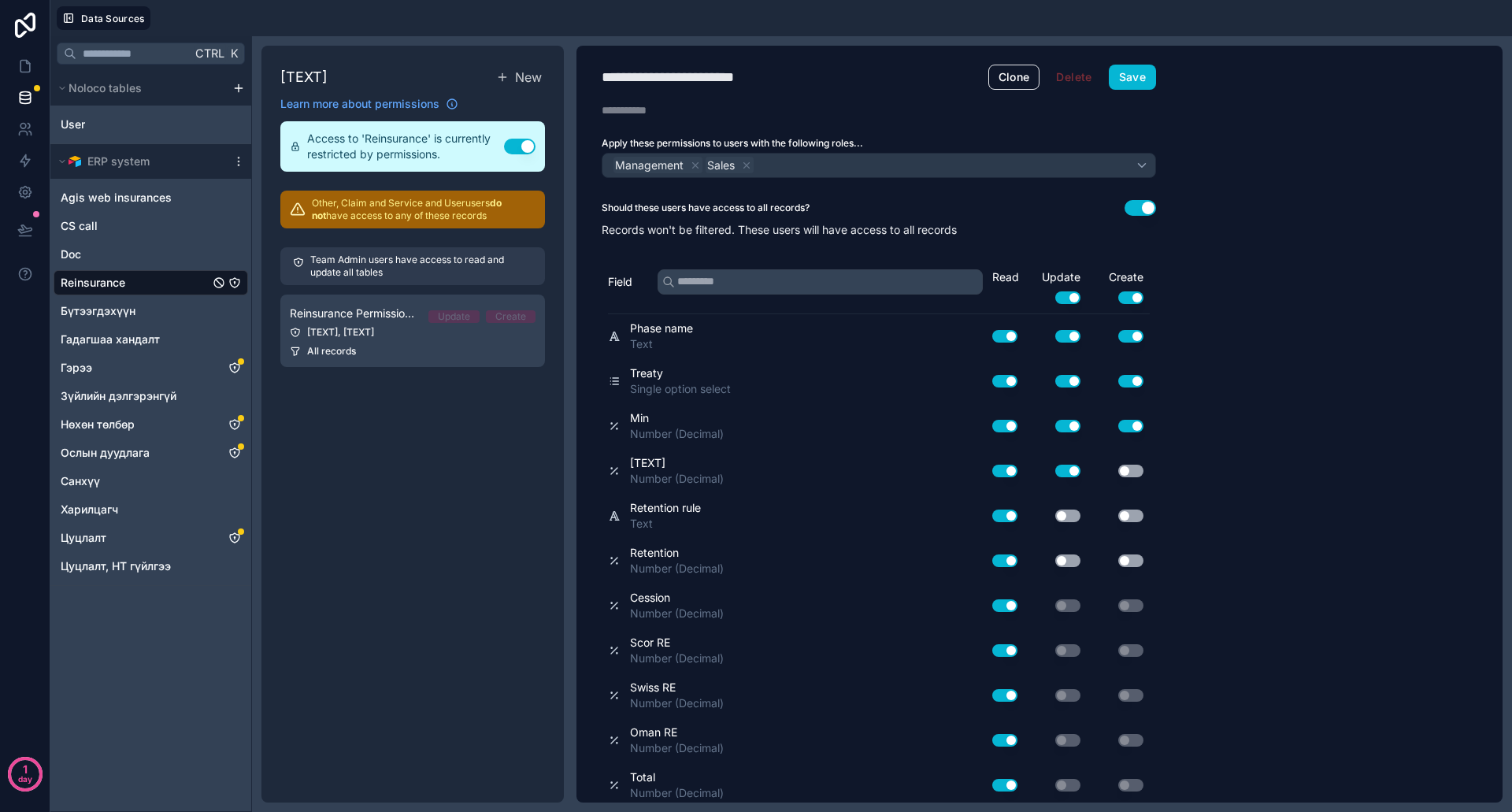 click on "Use setting" at bounding box center [1131, 471] 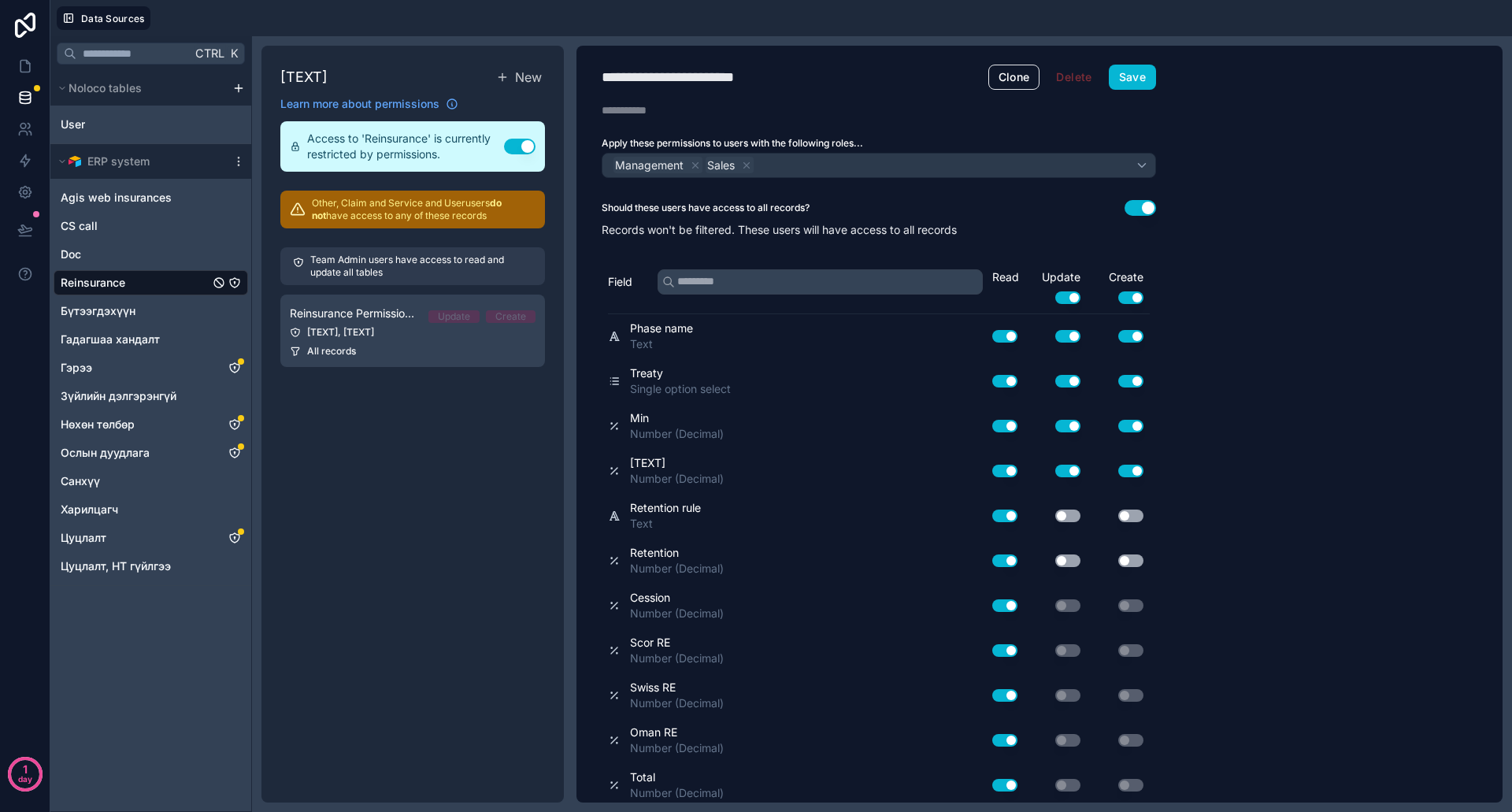 click on "Use setting" at bounding box center [1068, 516] 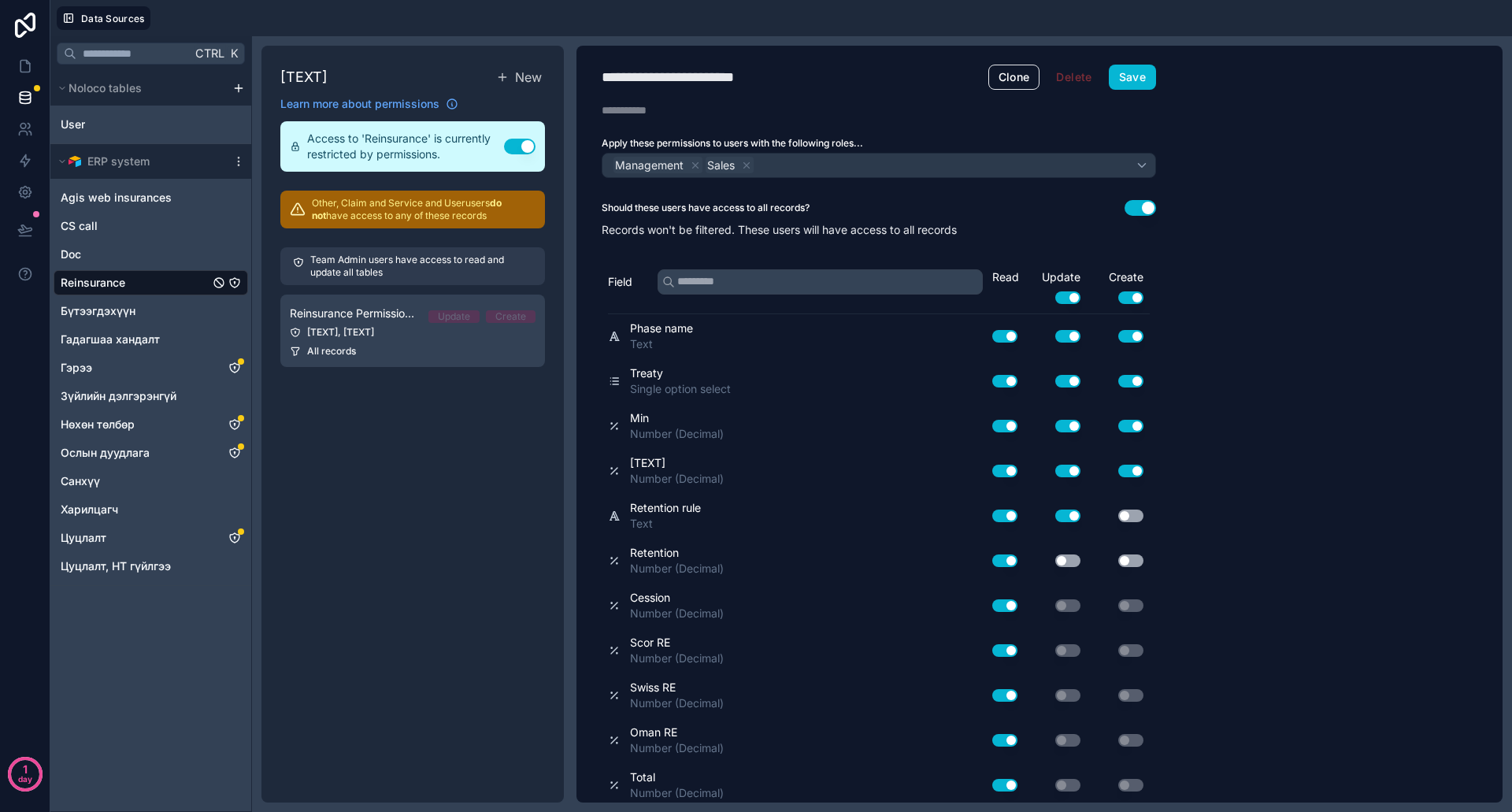 click on "Use setting" at bounding box center [1131, 516] 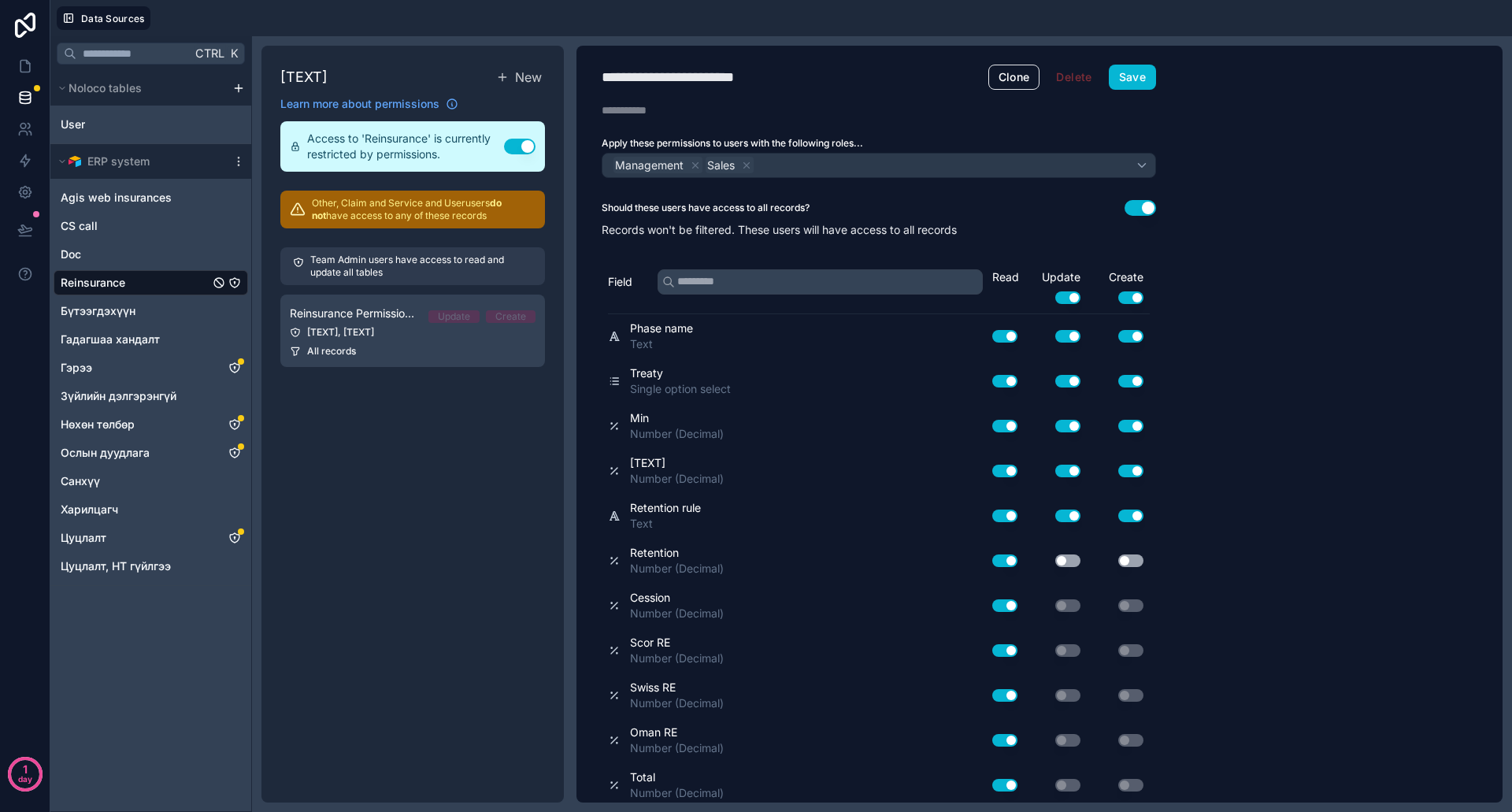 click on "Use setting" at bounding box center [1055, 561] 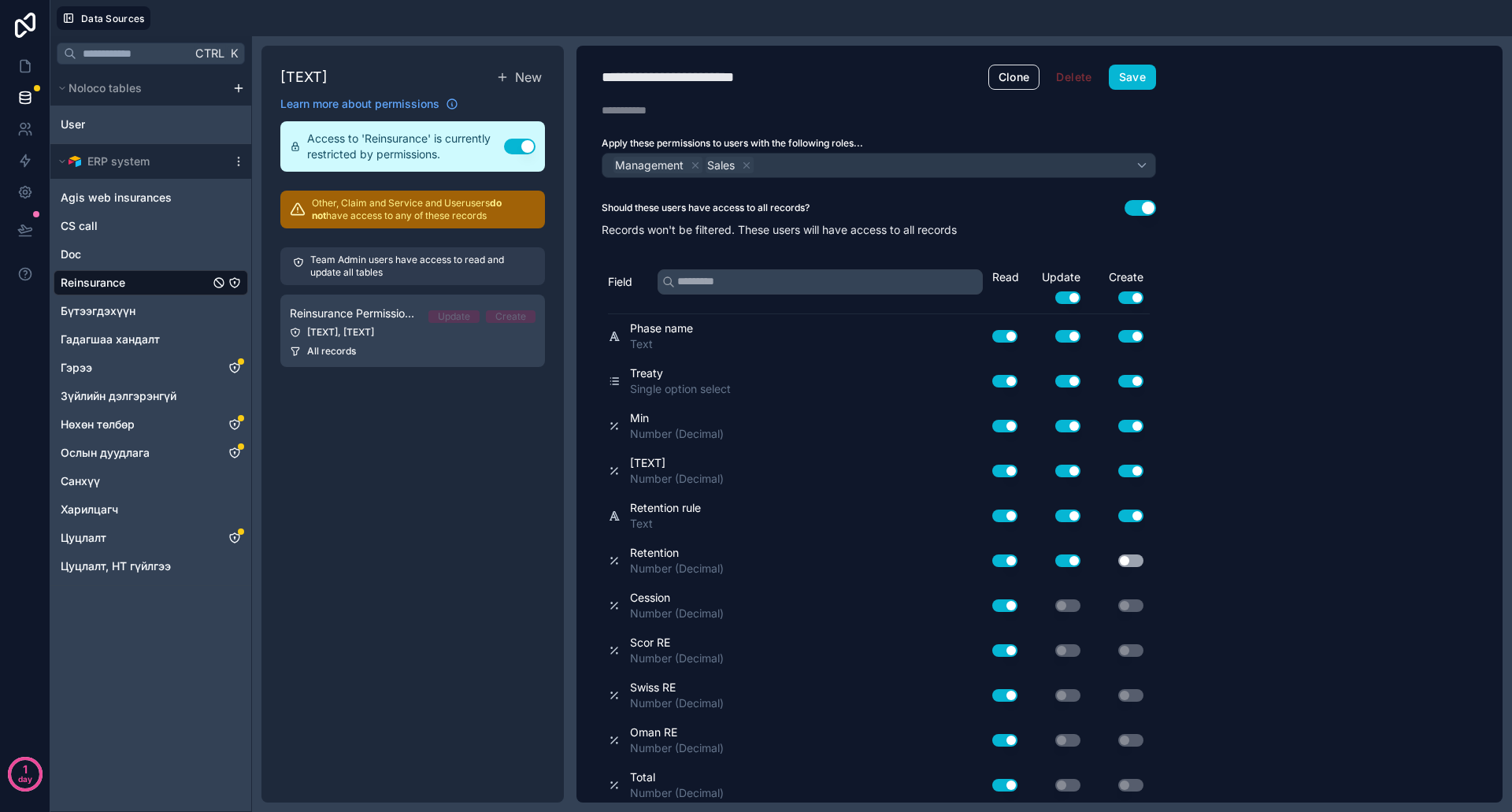 click on "Use setting" at bounding box center [1131, 561] 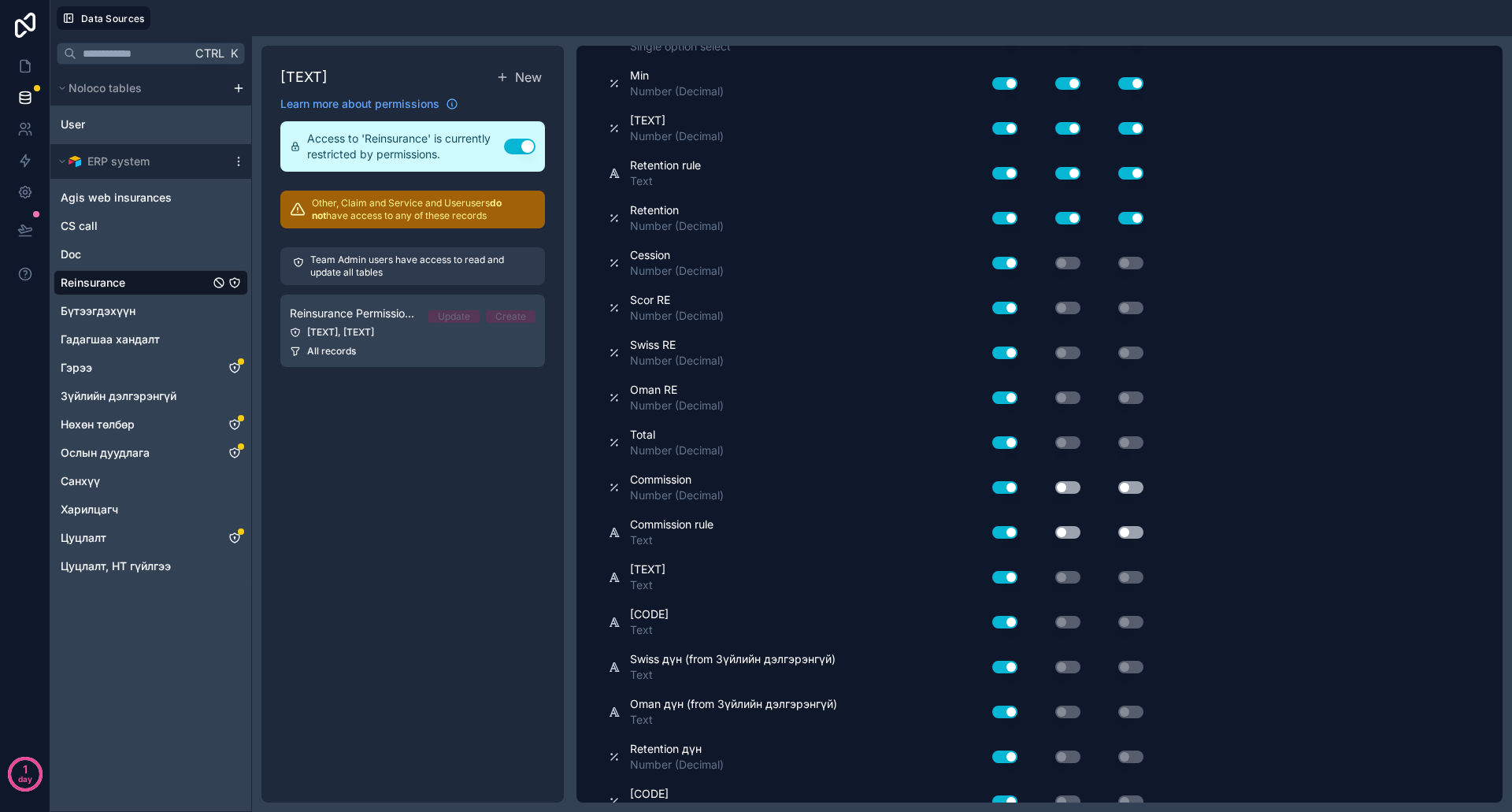 scroll, scrollTop: 342, scrollLeft: 0, axis: vertical 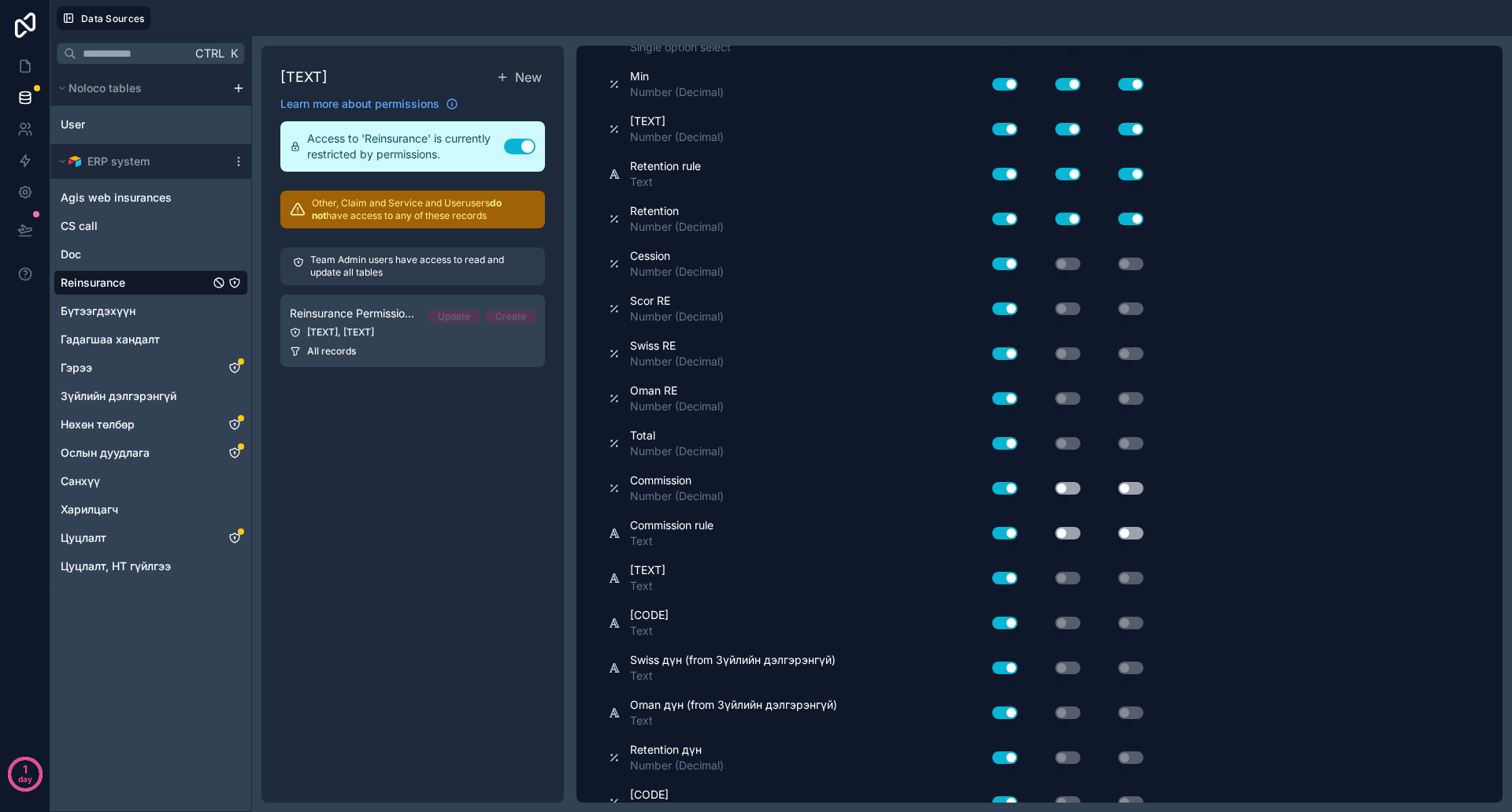 click on "Use setting" at bounding box center (1055, 488) 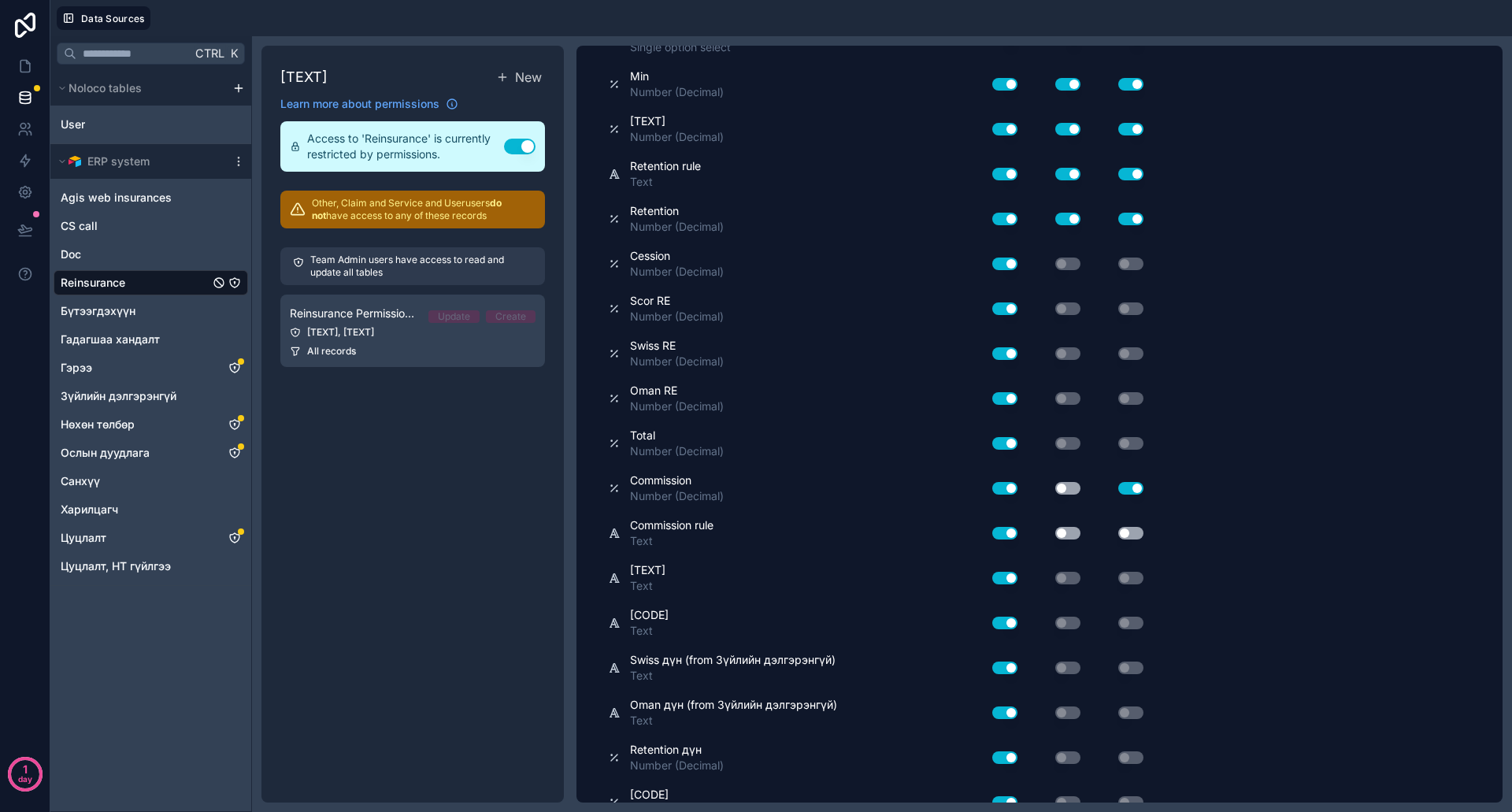 click on "Use setting" at bounding box center (1068, 488) 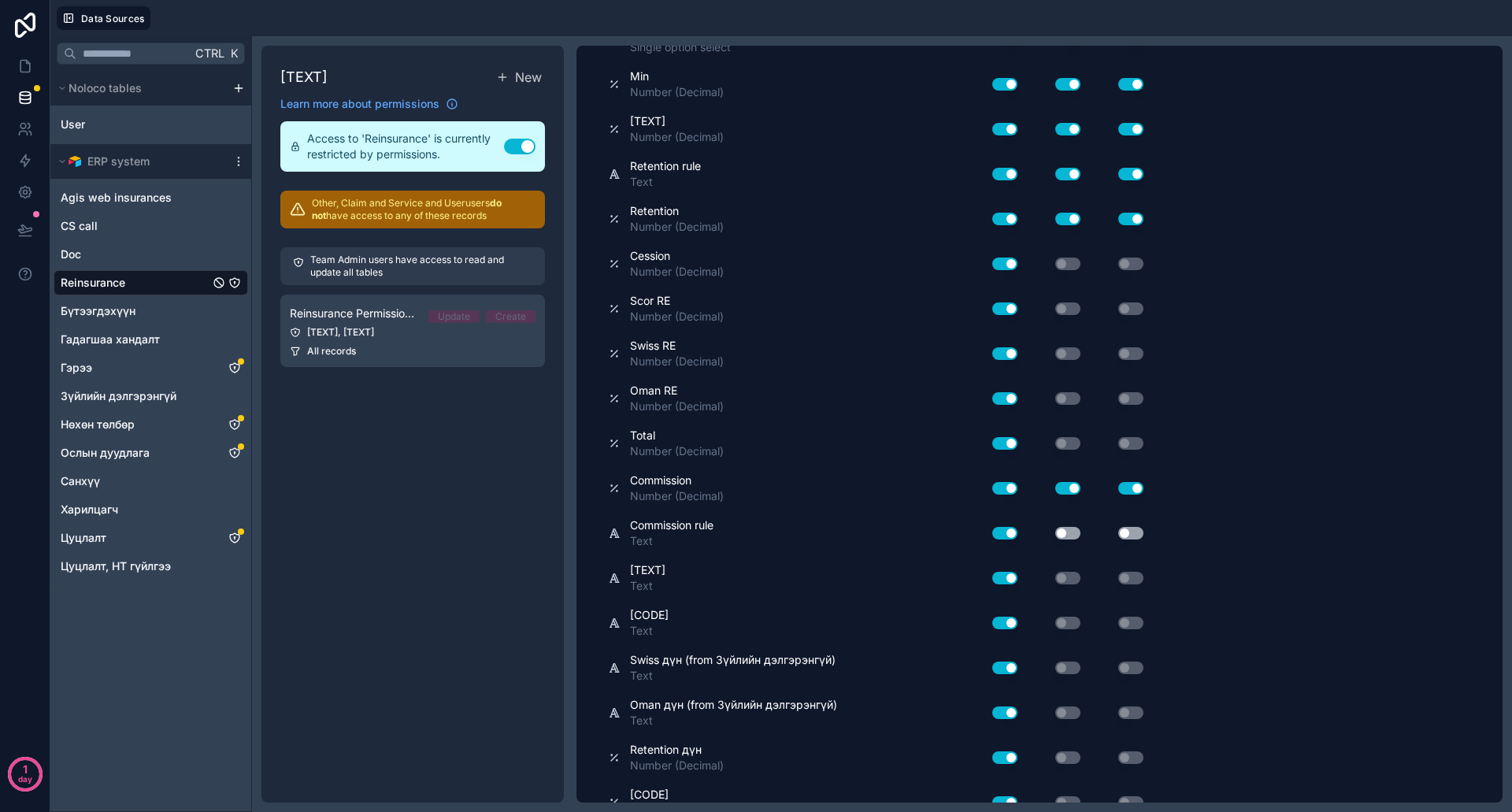 click on "Use setting" at bounding box center [1068, 533] 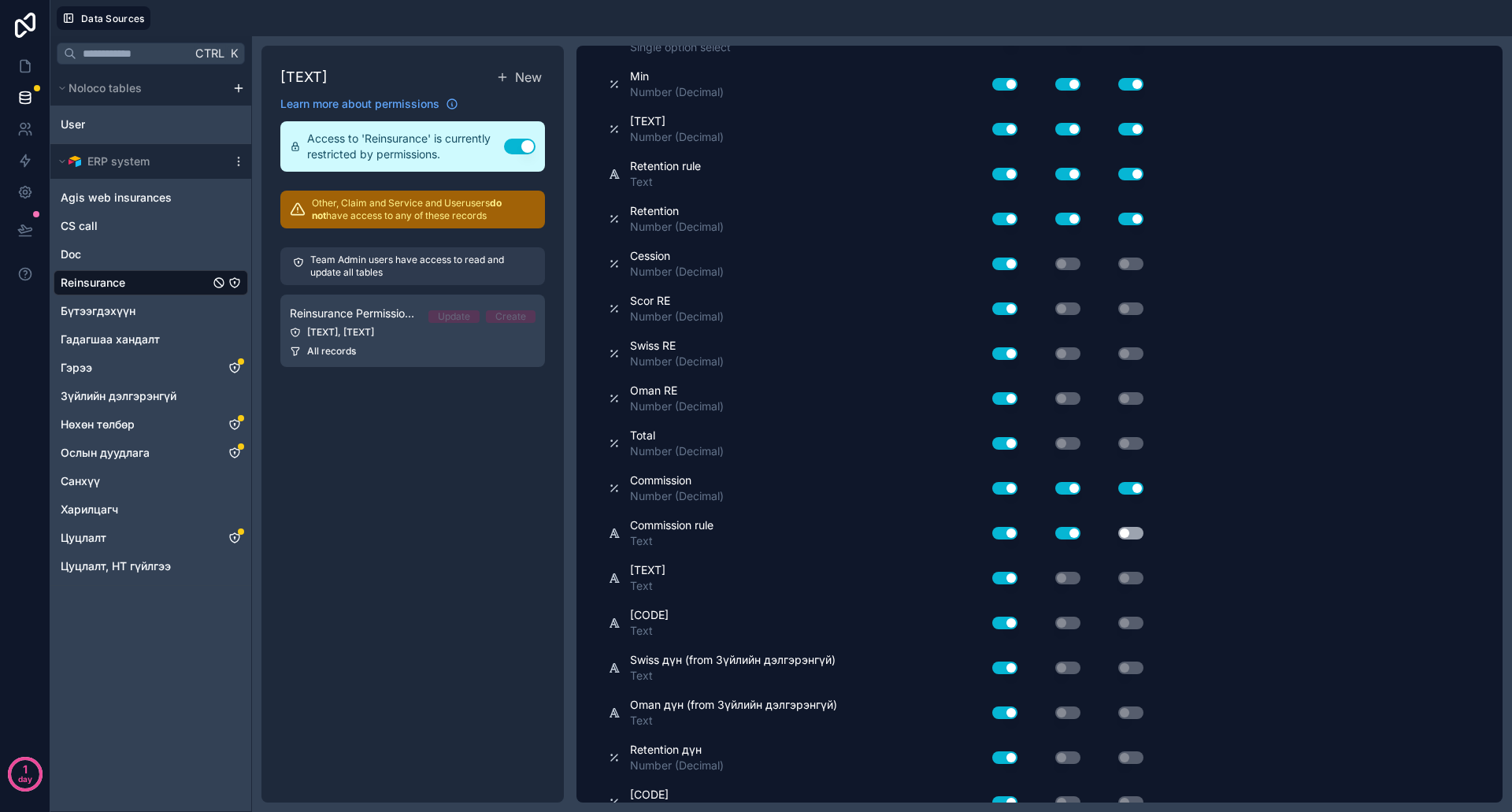 click on "Use setting" at bounding box center (1118, 533) 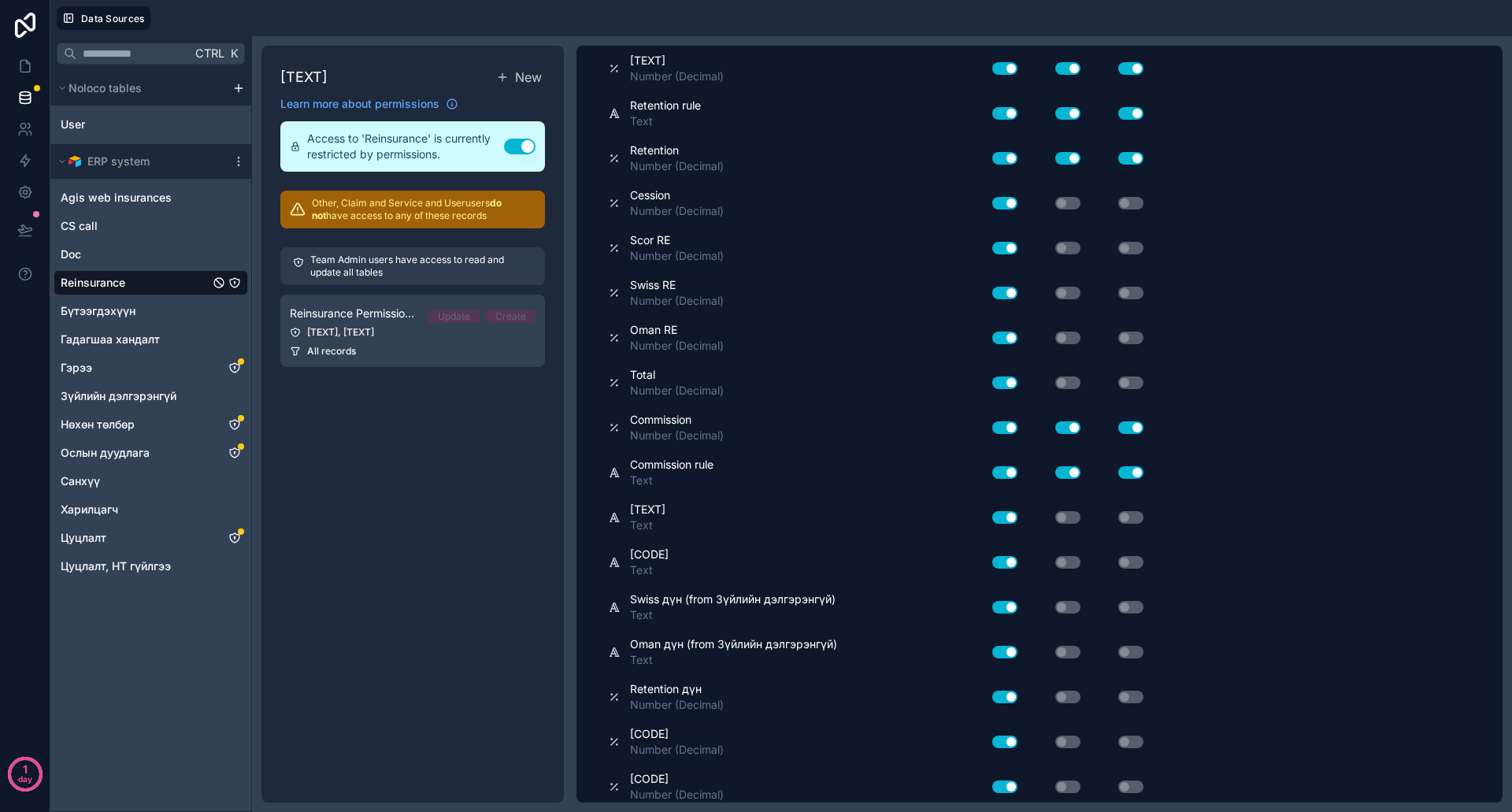 scroll, scrollTop: 499, scrollLeft: 0, axis: vertical 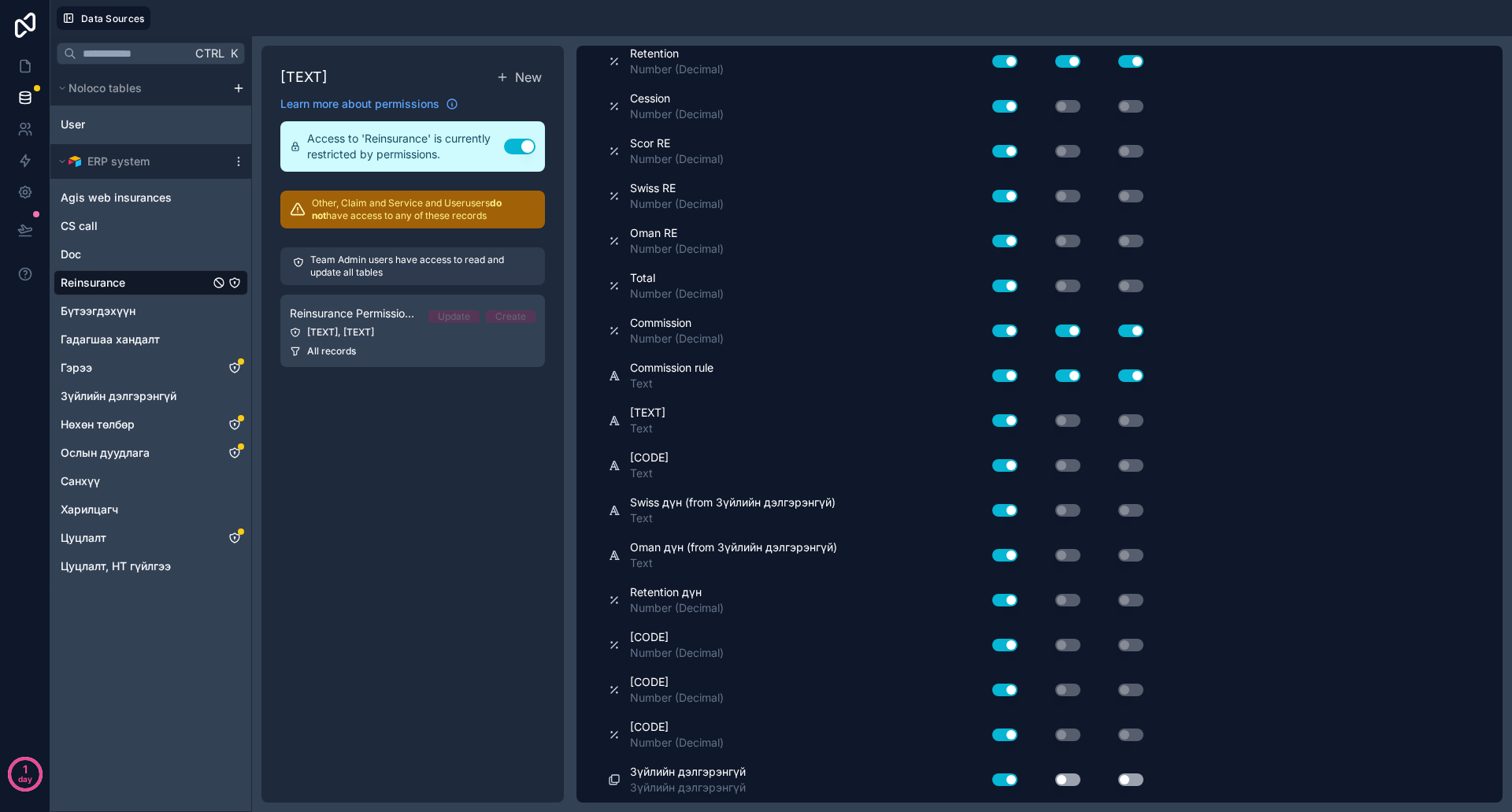 click on "Use setting" at bounding box center [1068, 780] 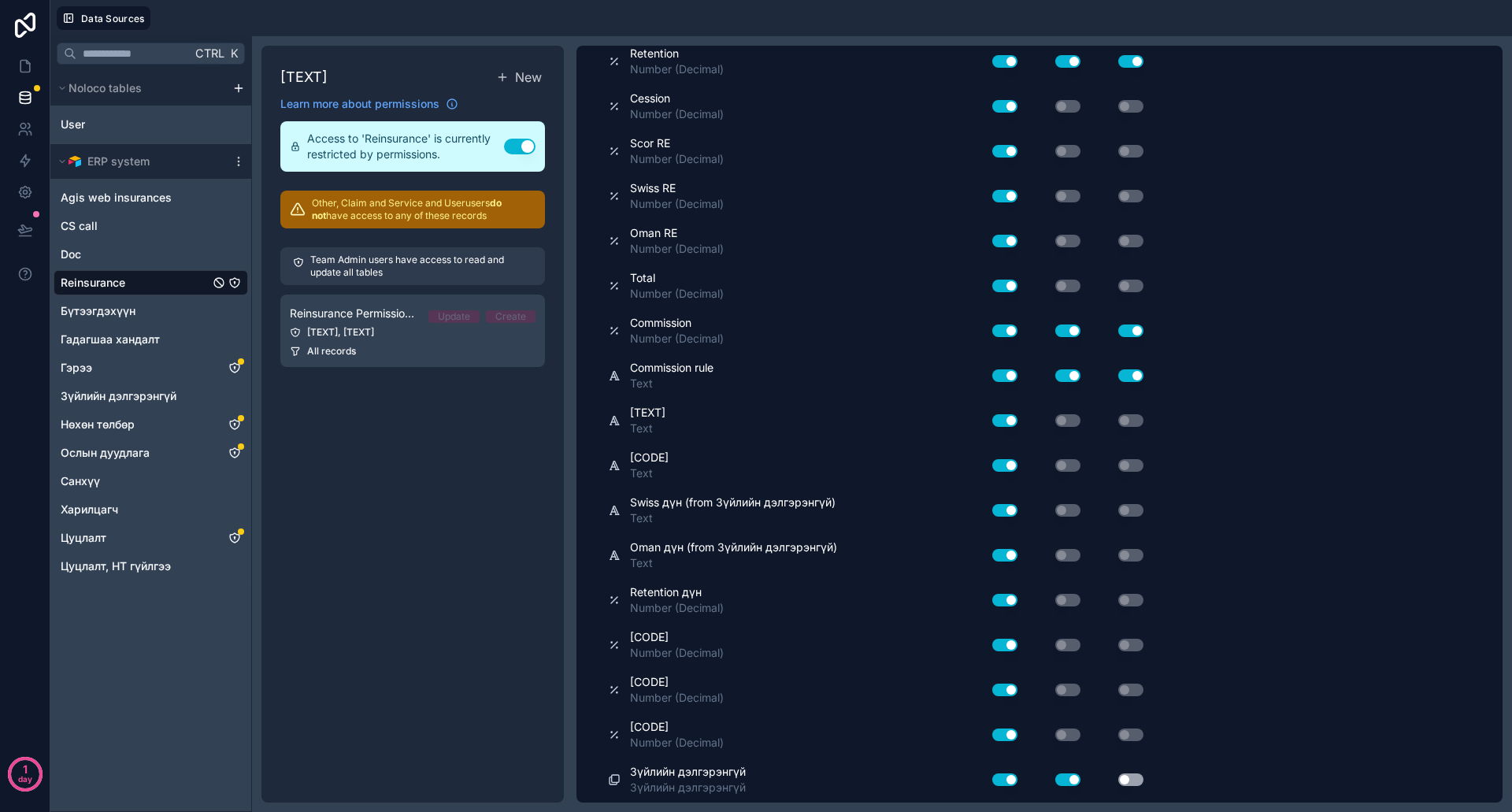 click on "Use setting" at bounding box center [1131, 780] 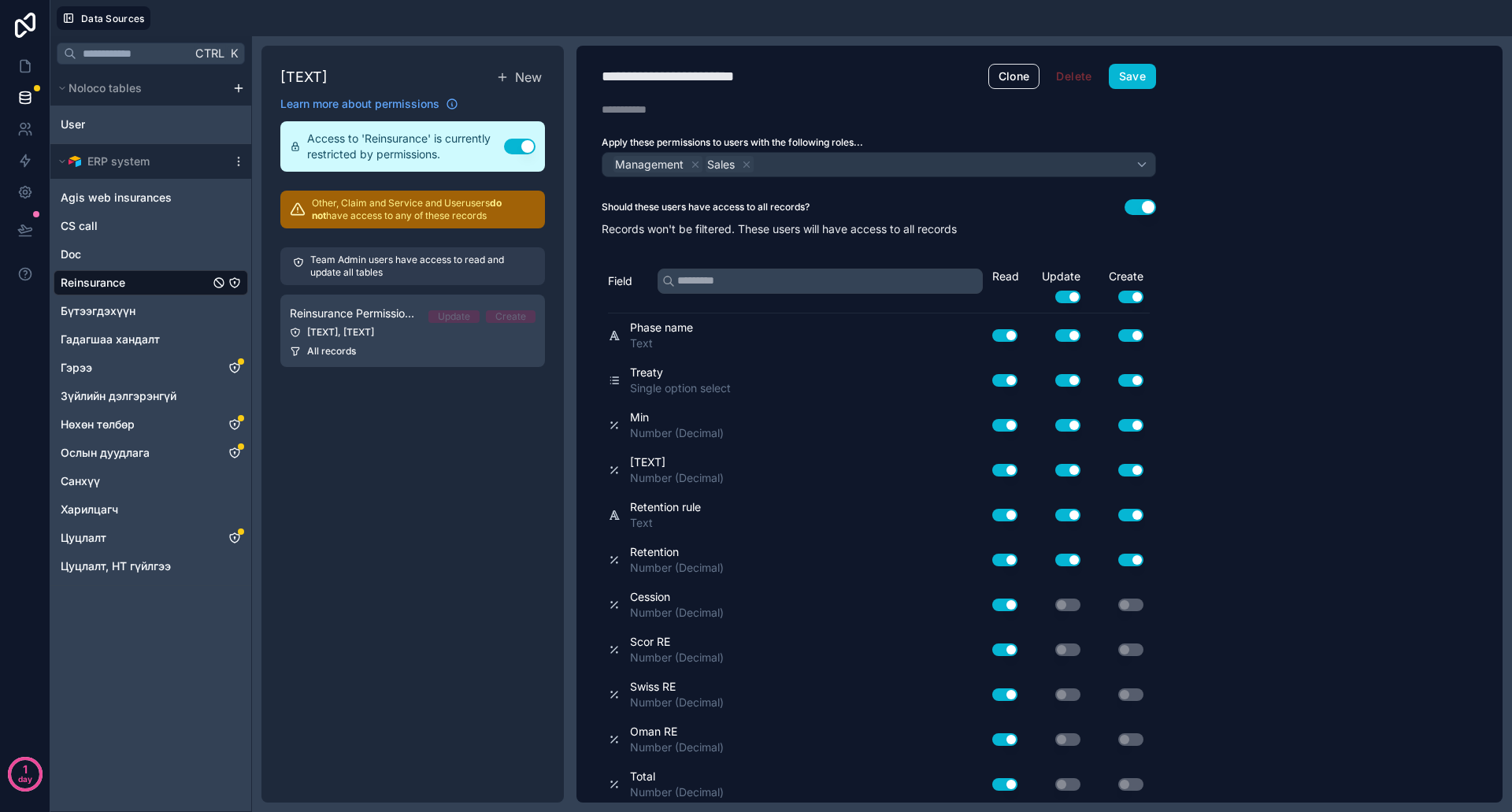 scroll, scrollTop: 0, scrollLeft: 0, axis: both 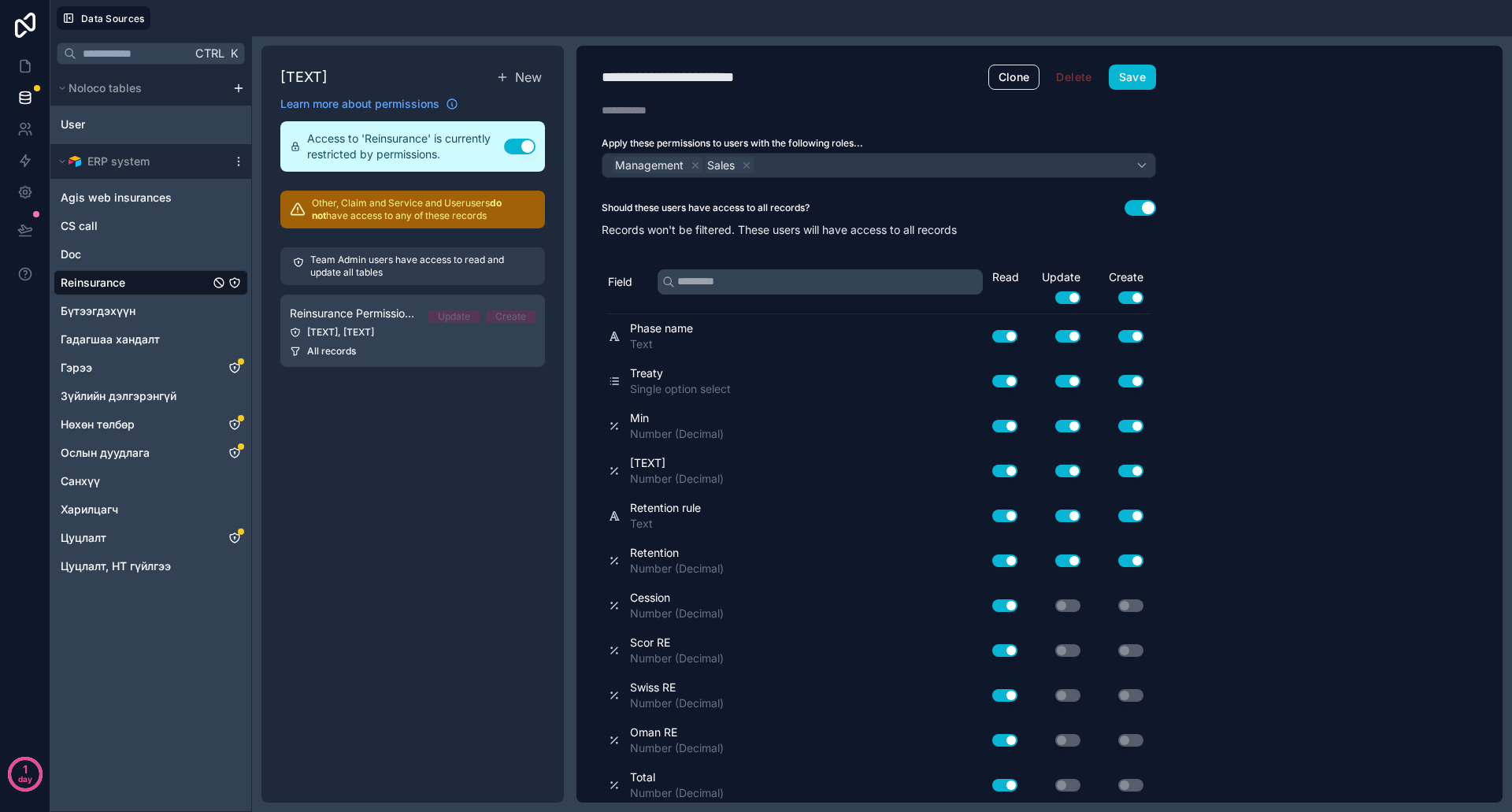 click on "[TEXT]" at bounding box center (879, 424) 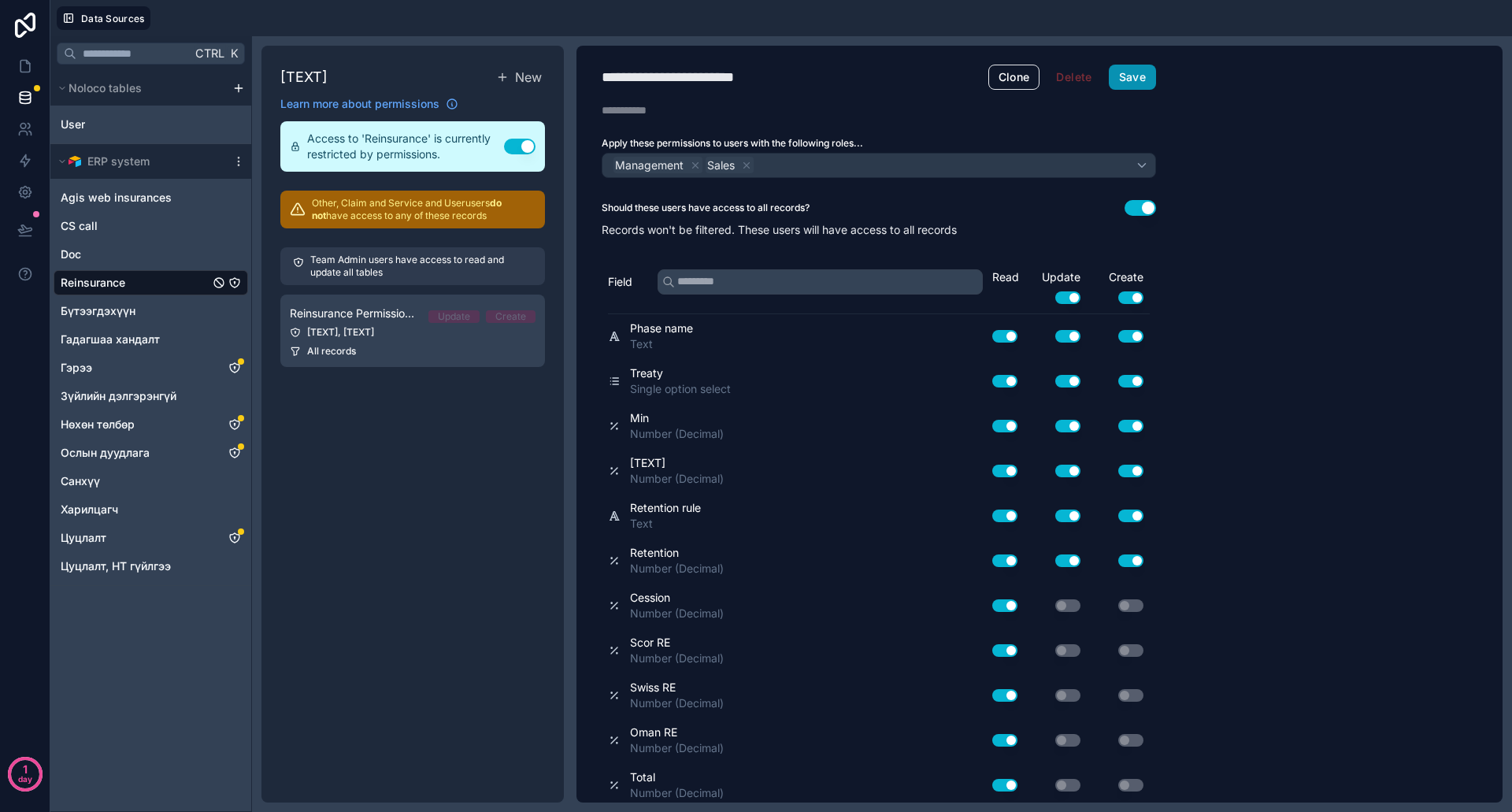 click on "Save" at bounding box center (1132, 77) 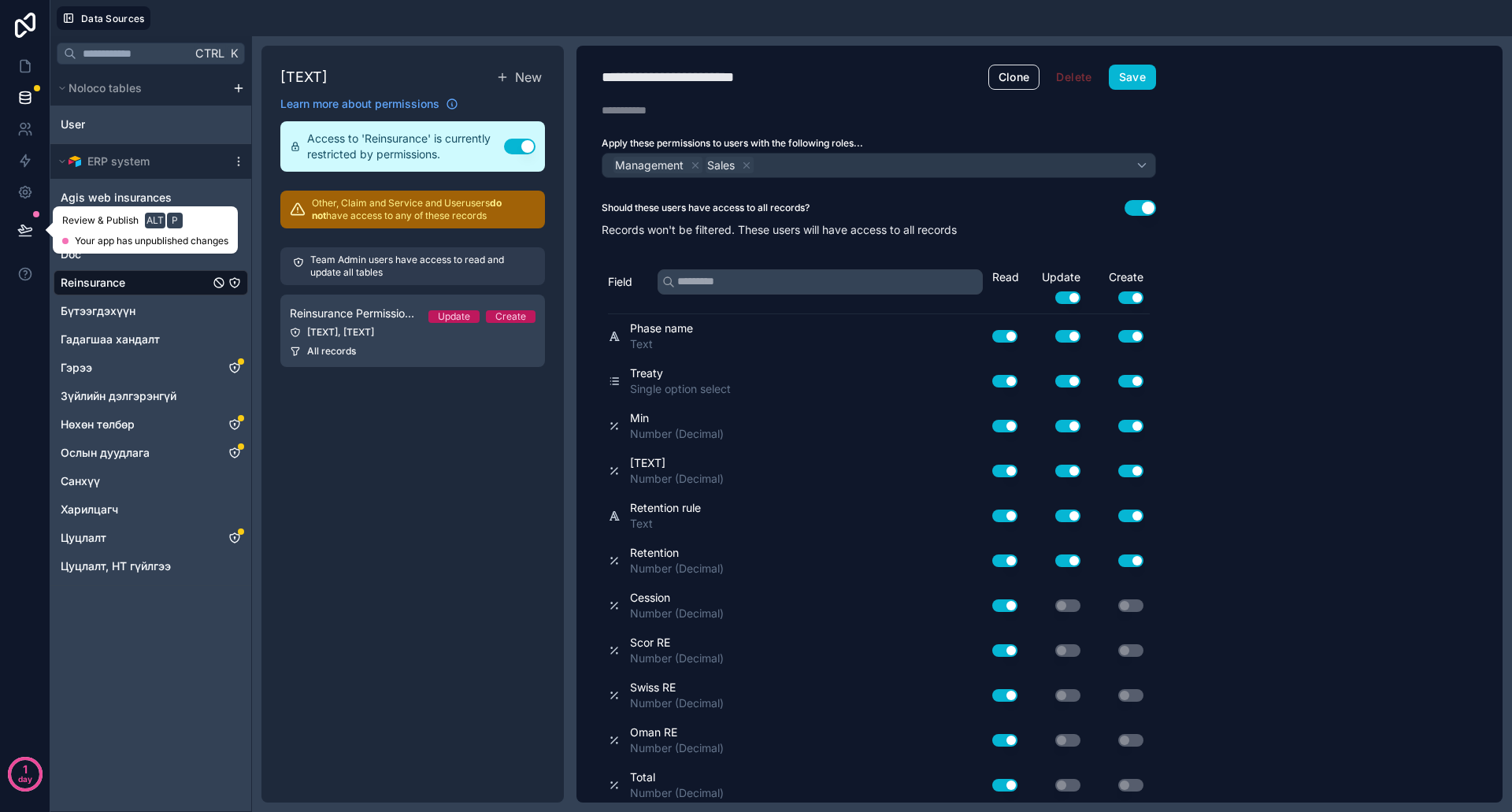 click at bounding box center (25, 230) 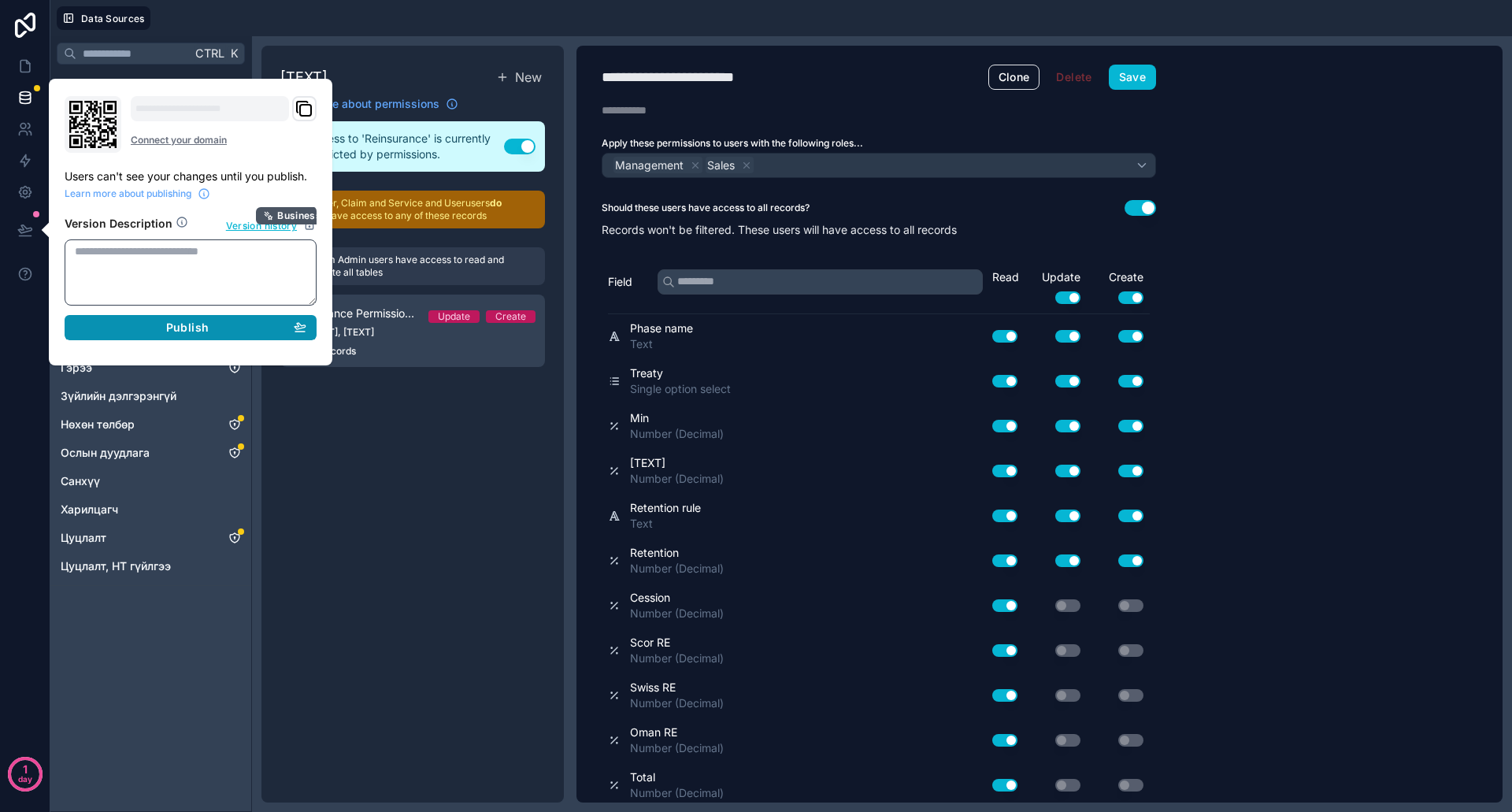 click on "Publish" at bounding box center [187, 328] 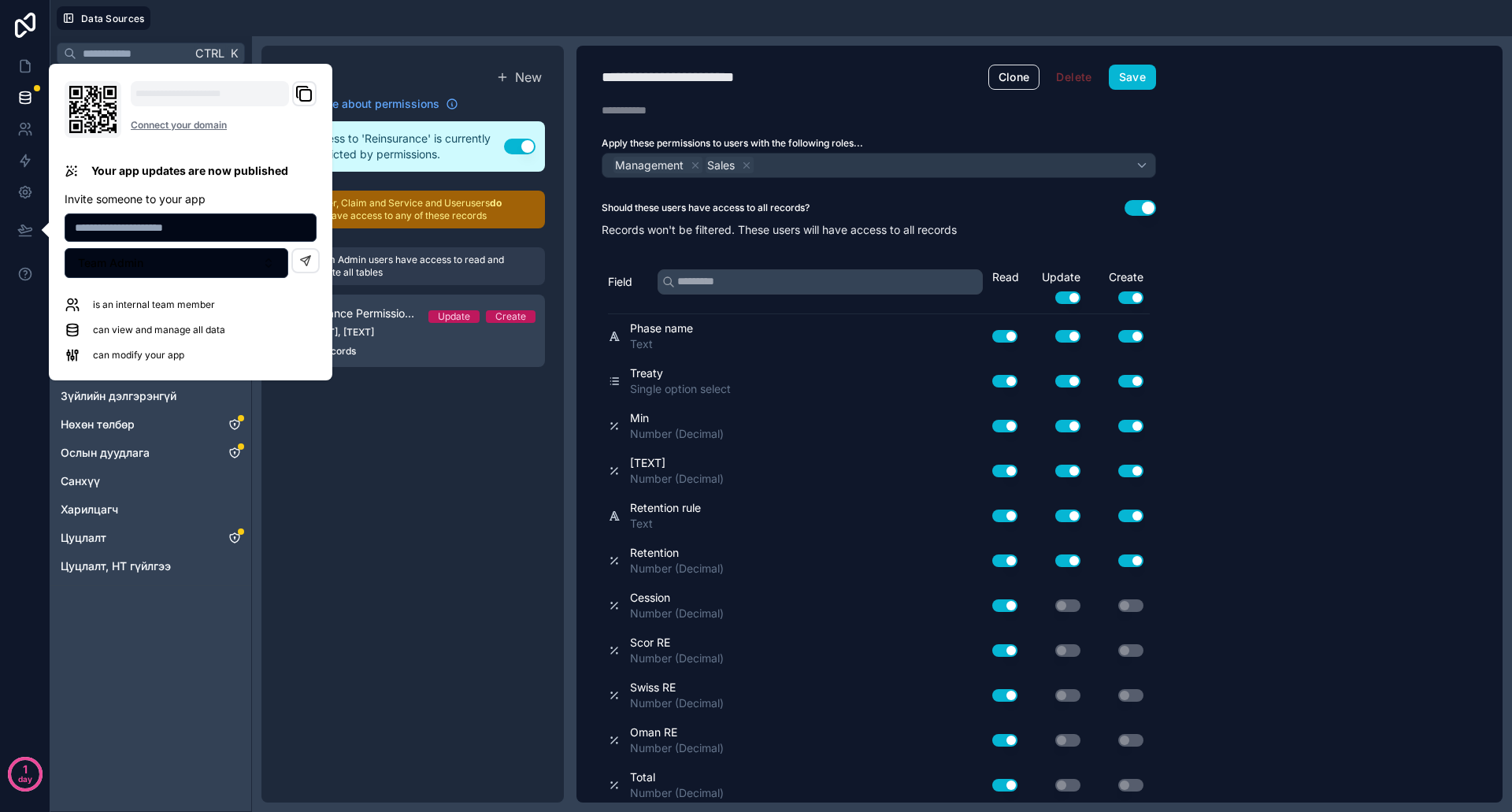 click at bounding box center (834, 18) 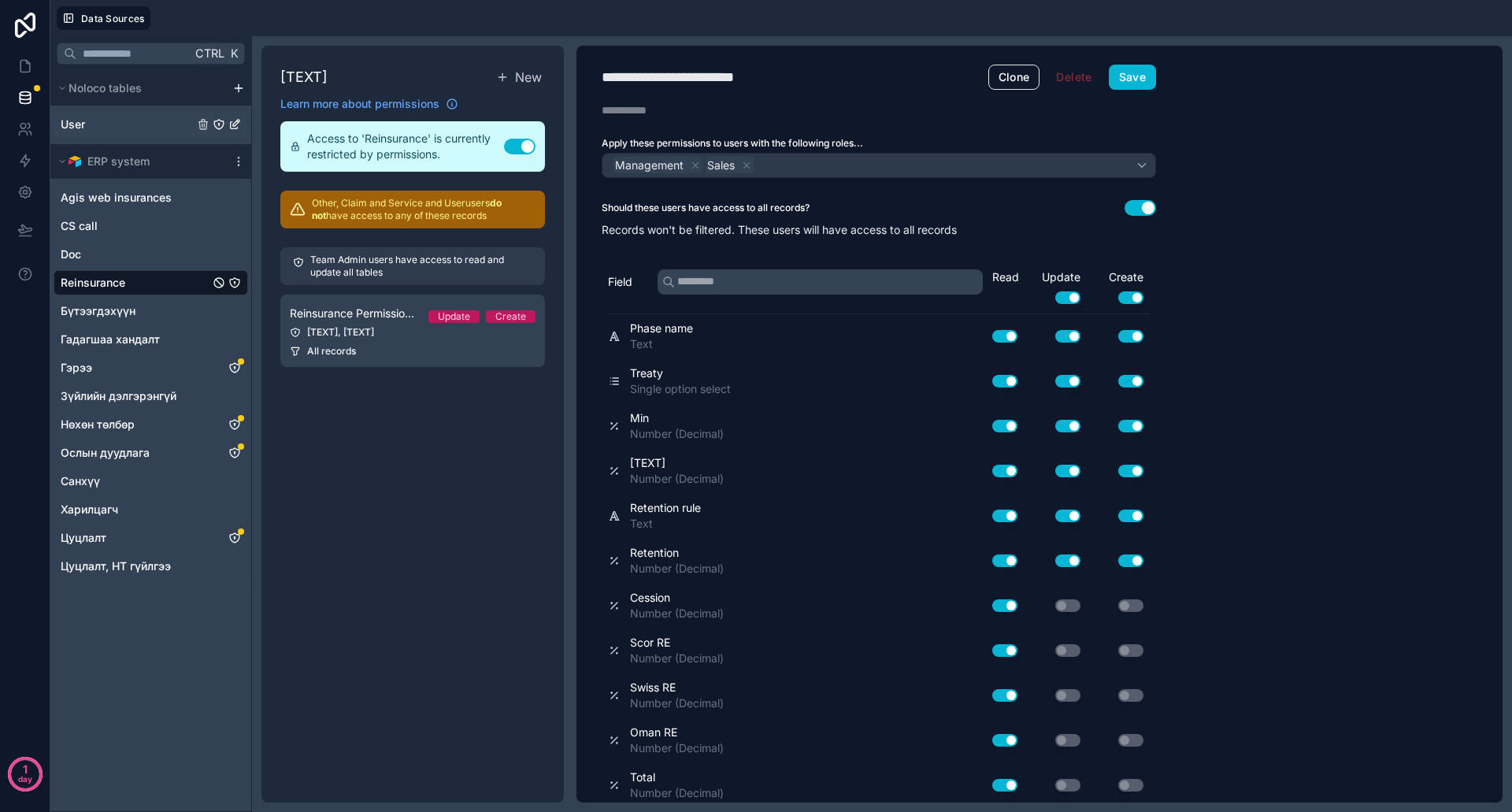 click on "User" at bounding box center (150, 124) 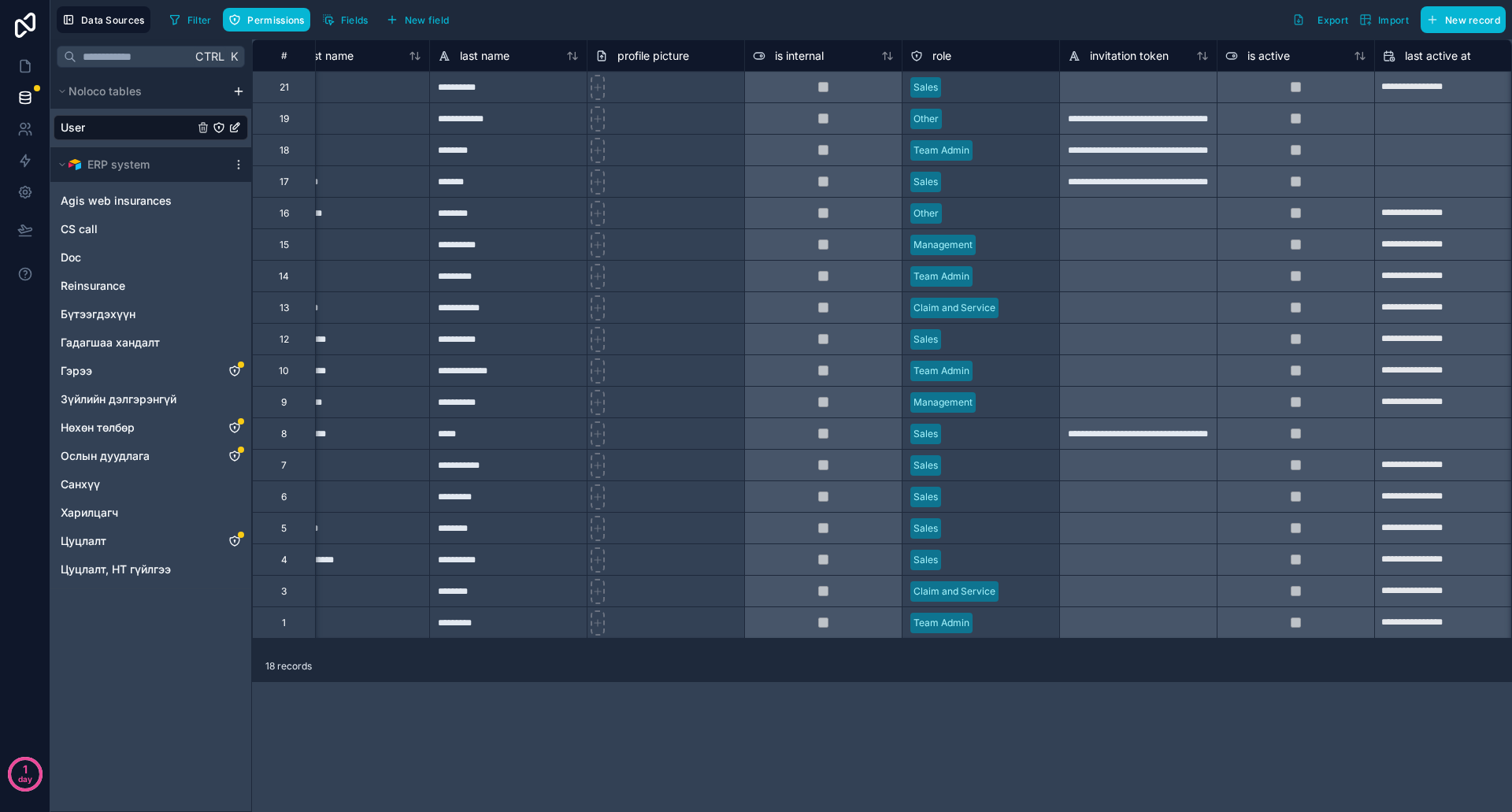 scroll, scrollTop: 0, scrollLeft: 0, axis: both 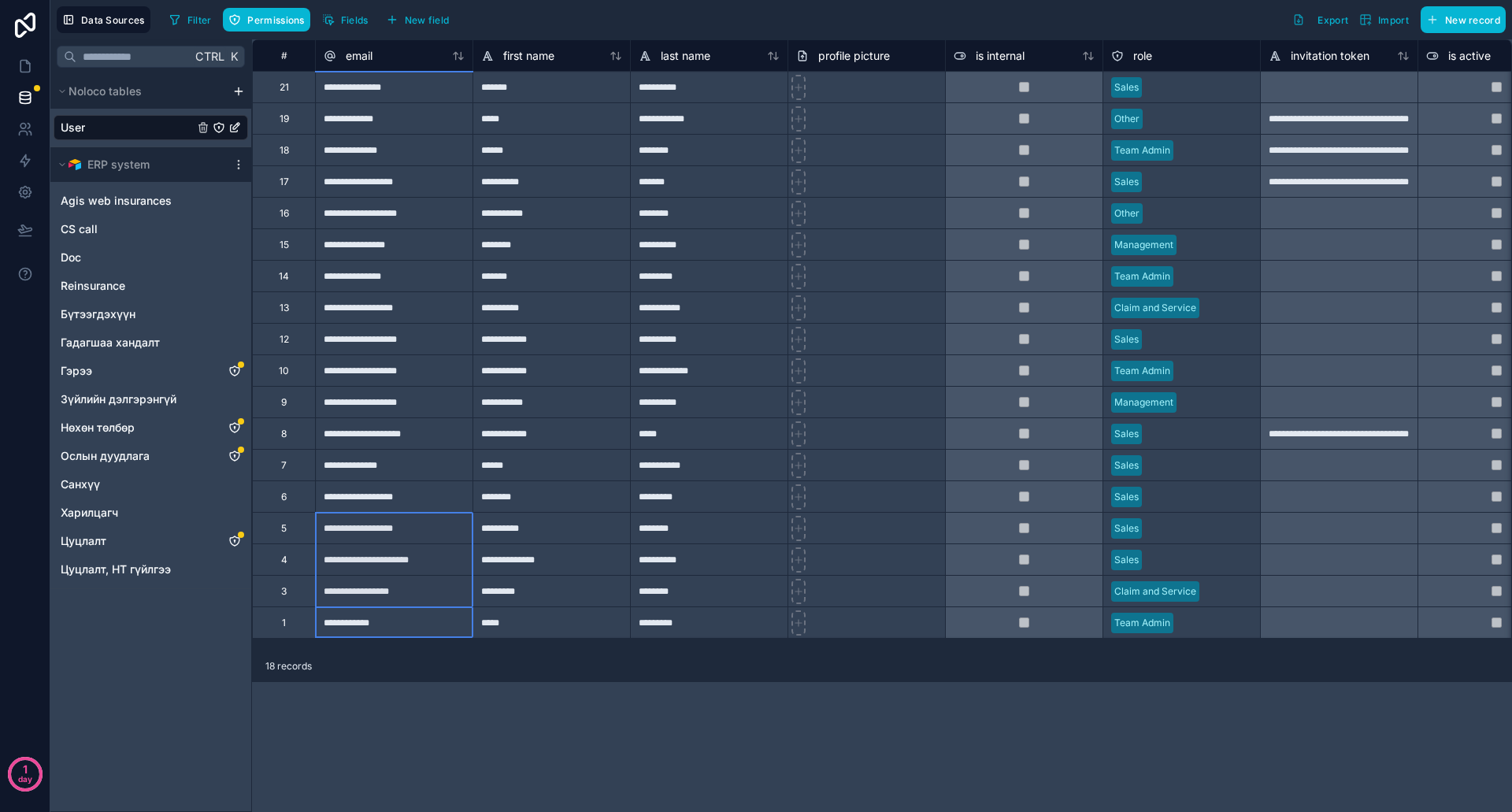 drag, startPoint x: 382, startPoint y: 627, endPoint x: 412, endPoint y: 558, distance: 75.23962 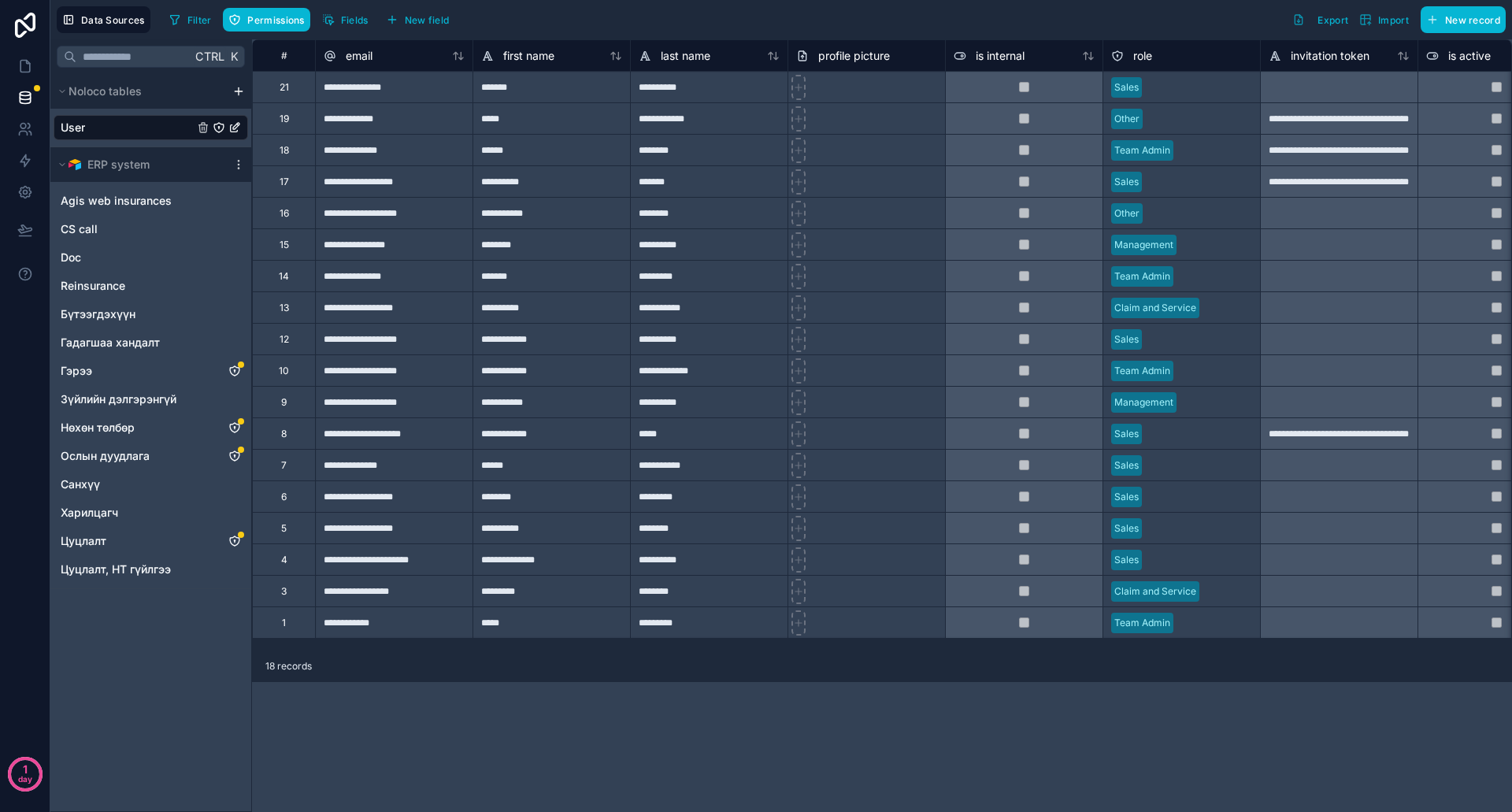 click on "Filter Permissions Fields New field Export Import New record" at bounding box center (834, 20) 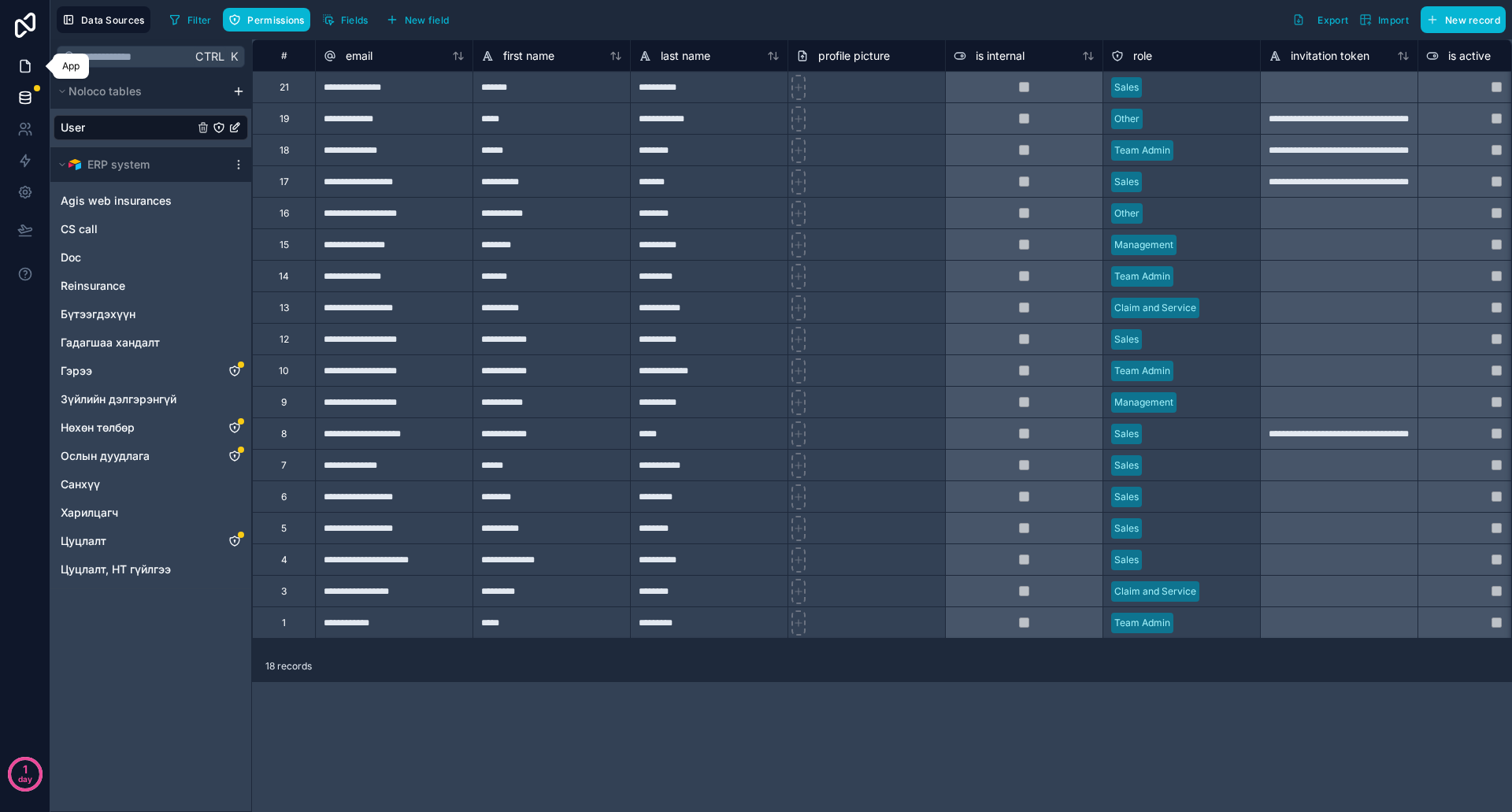 click 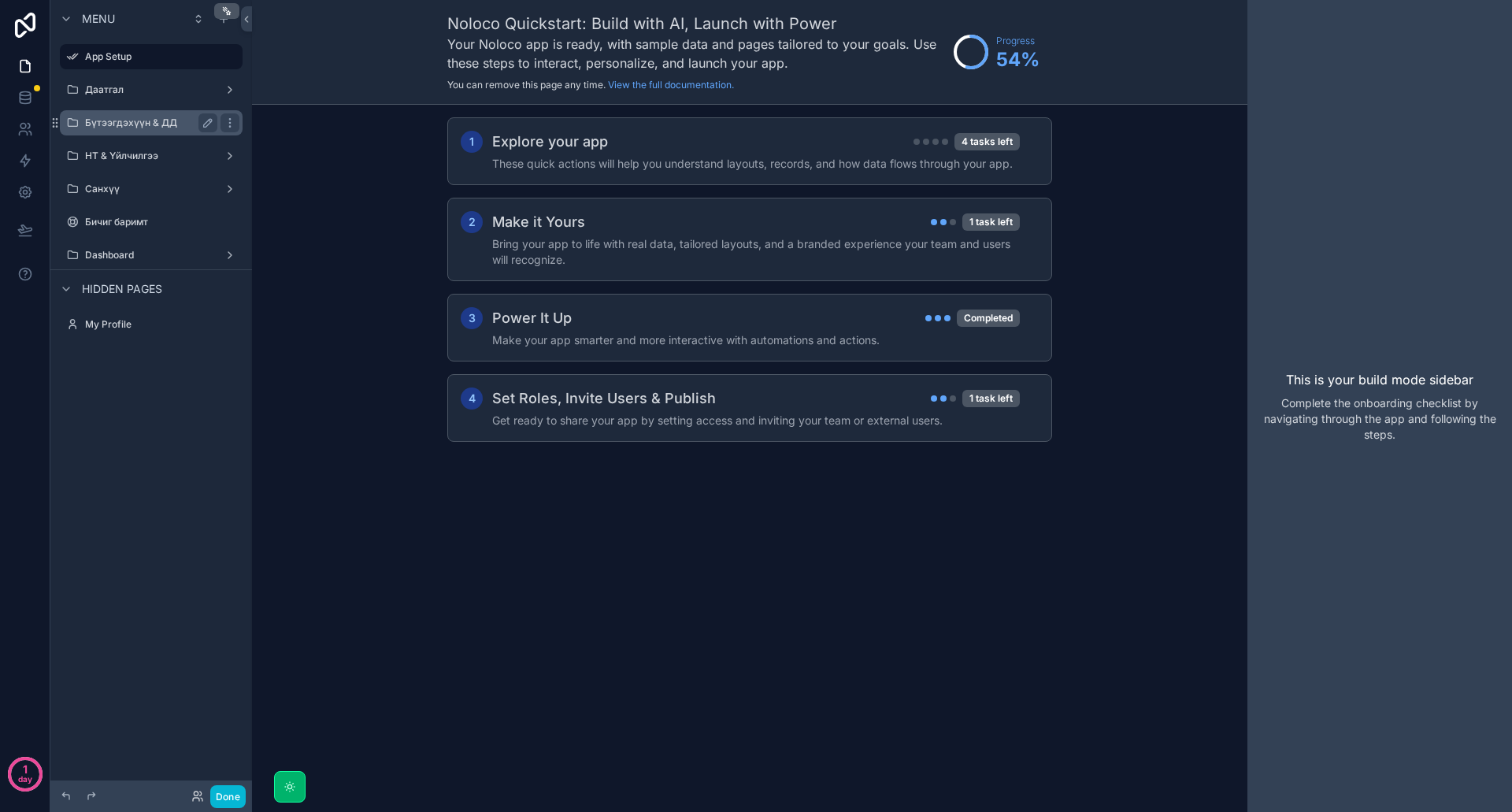 click on "Бүтээгдэхүүн & ДД" at bounding box center (148, 123) 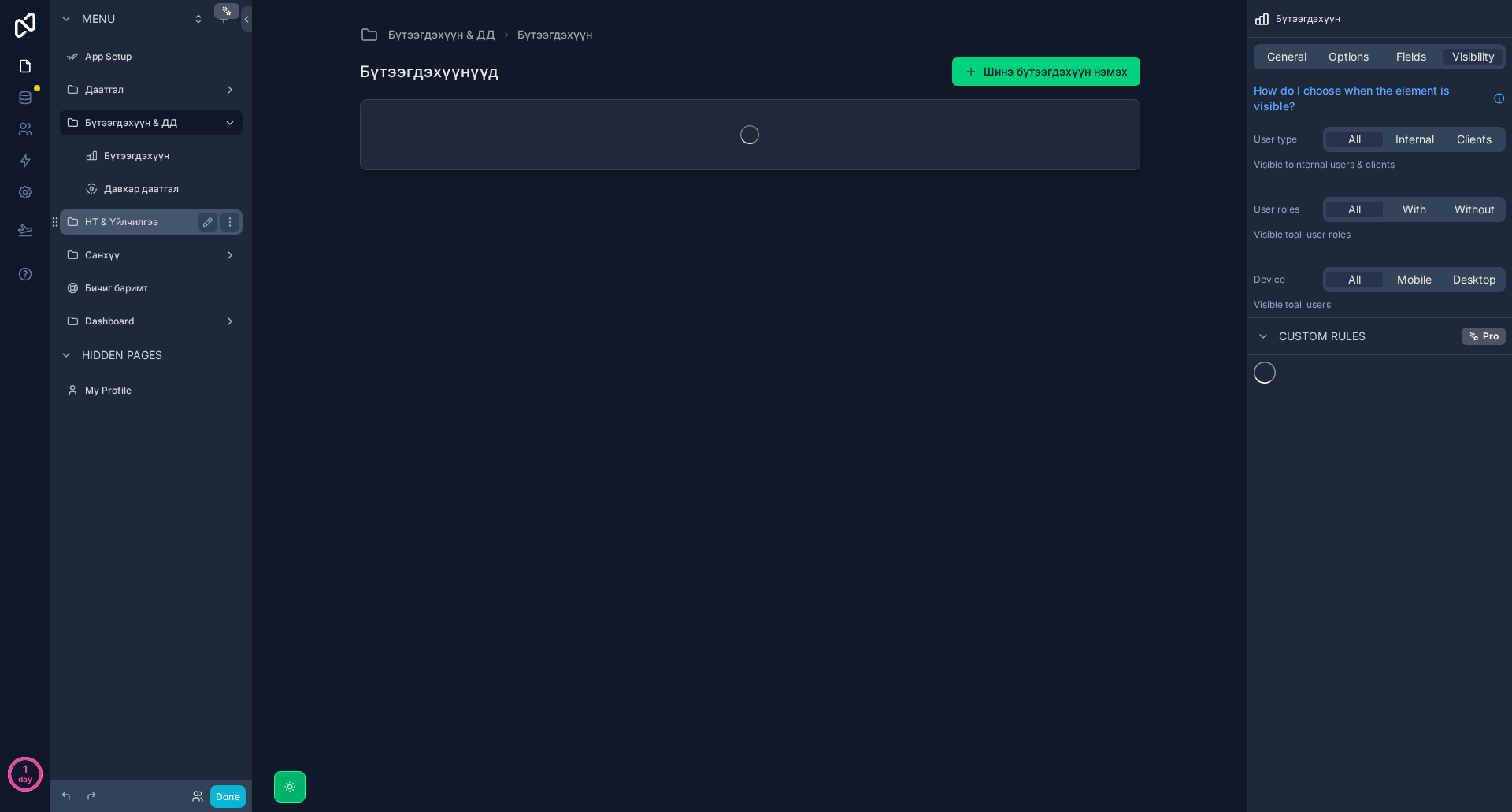click on "НТ & Үйлчилгээ" at bounding box center (148, 222) 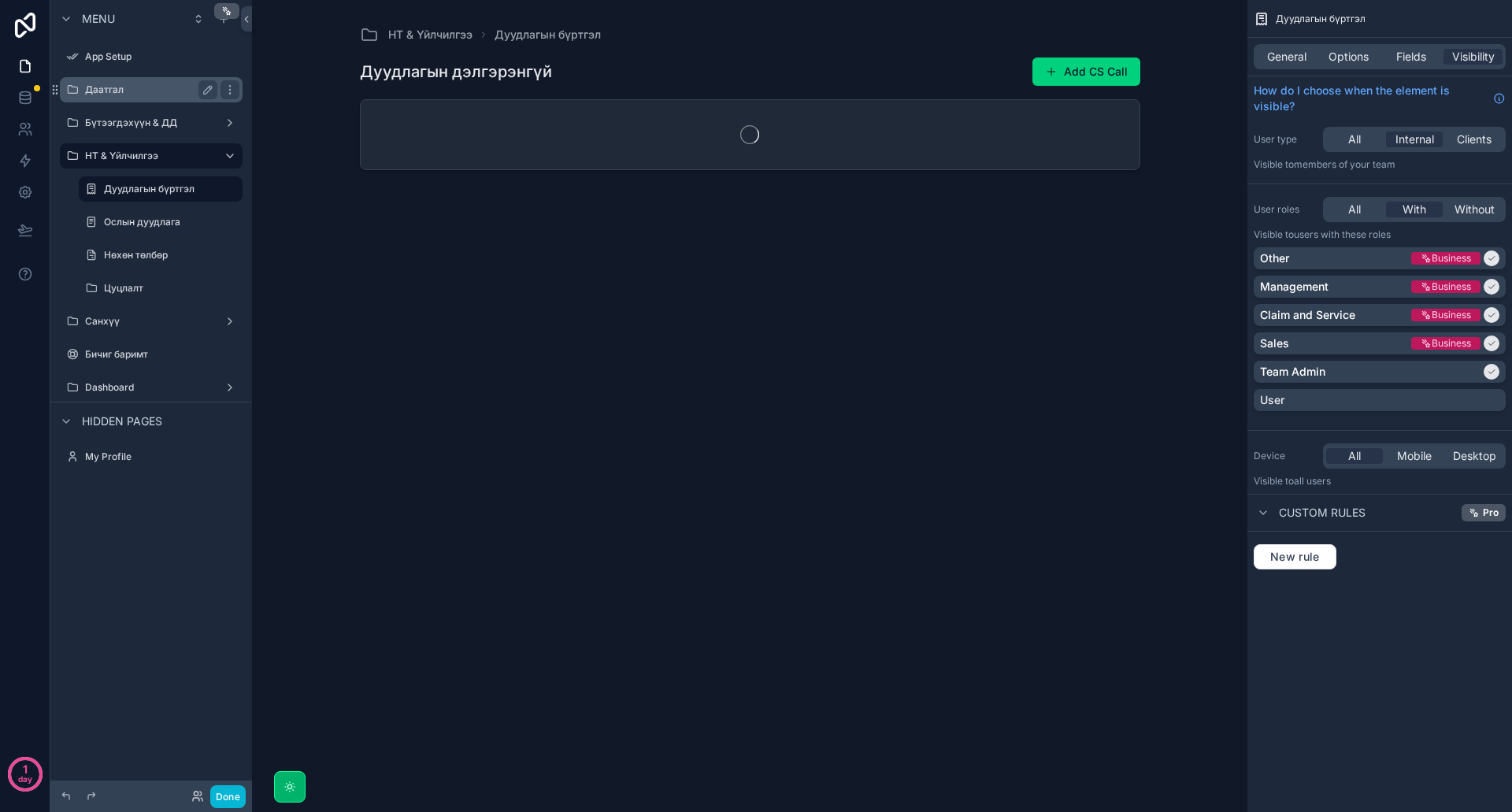 click on "Даатгал" at bounding box center [148, 90] 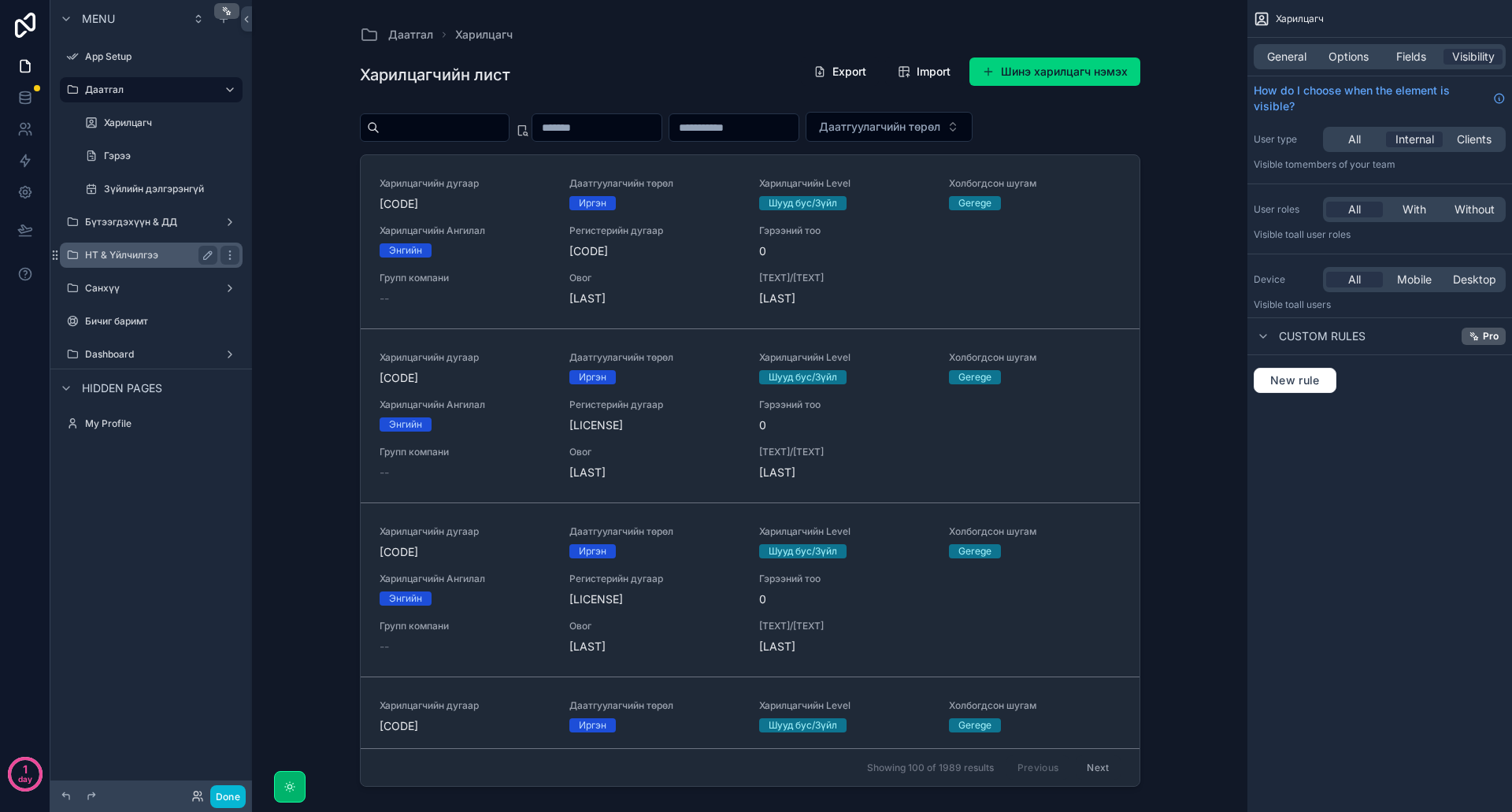 click on "НТ & Үйлчилгээ" at bounding box center (148, 255) 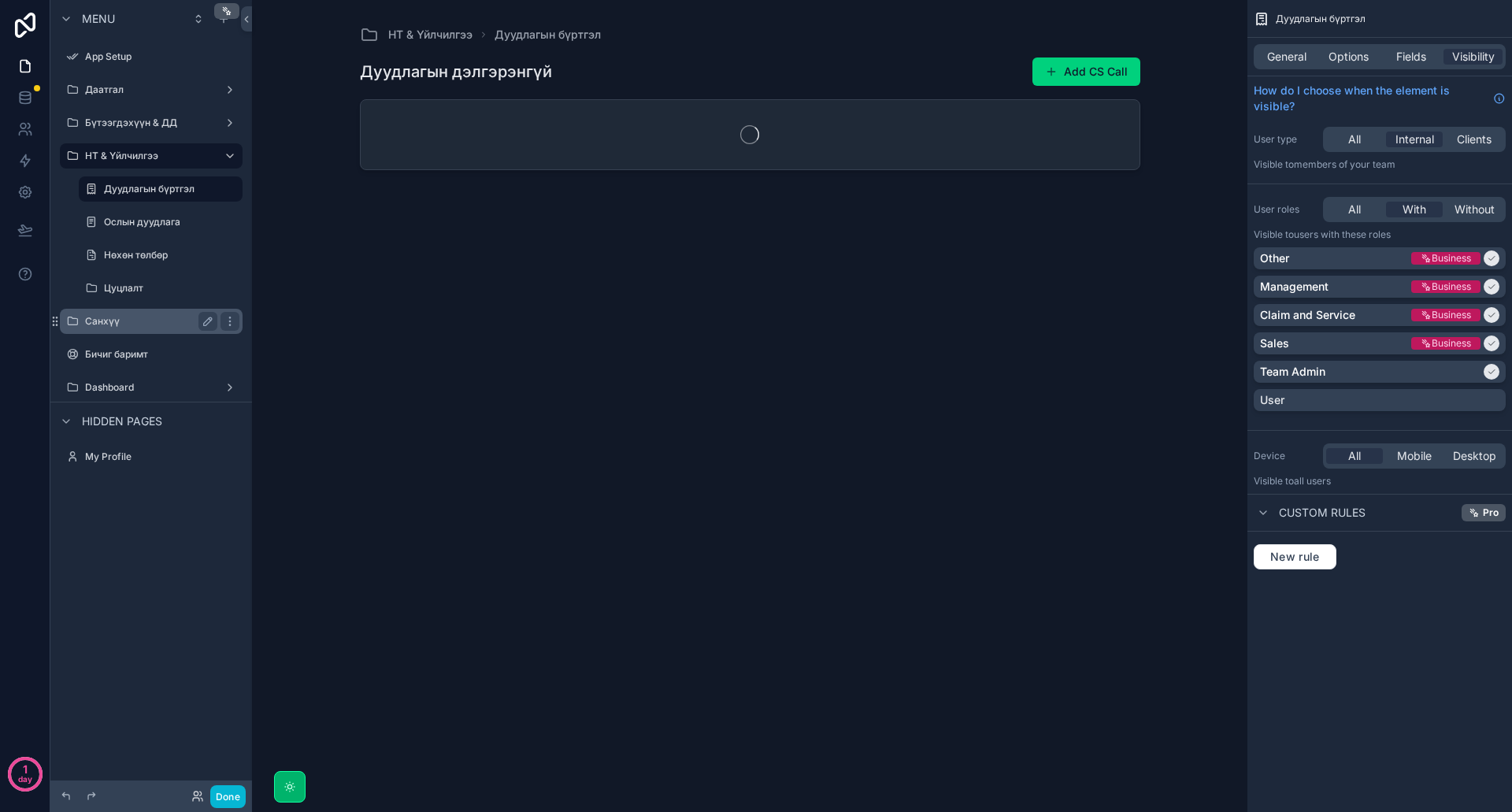 click on "Санхүү" at bounding box center (148, 321) 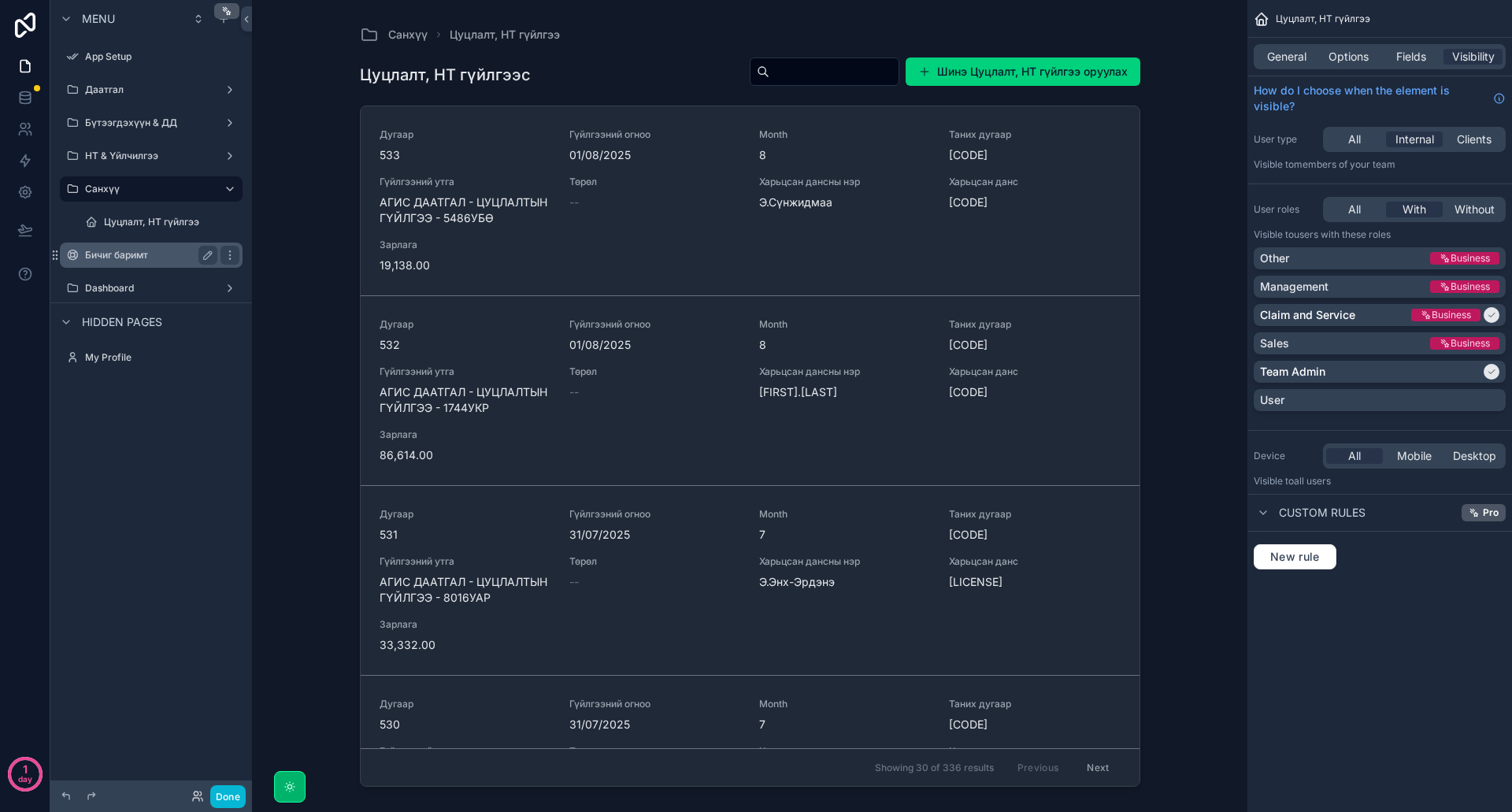 click on "Бичиг баримт" at bounding box center (148, 255) 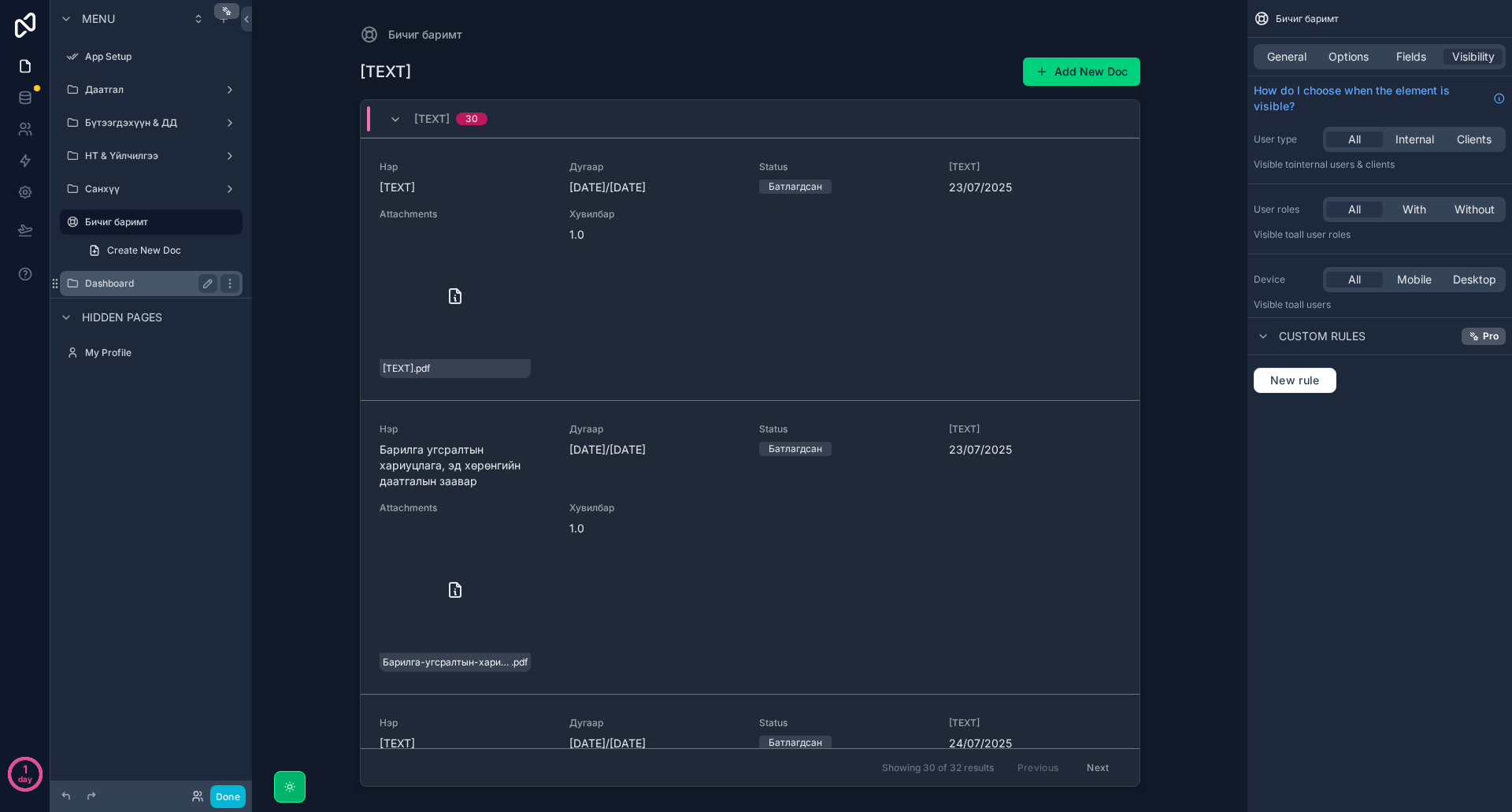 click on "Dashboard" at bounding box center (148, 284) 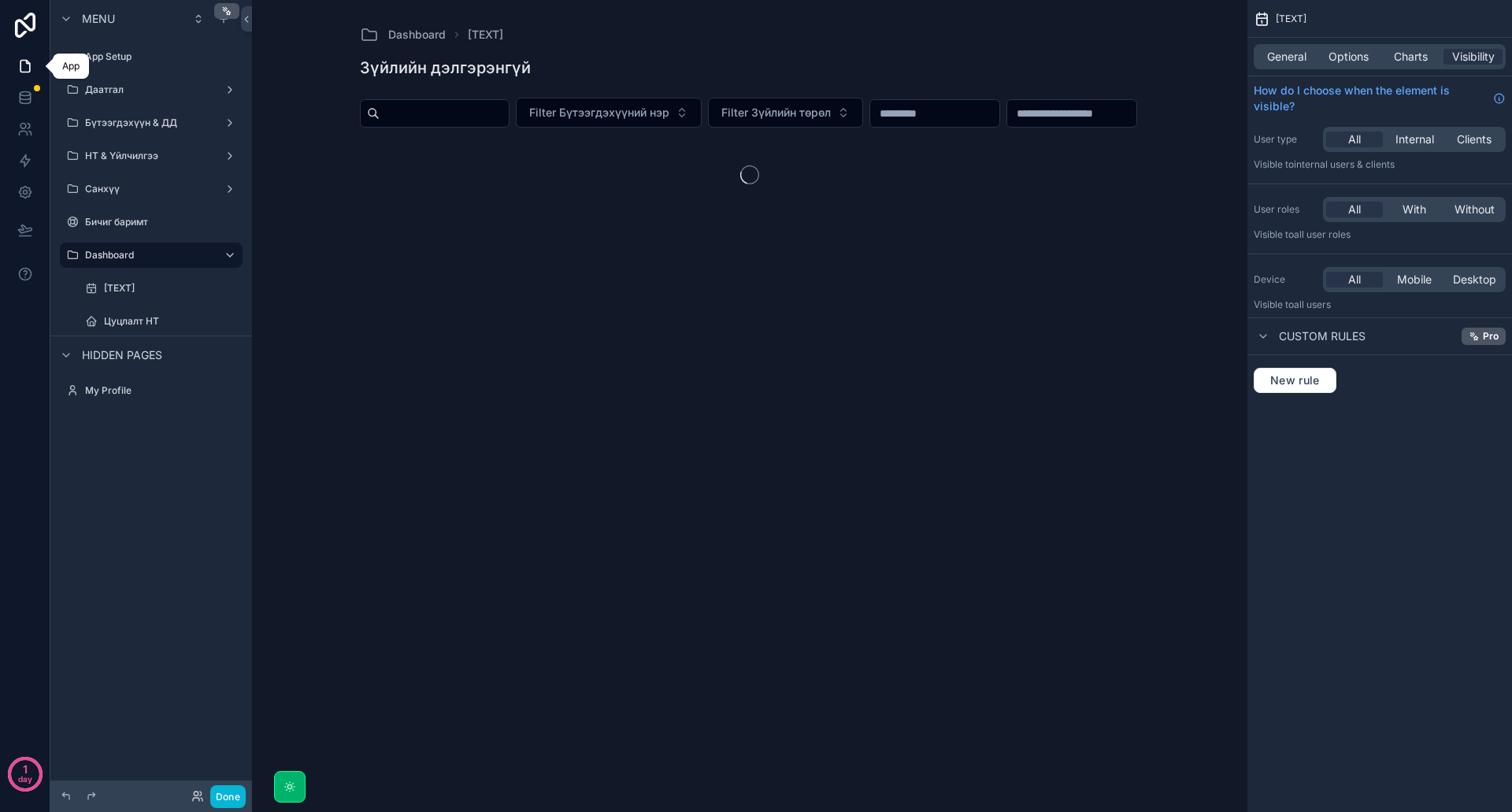 click 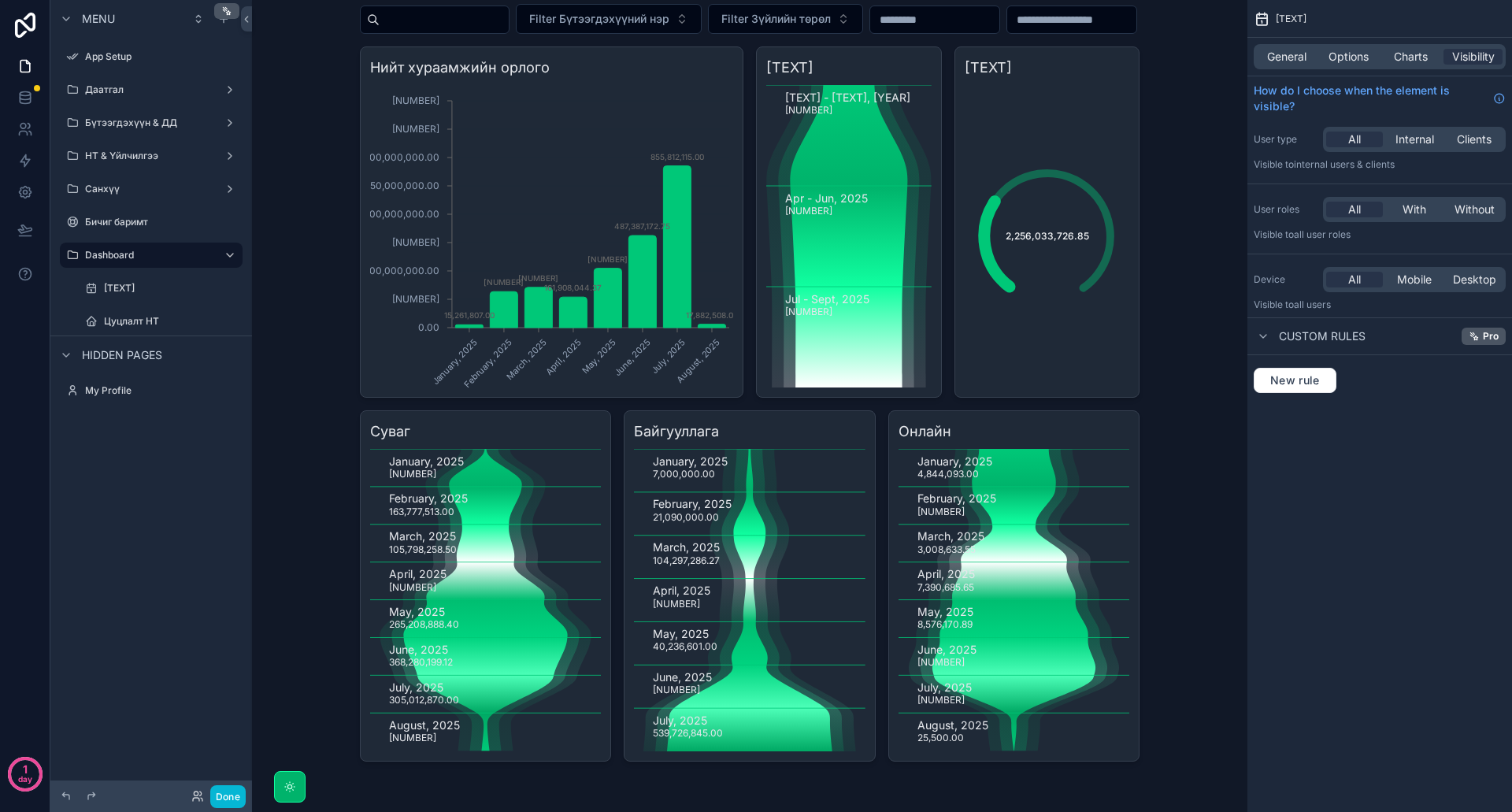 scroll, scrollTop: 128, scrollLeft: 0, axis: vertical 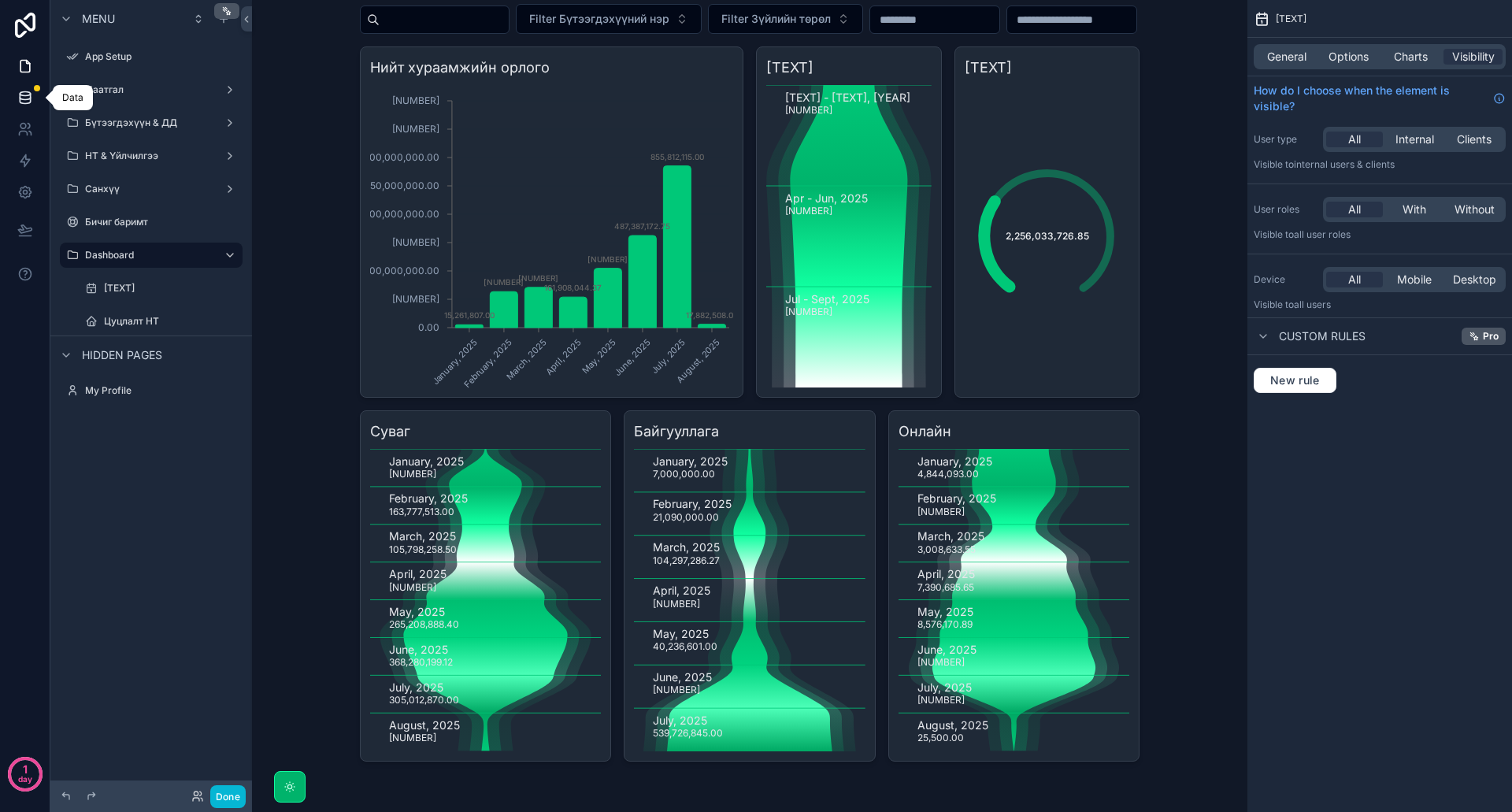 click 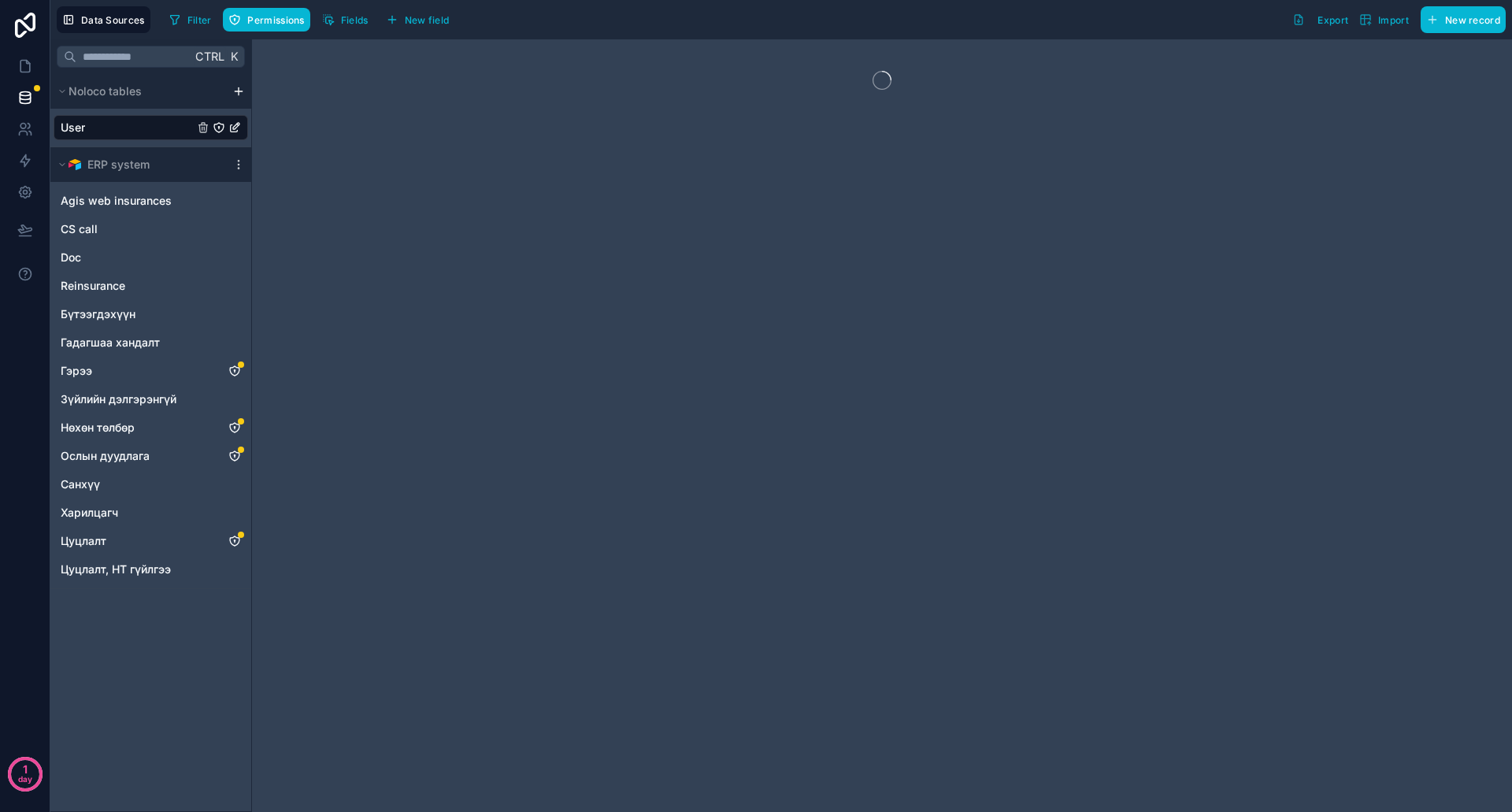 click on "User" at bounding box center [150, 128] 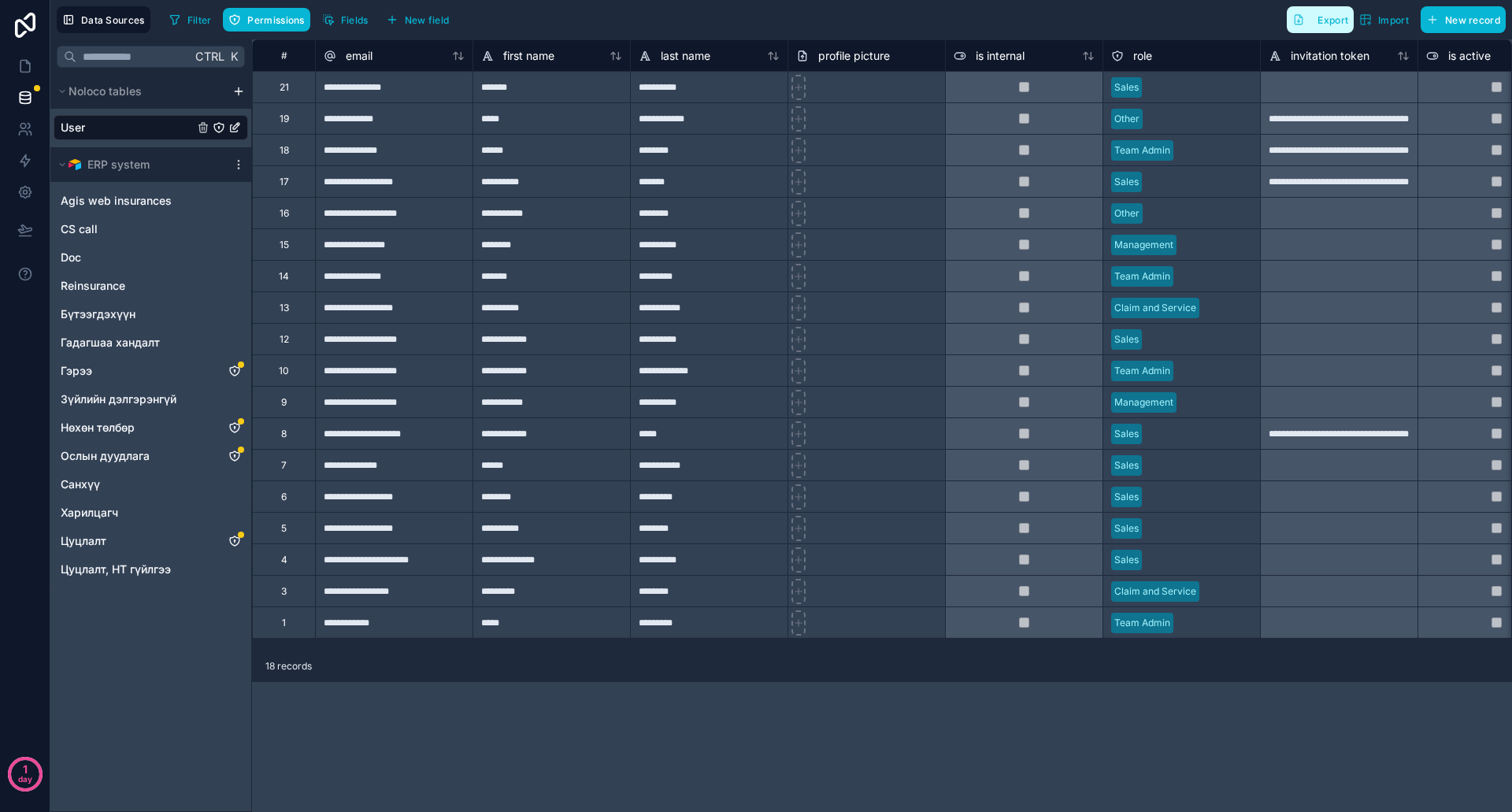 click on "Export" at bounding box center [1320, 20] 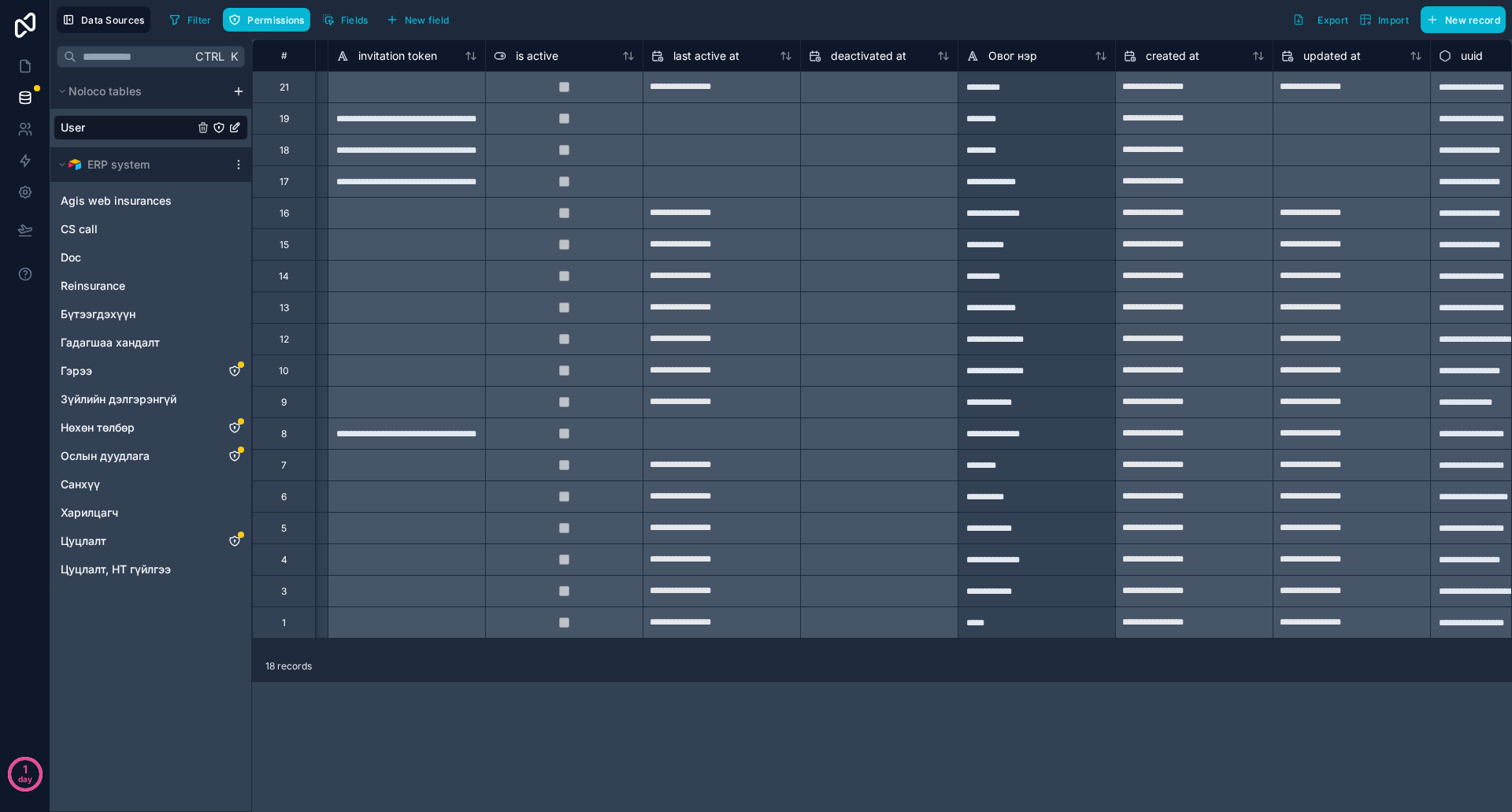 scroll, scrollTop: 0, scrollLeft: 1009, axis: horizontal 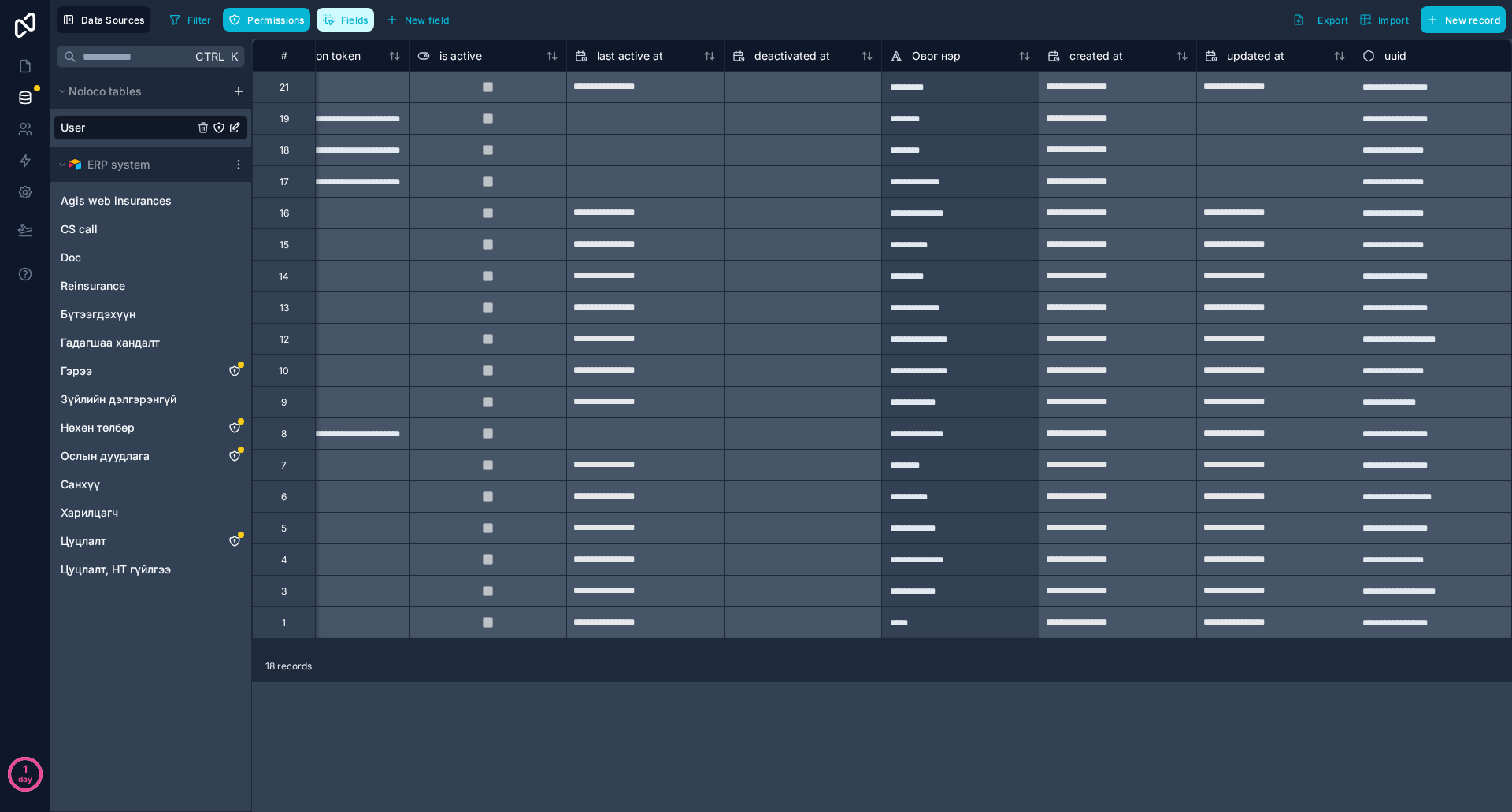 click on "Fields" at bounding box center (354, 20) 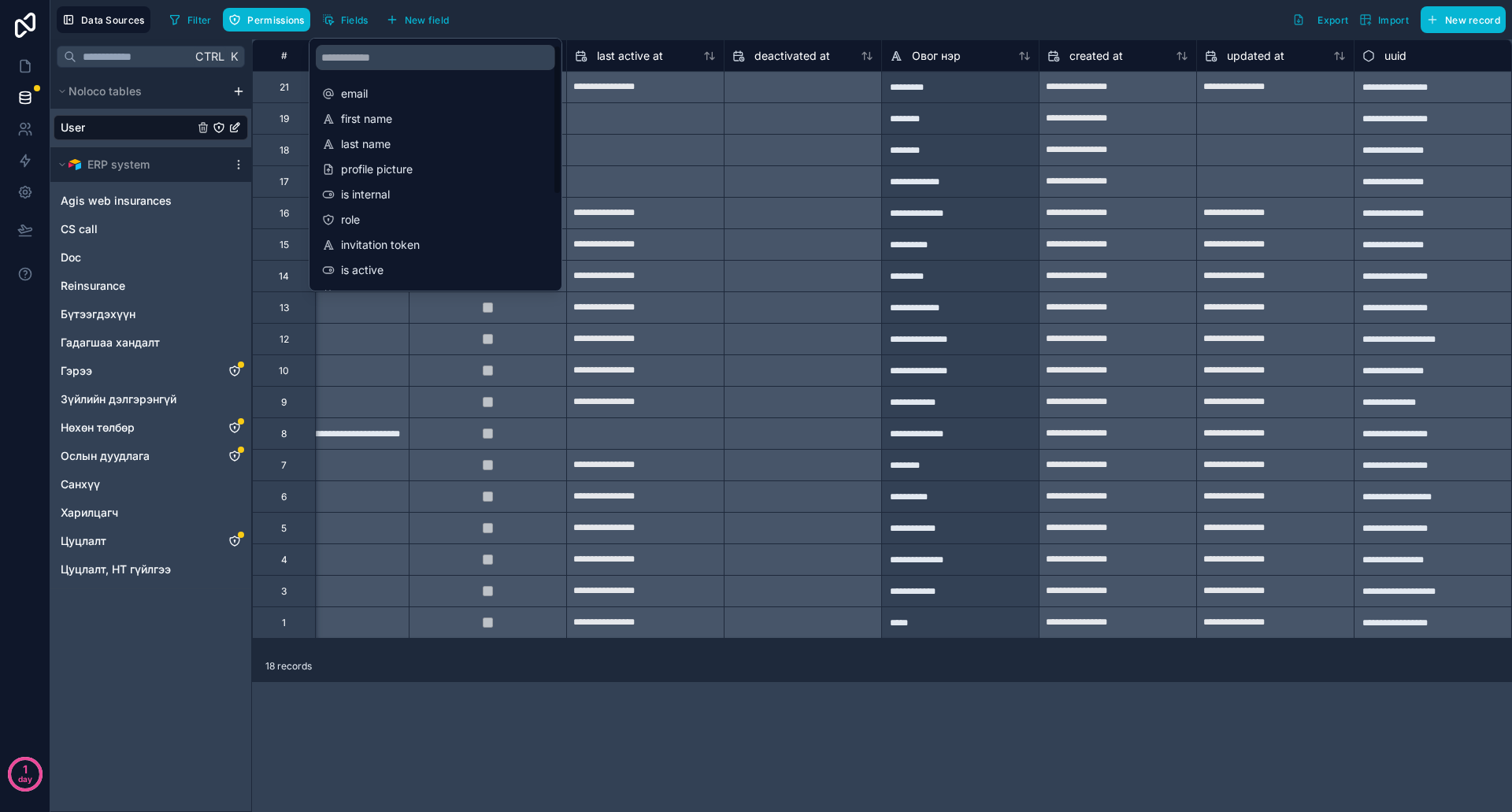 click on "Filter Permissions Fields New field Export Import New record" at bounding box center (834, 20) 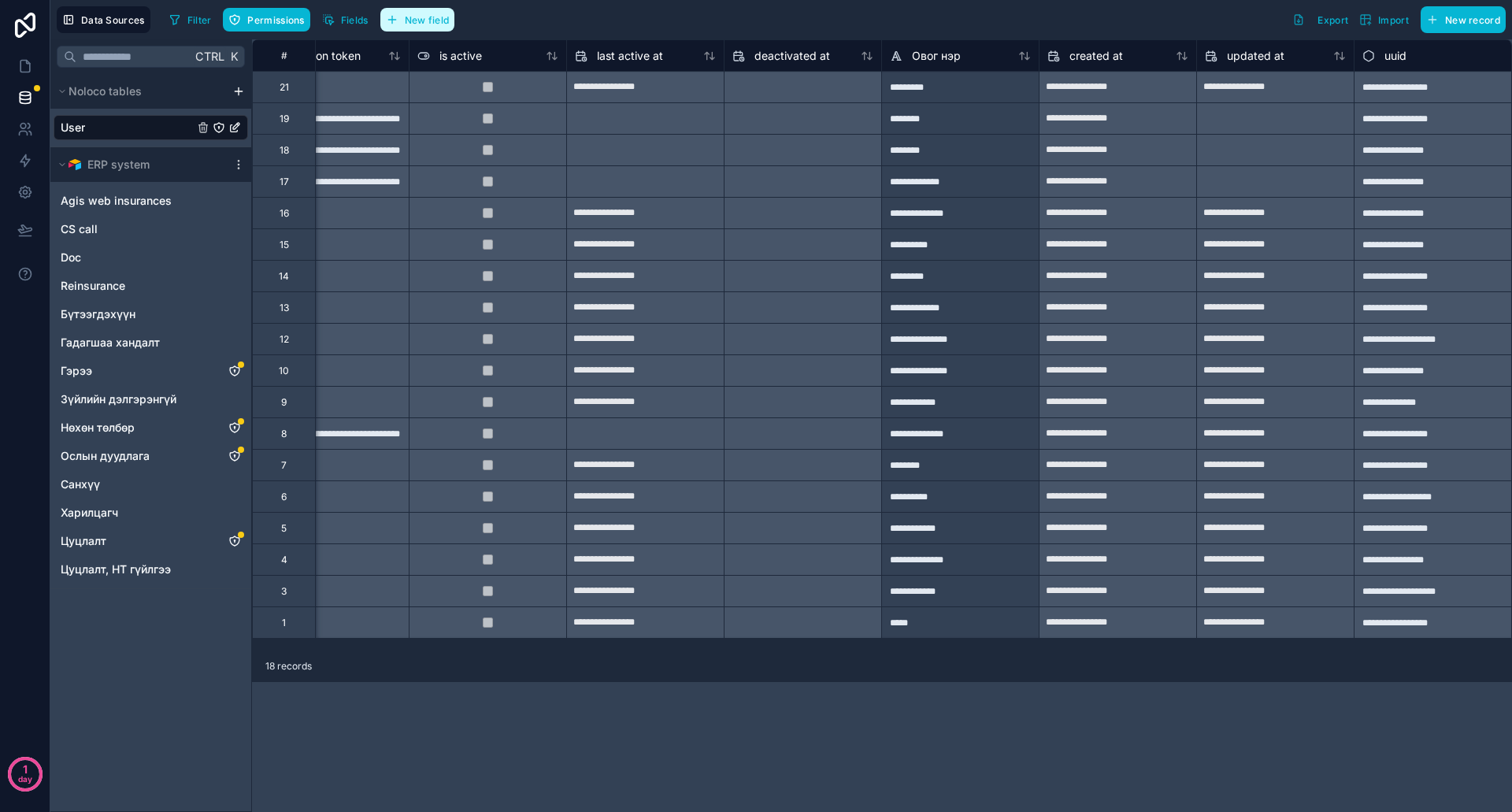 click on "New field" at bounding box center (427, 20) 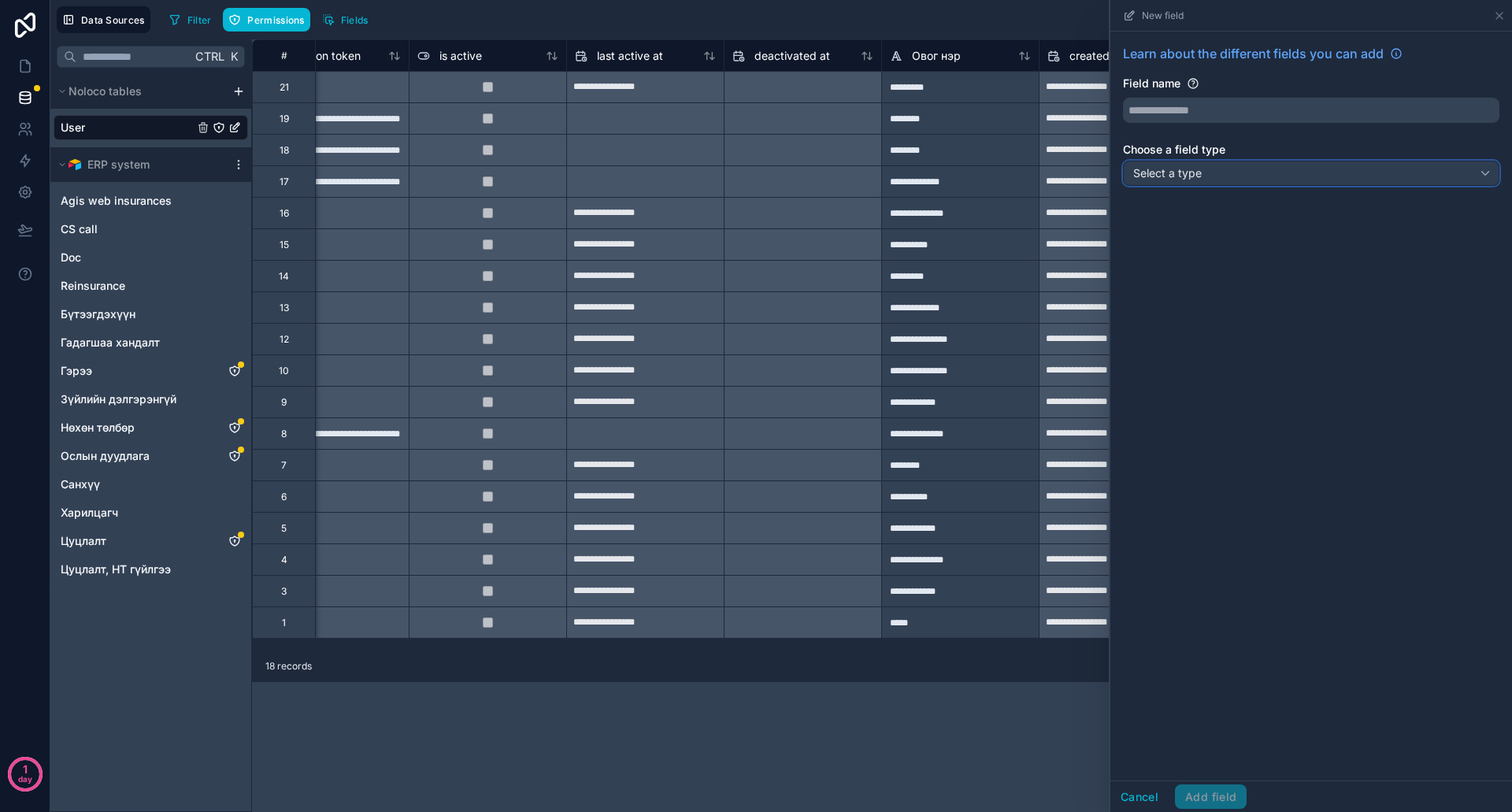 click on "Select a type" at bounding box center [1311, 173] 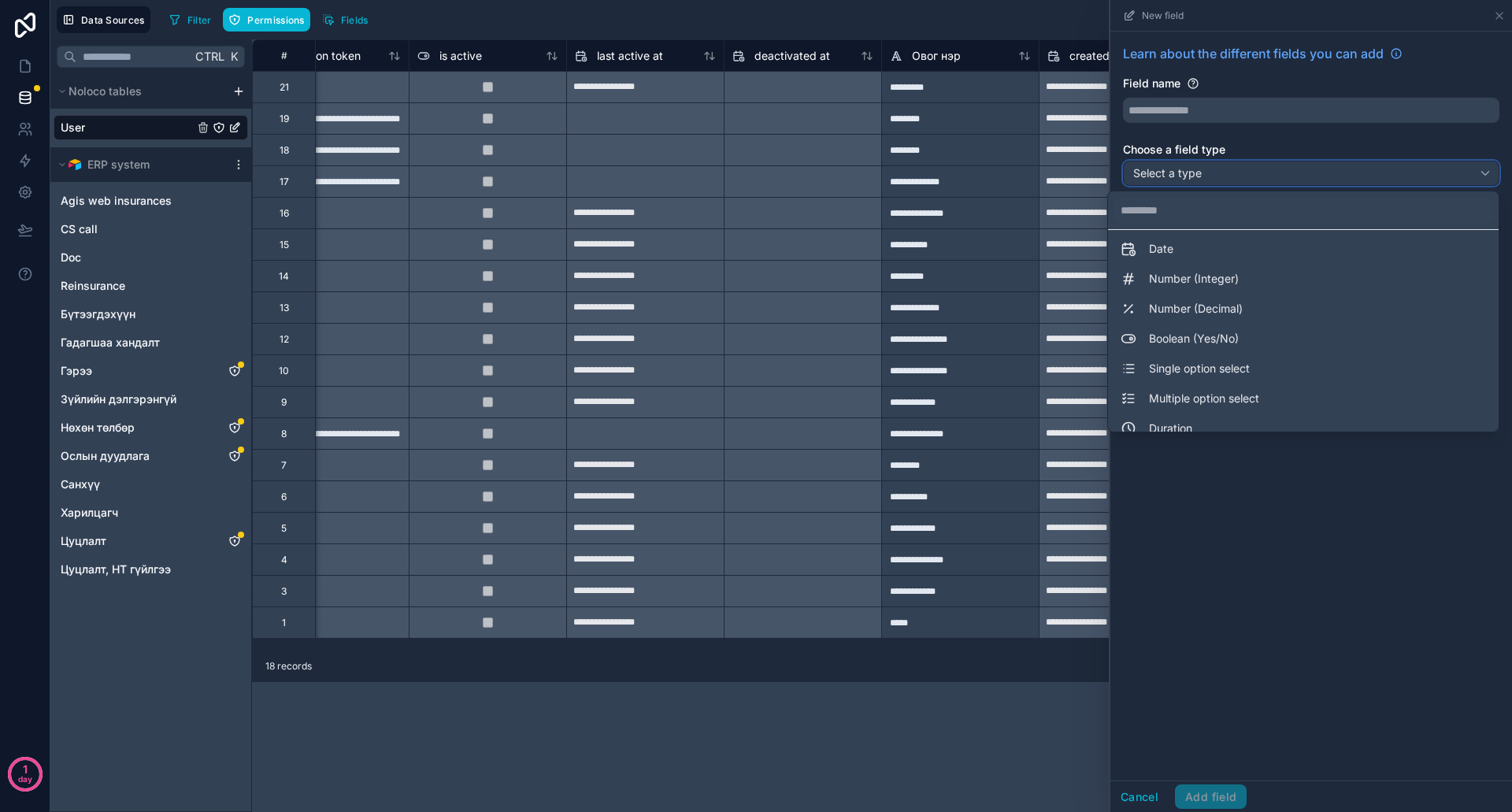 scroll, scrollTop: 0, scrollLeft: 0, axis: both 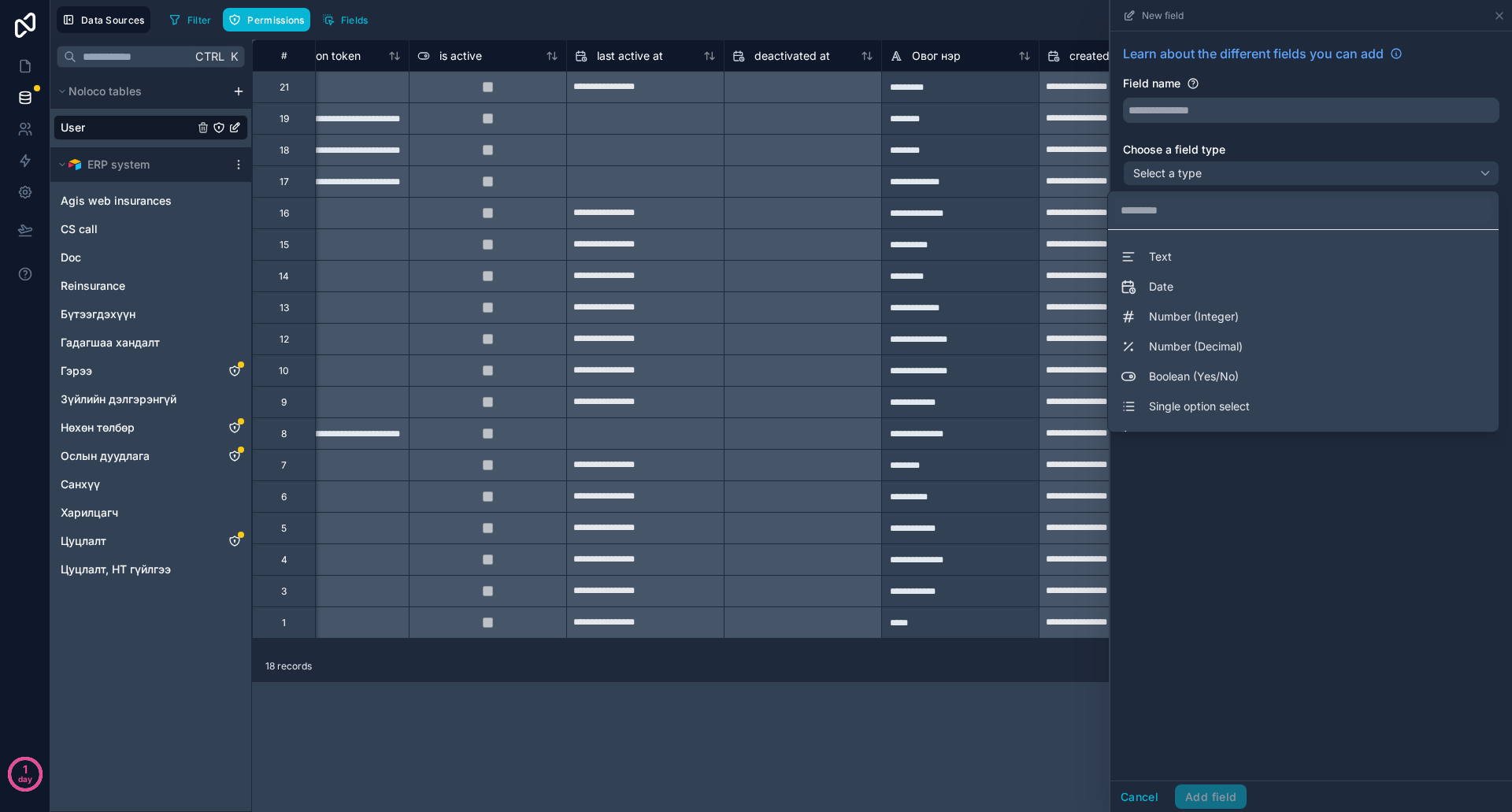 drag, startPoint x: 817, startPoint y: 17, endPoint x: 991, endPoint y: 20, distance: 174.02586 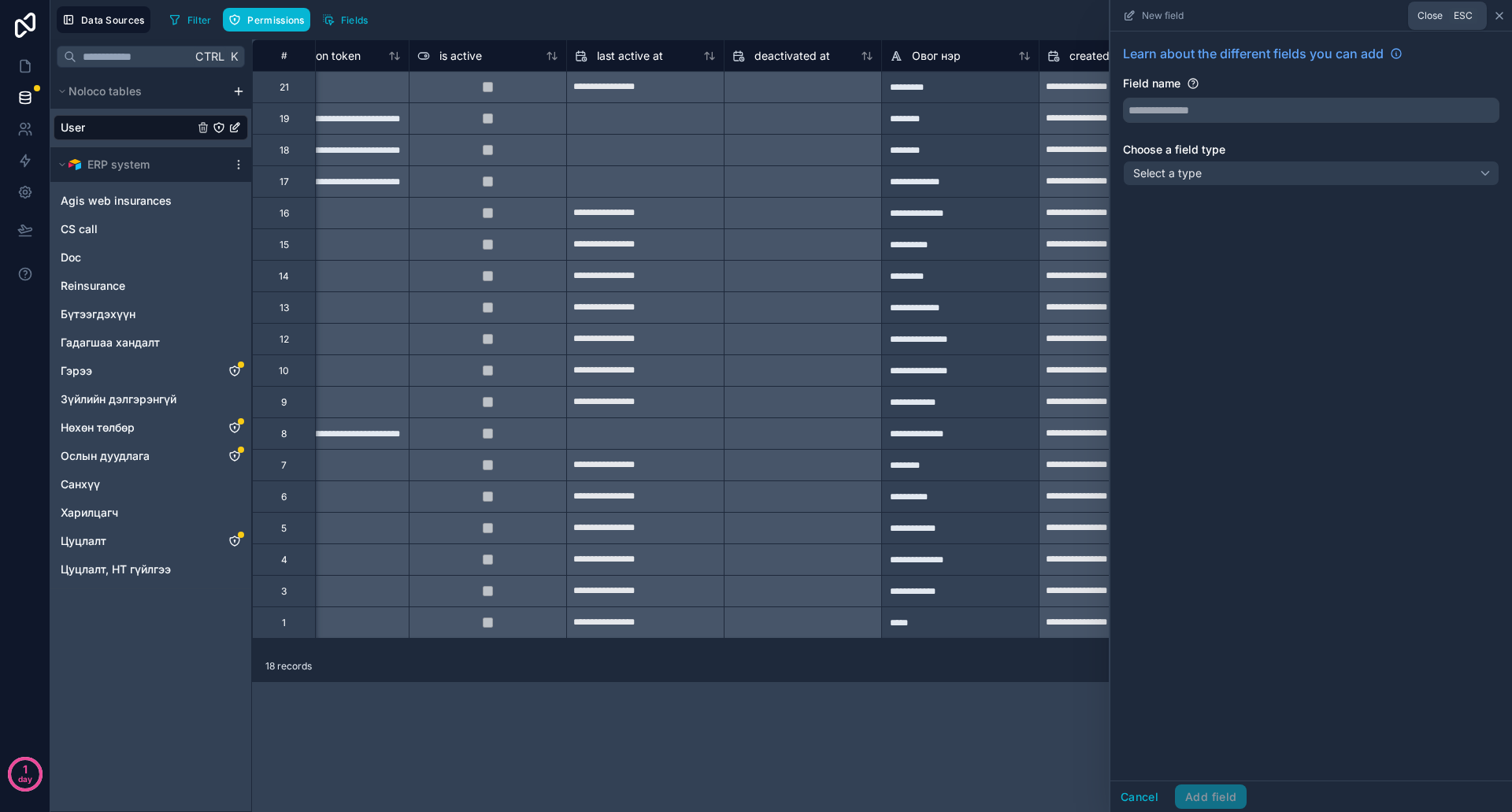 click 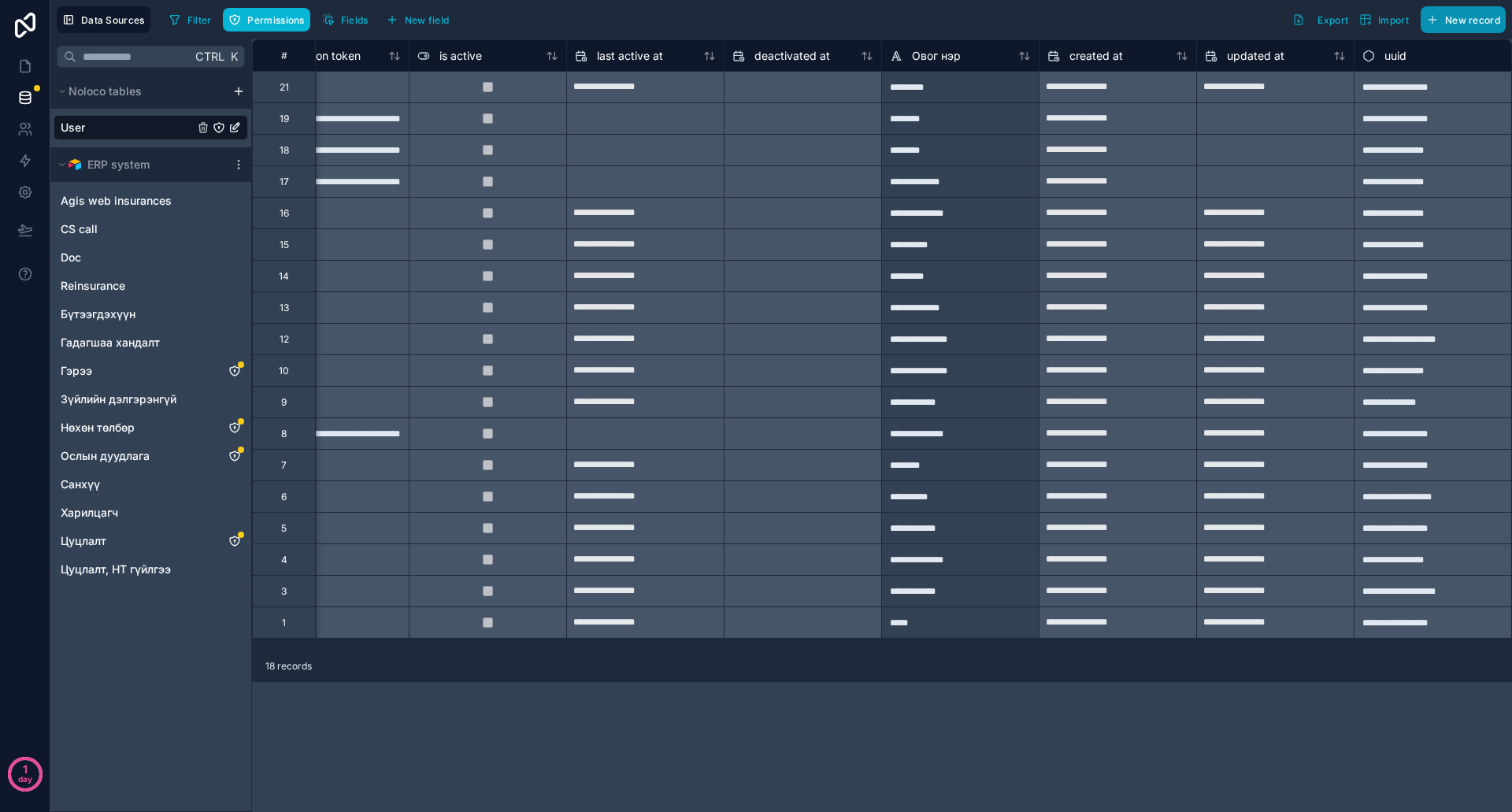 click on "New record" at bounding box center (1473, 20) 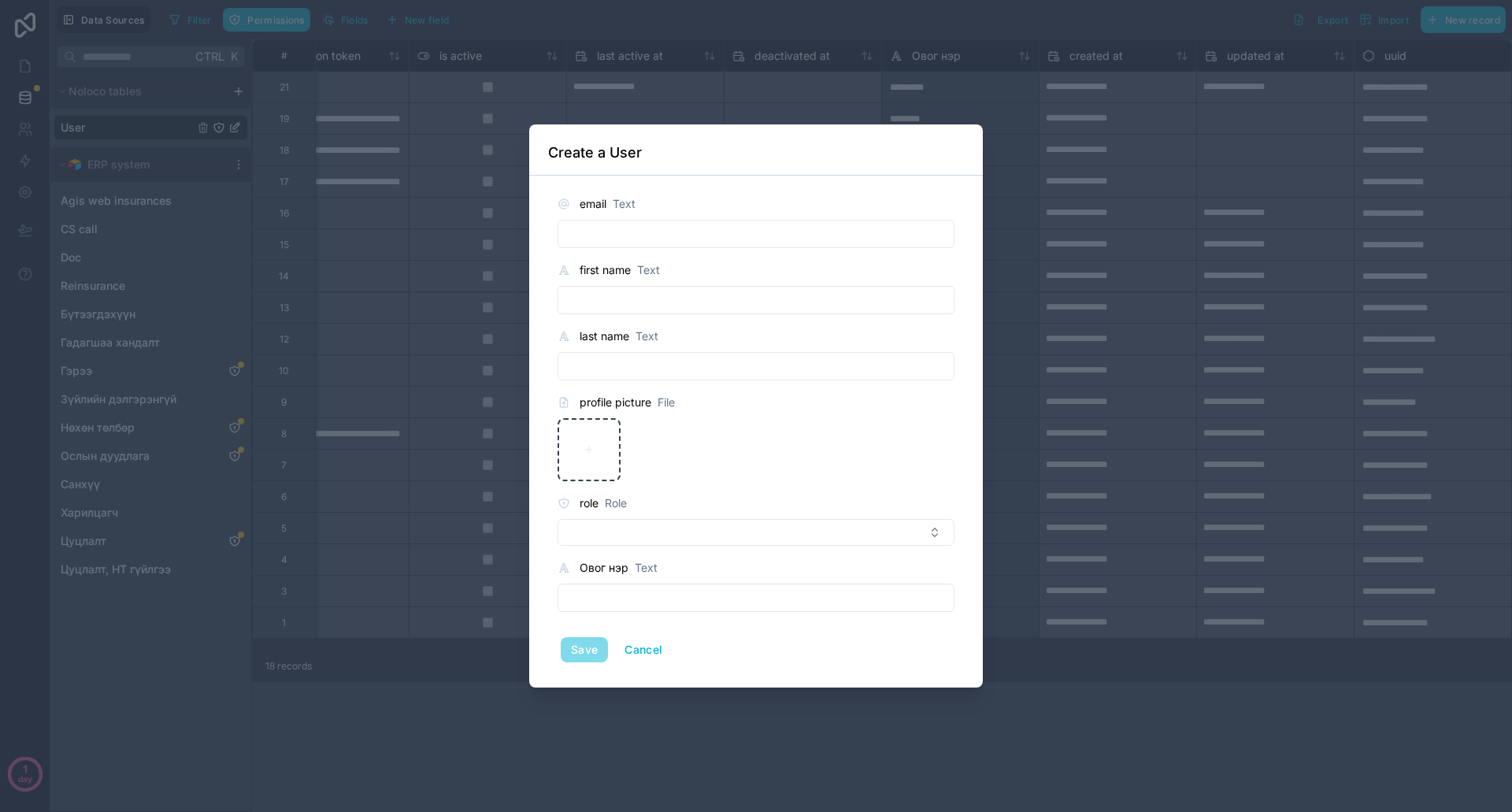 click at bounding box center (756, 234) 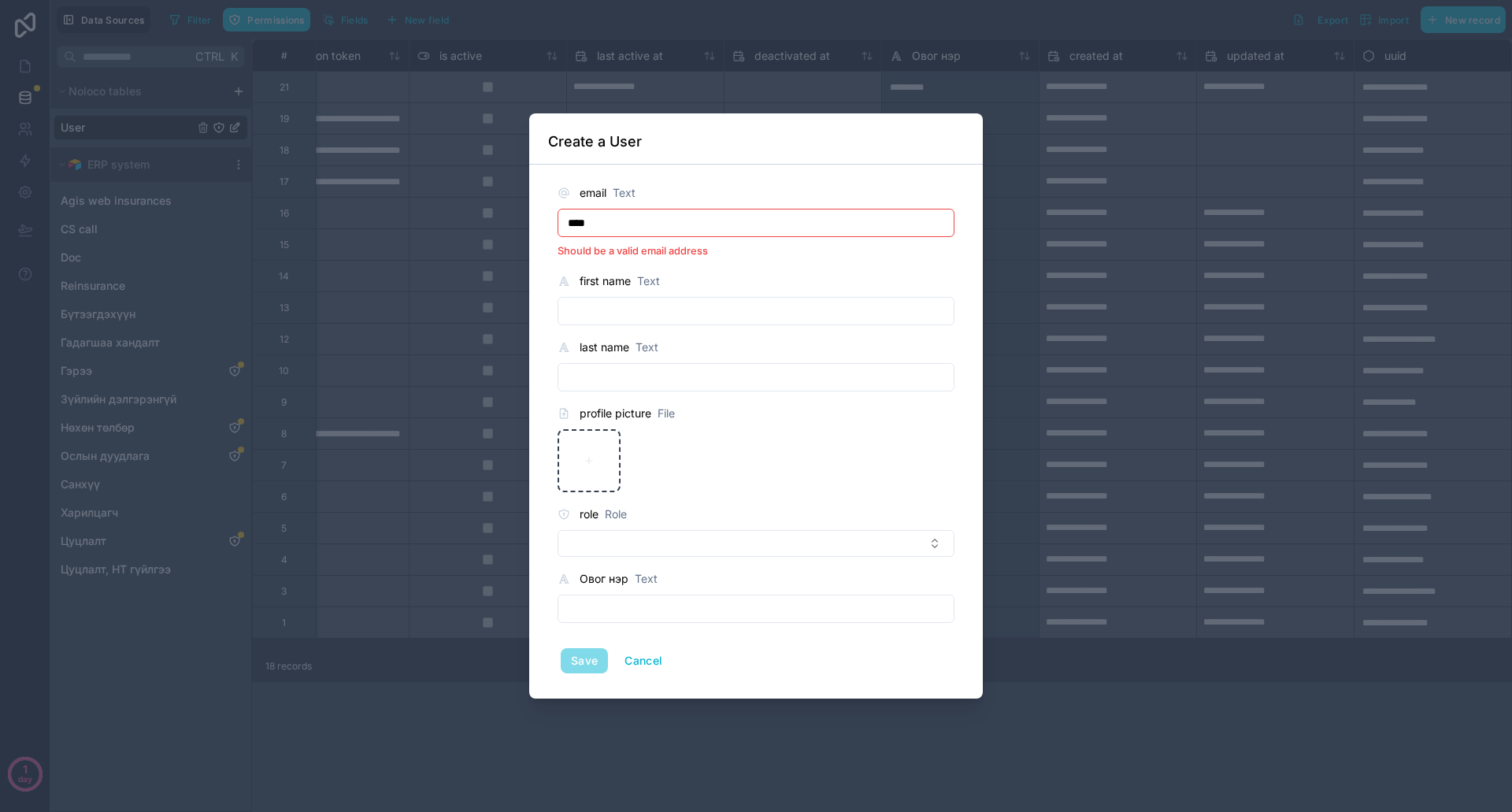 type on "**********" 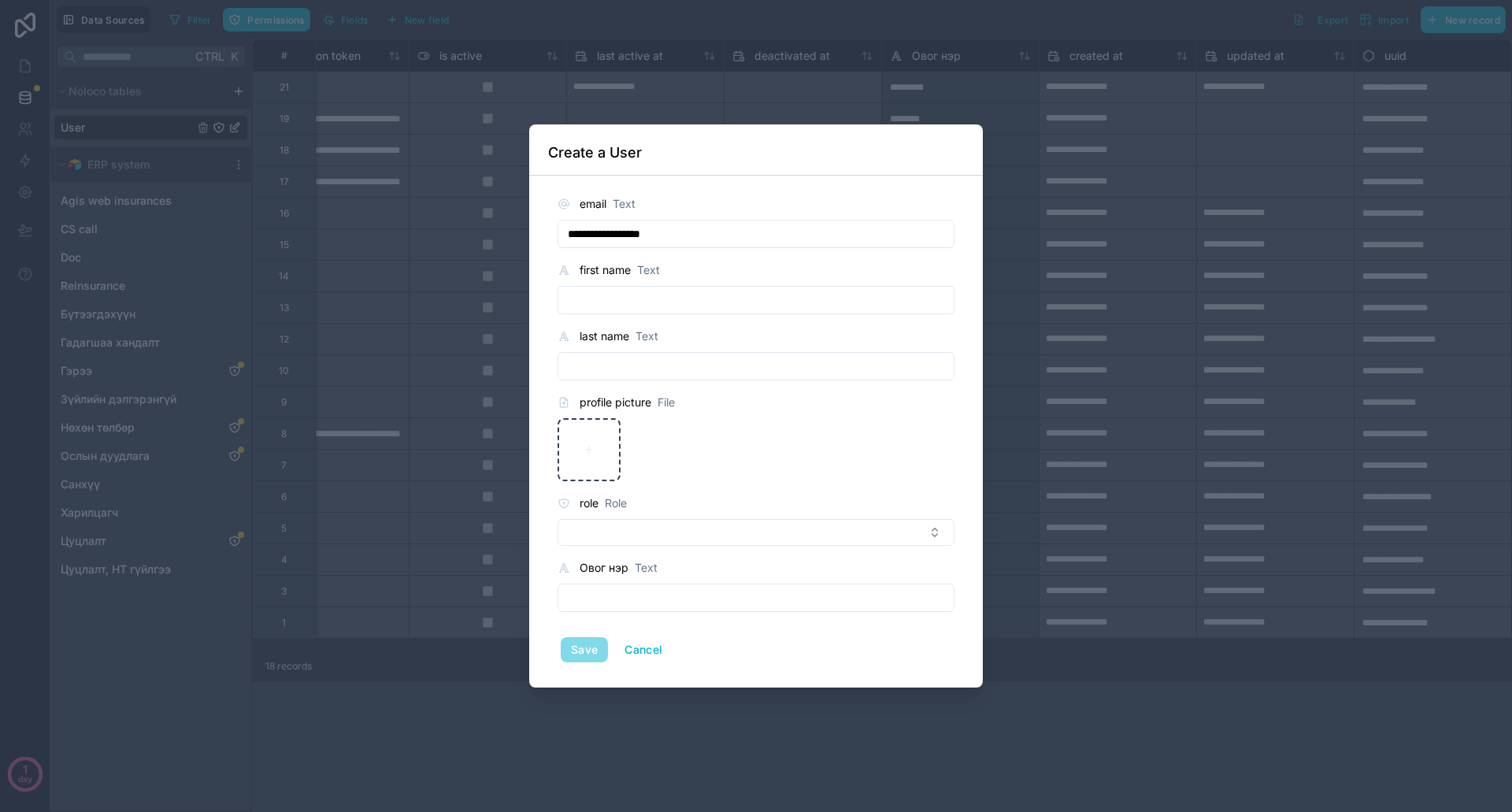 click at bounding box center (756, 300) 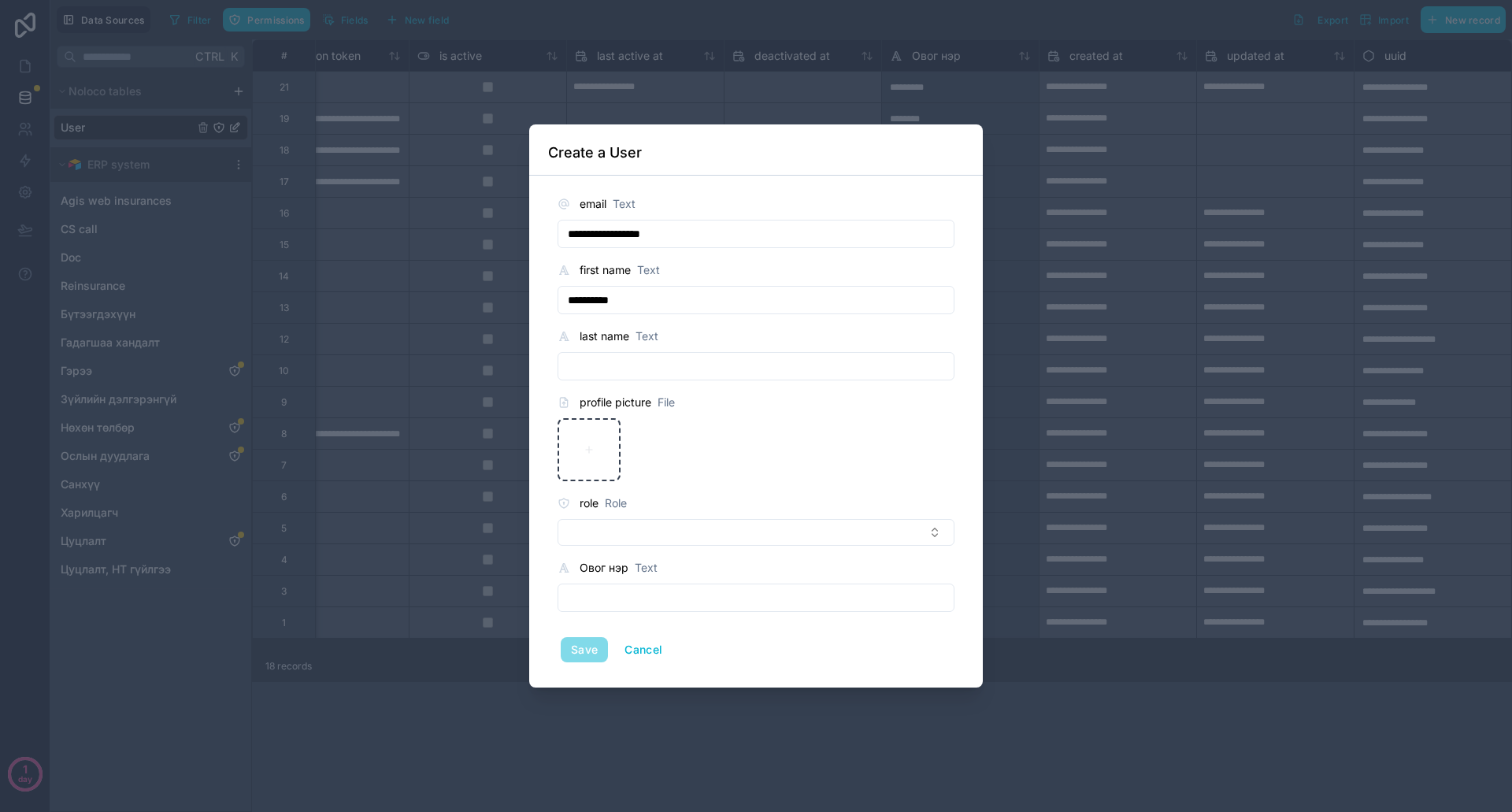 type on "**********" 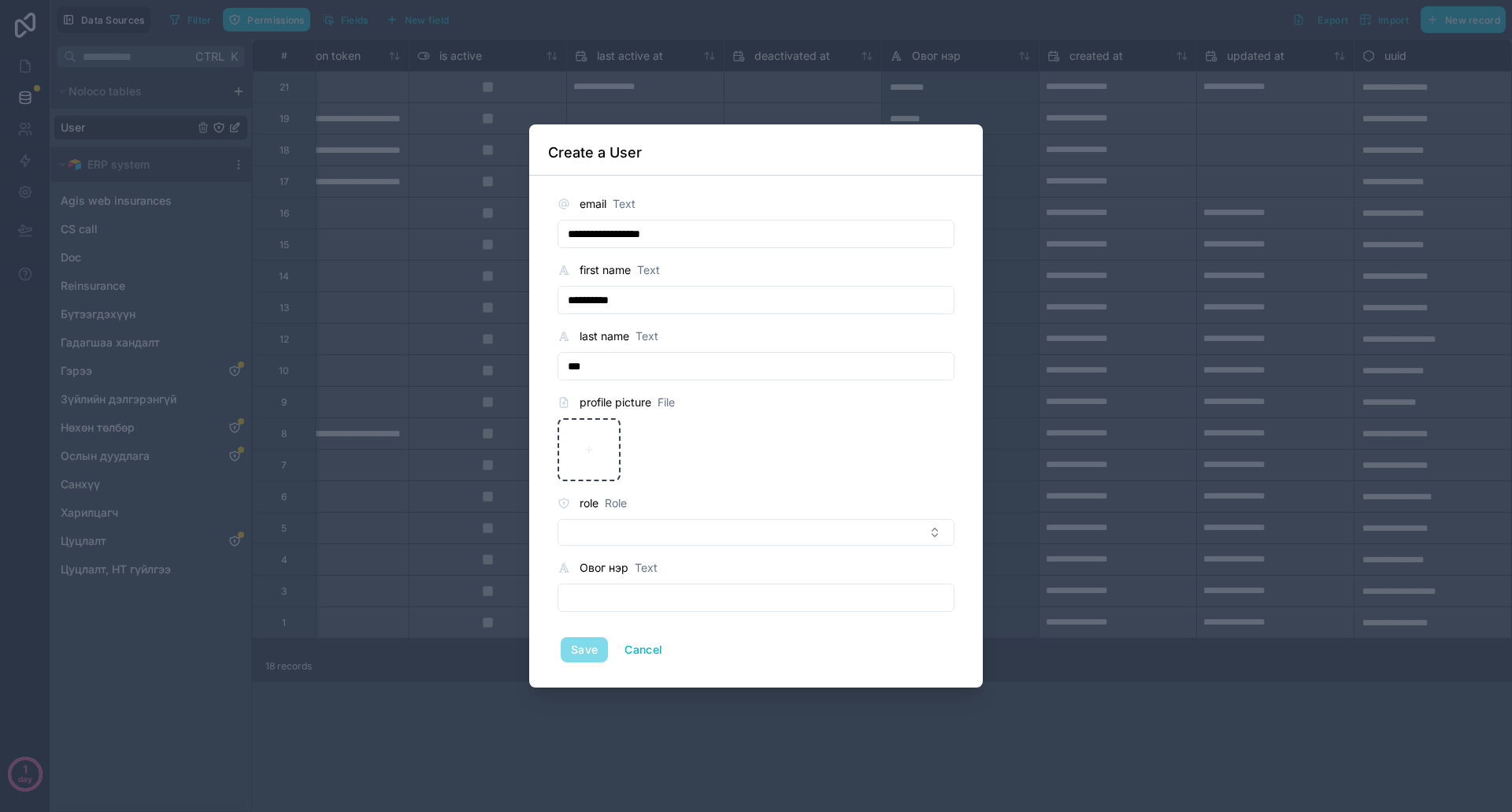type on "******" 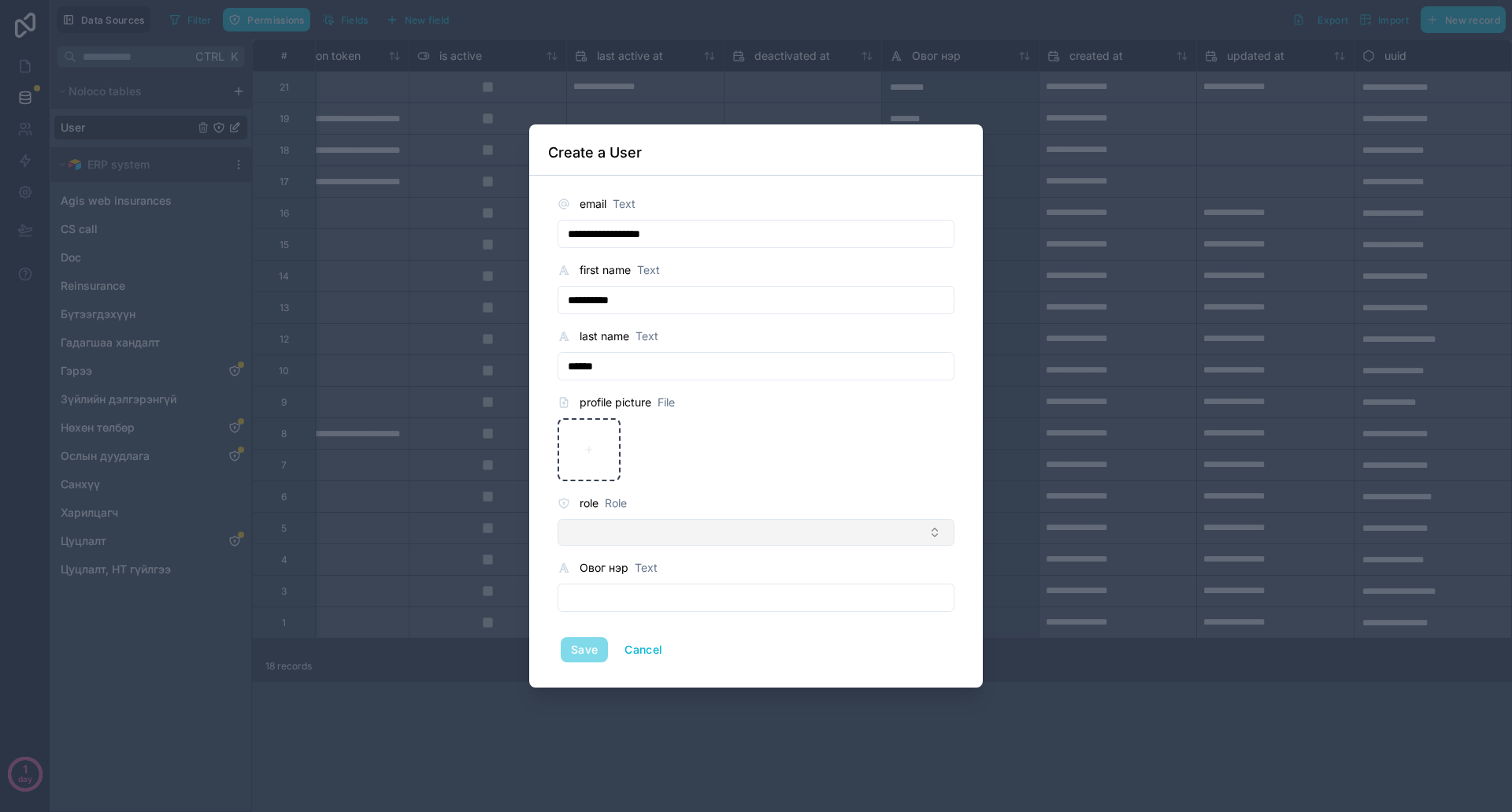 click at bounding box center [756, 532] 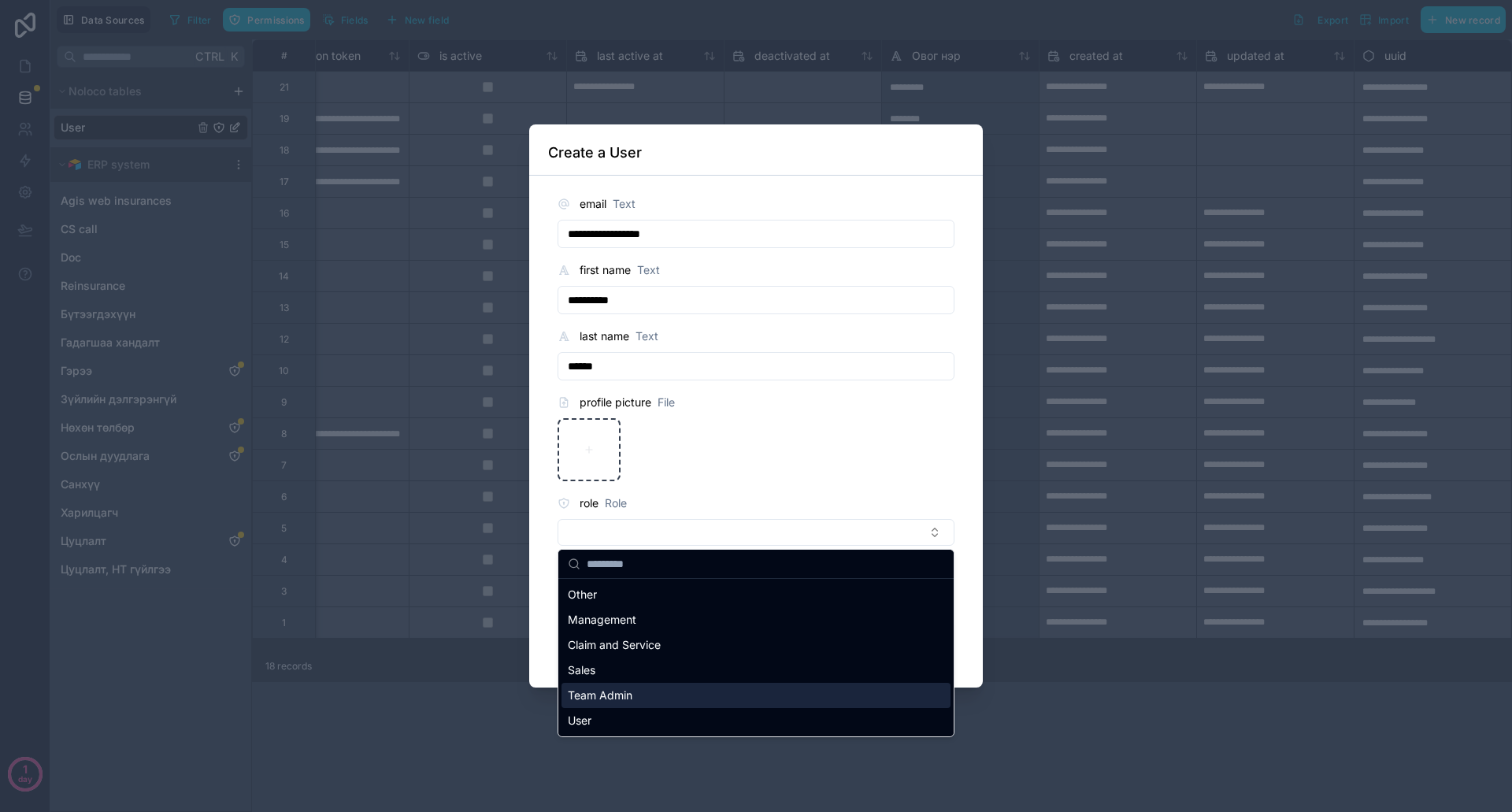 click on "Team Admin" at bounding box center [600, 695] 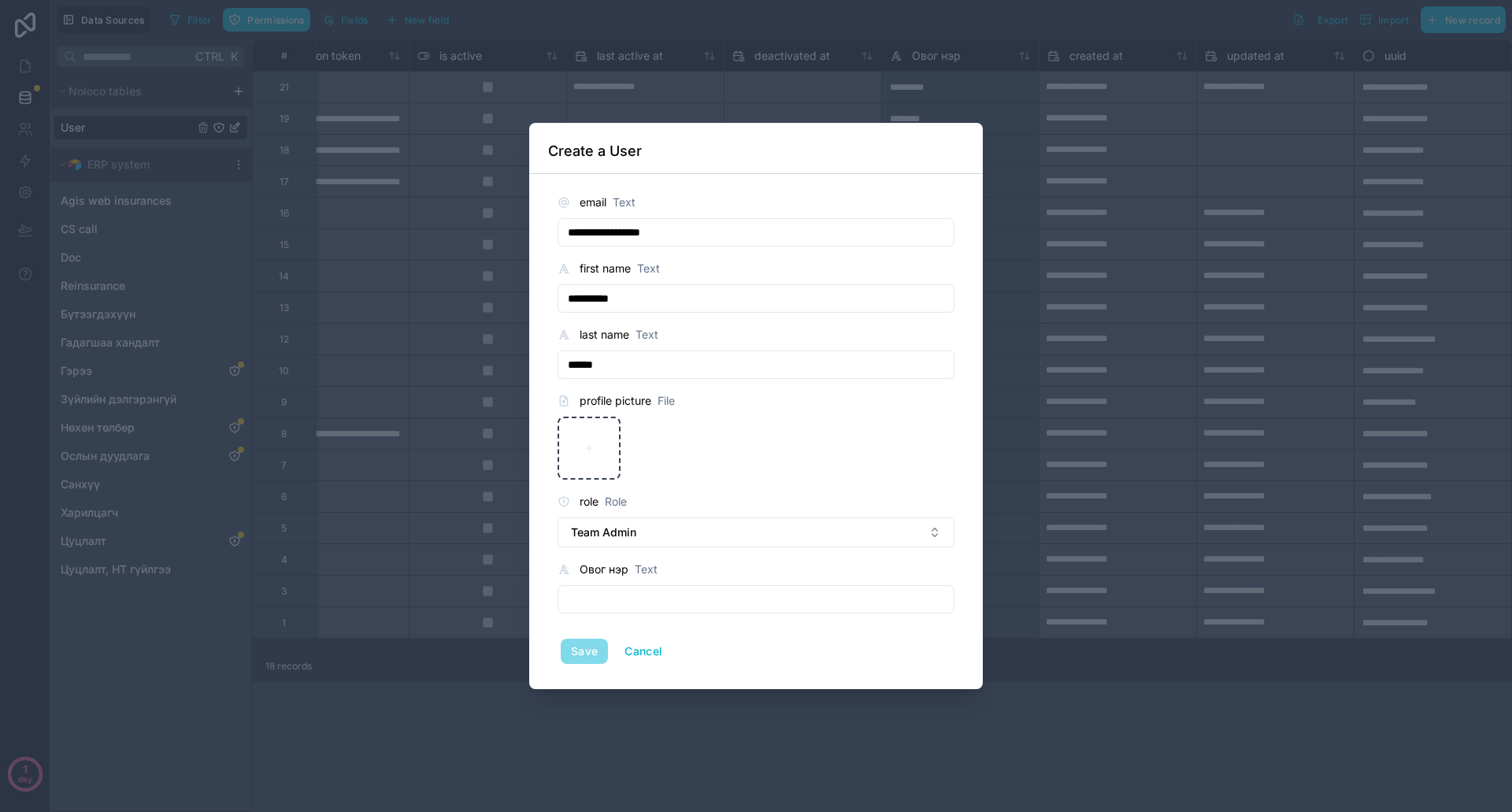 click at bounding box center (756, 599) 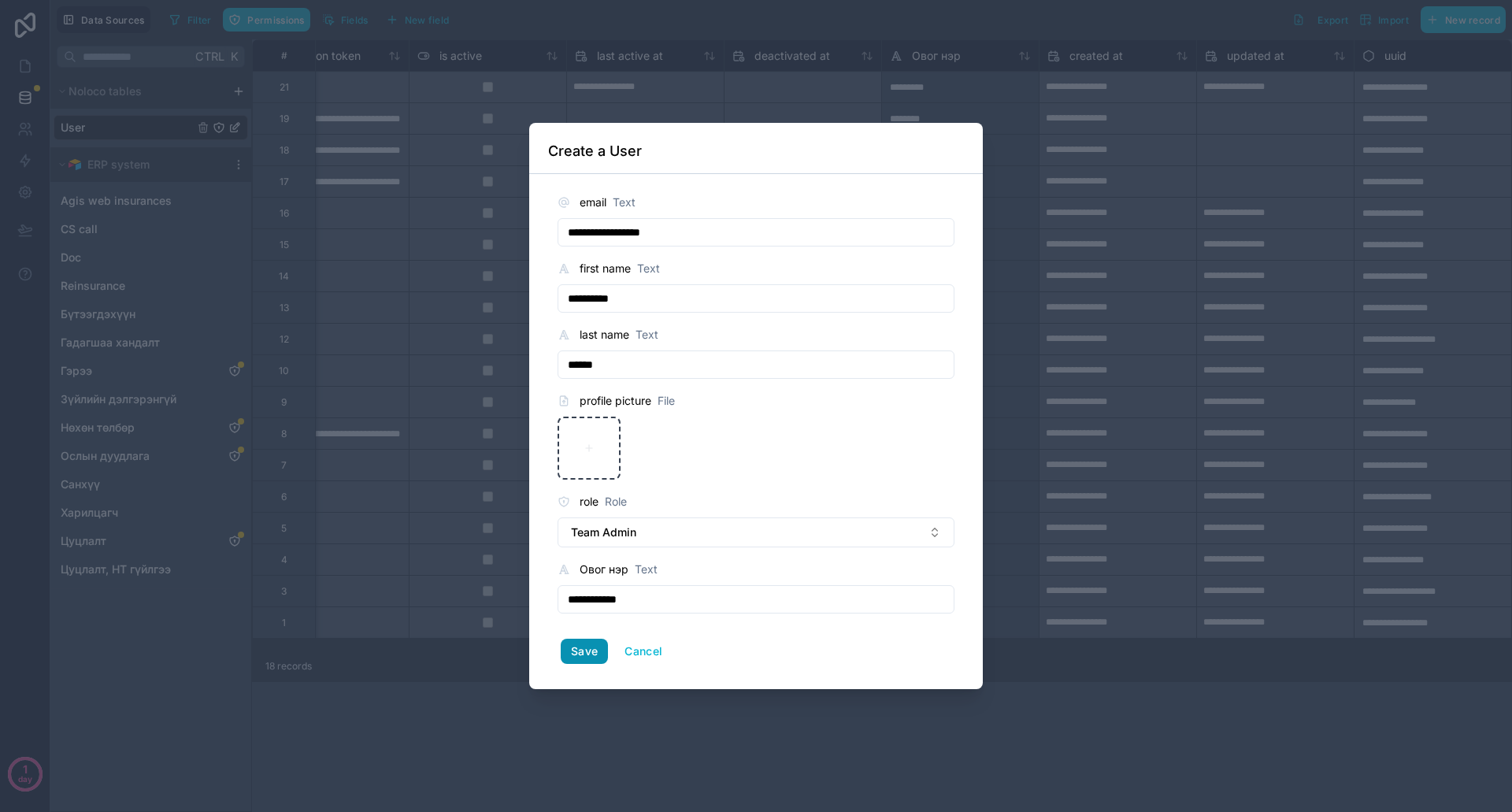 type on "**********" 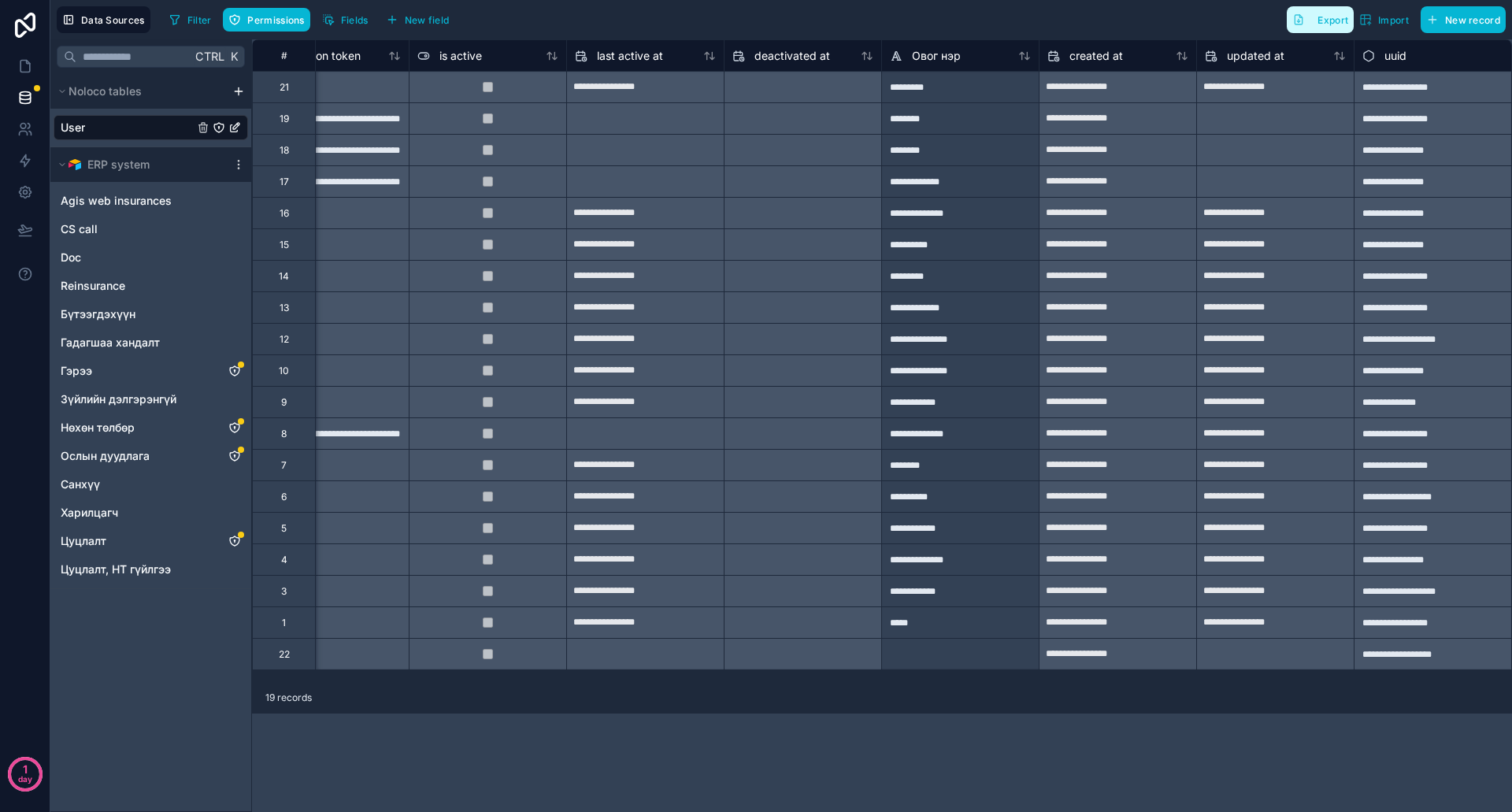 click on "Export" at bounding box center [1320, 20] 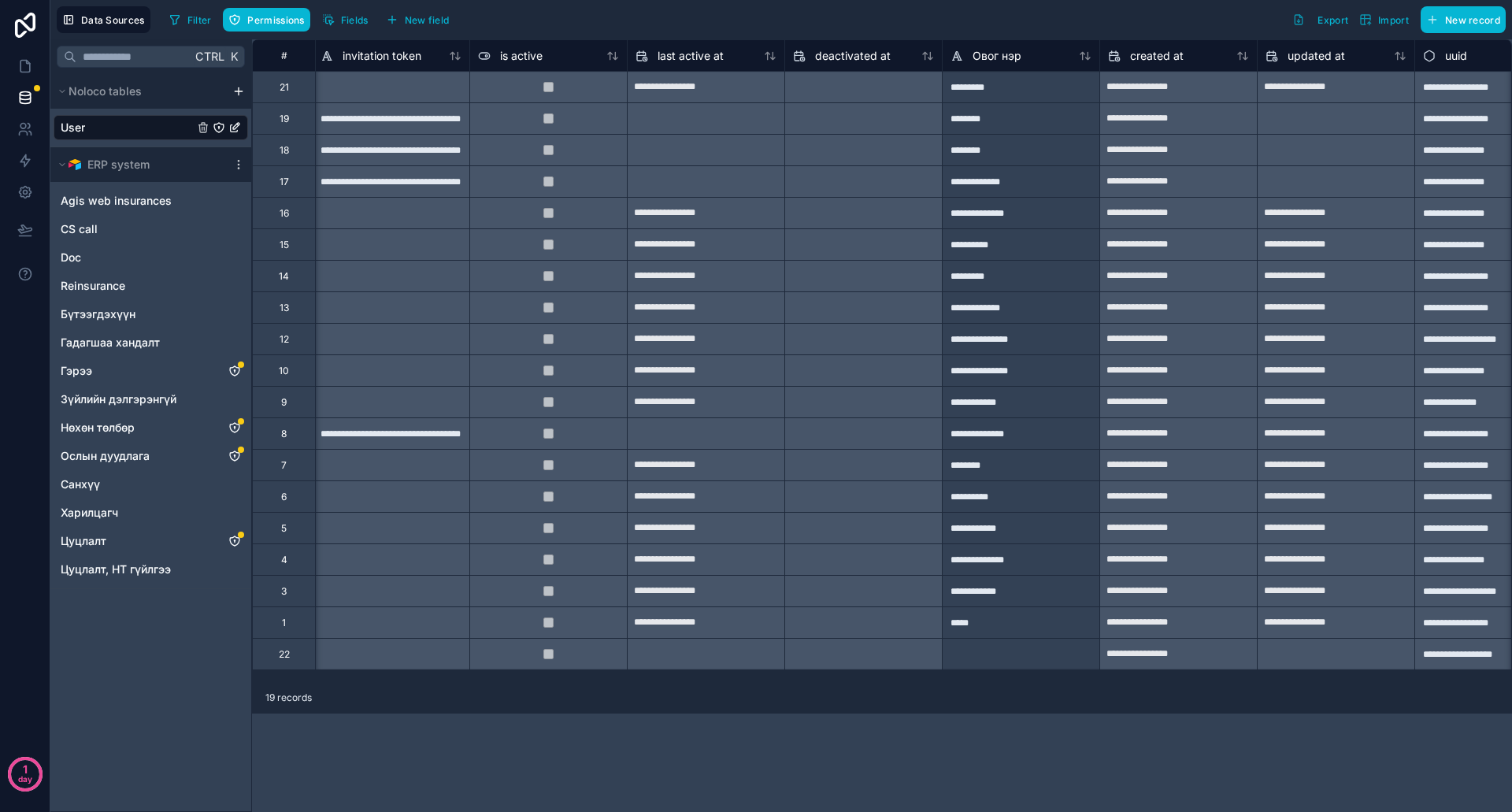 scroll, scrollTop: 0, scrollLeft: 1009, axis: horizontal 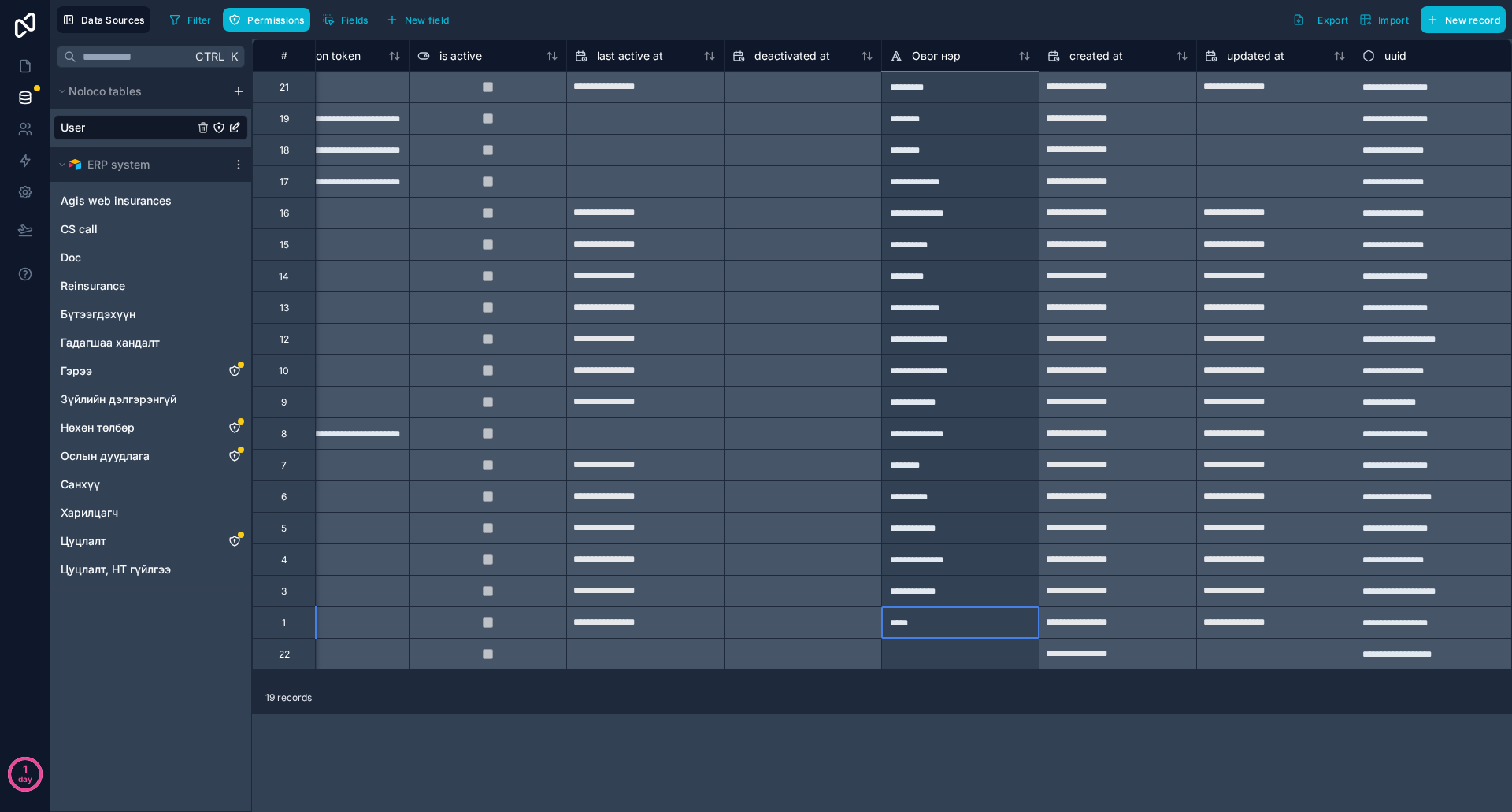 click on "*****" at bounding box center [960, 622] 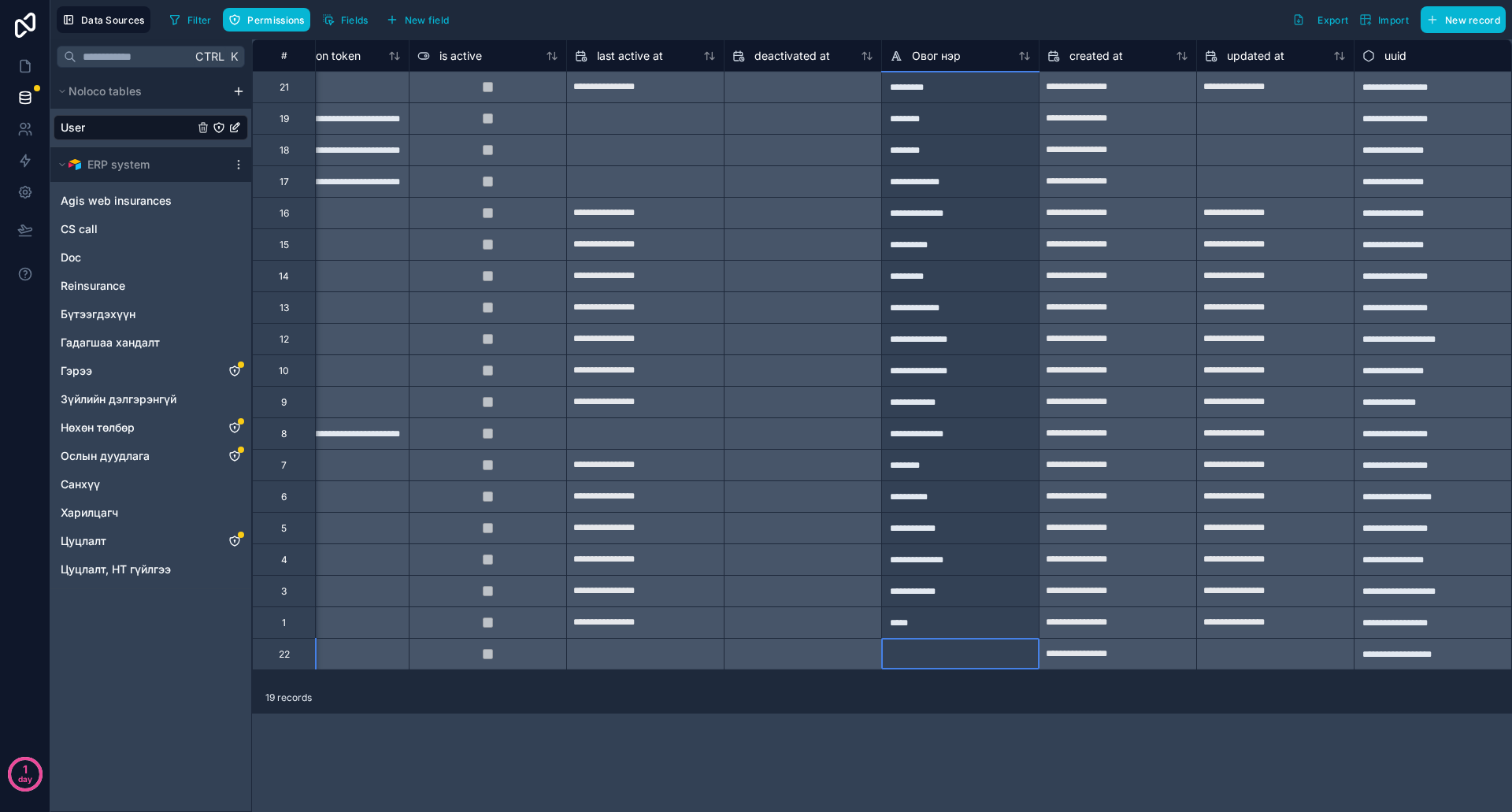 click at bounding box center [960, 654] 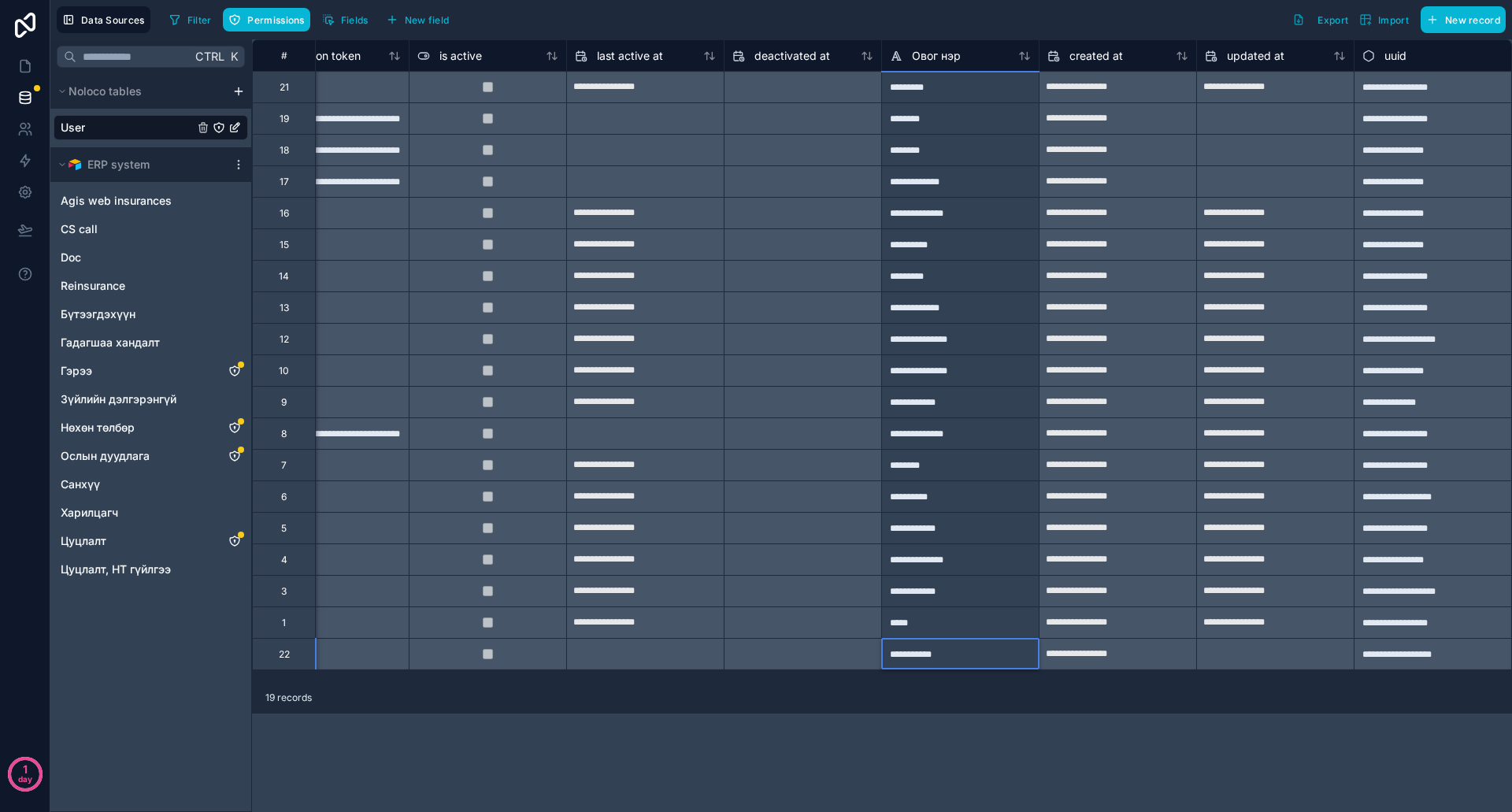 type on "**********" 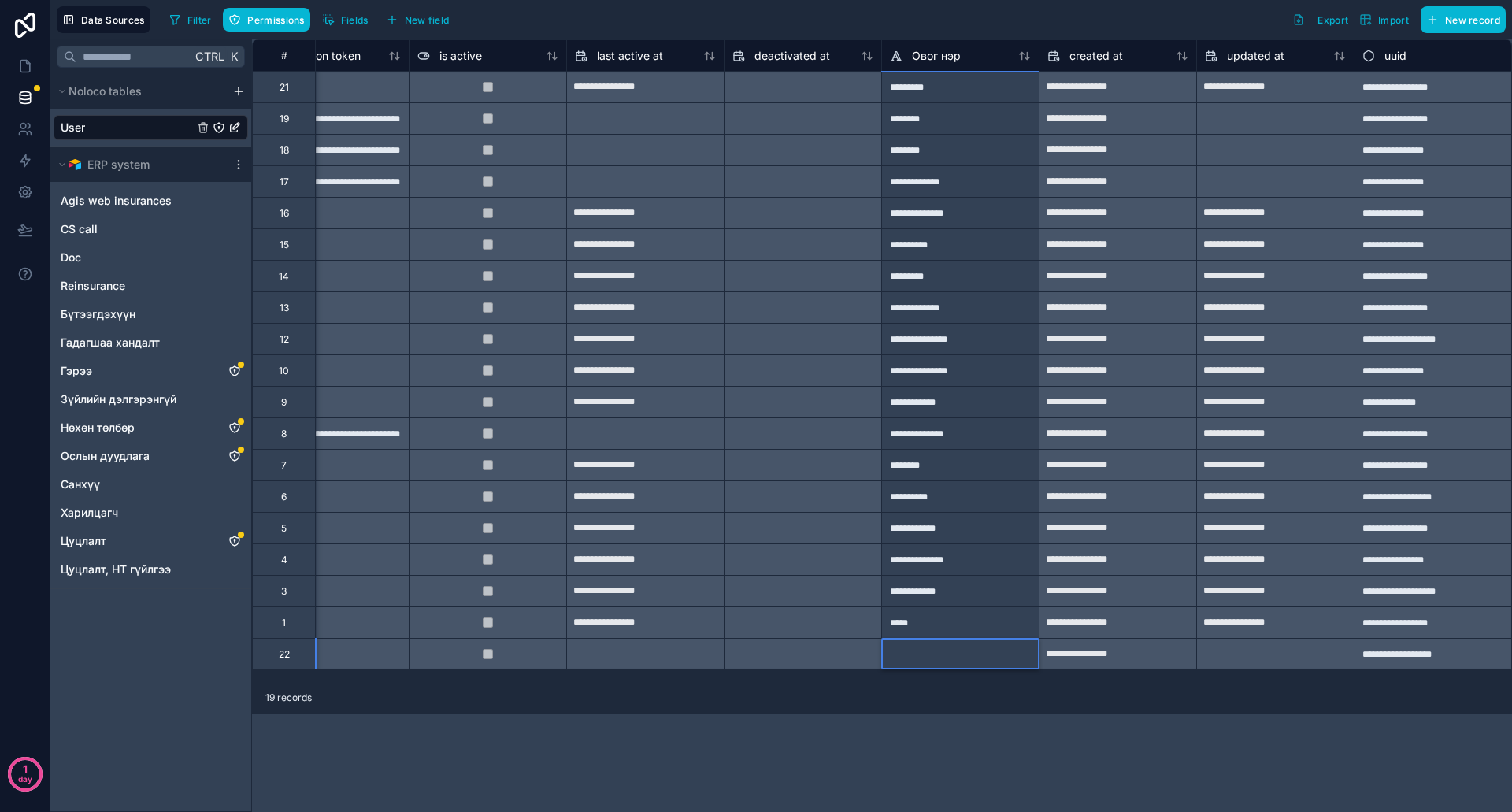 click on "[TEXT]" at bounding box center [882, 425] 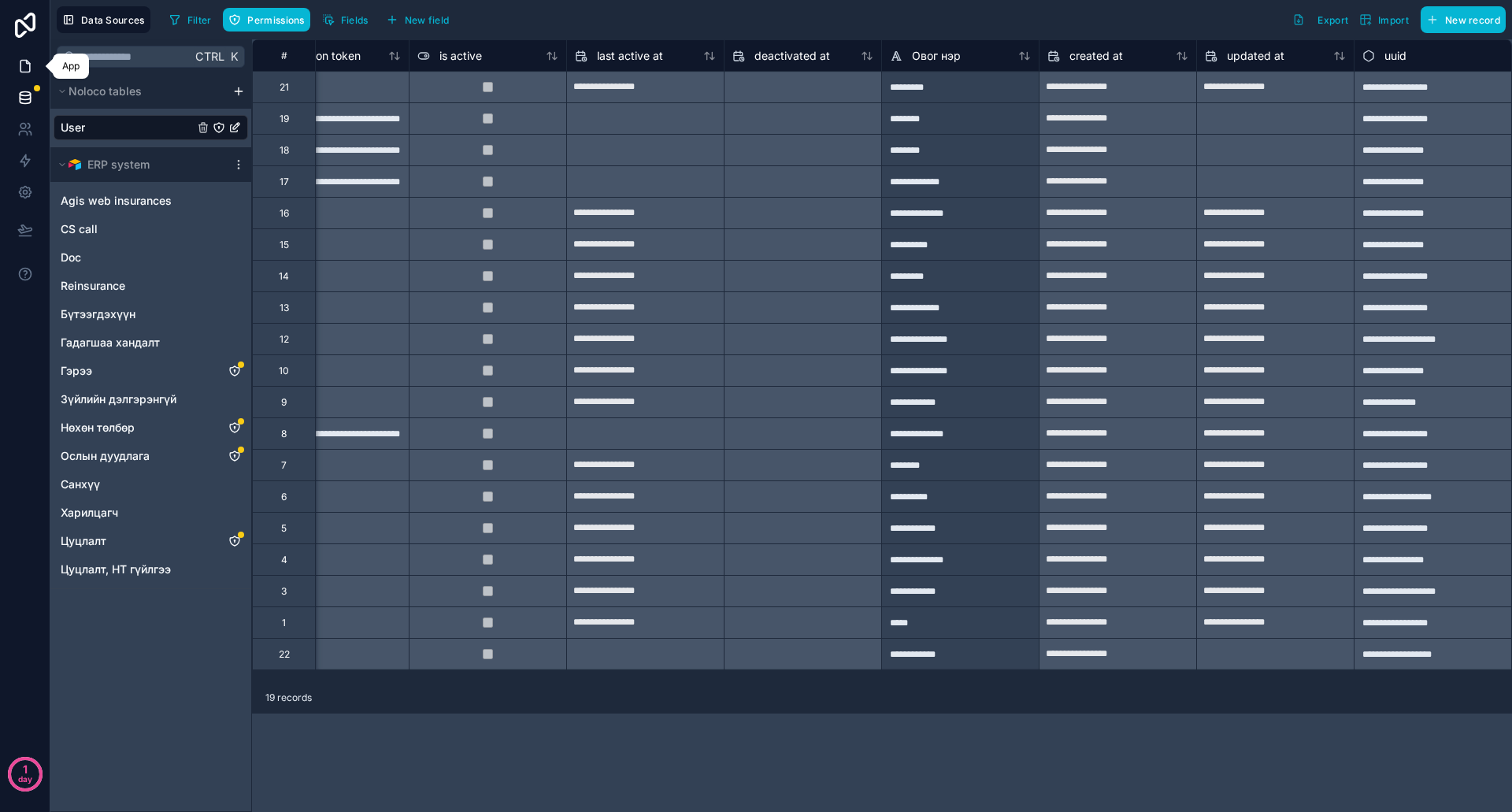 click at bounding box center (24, 66) 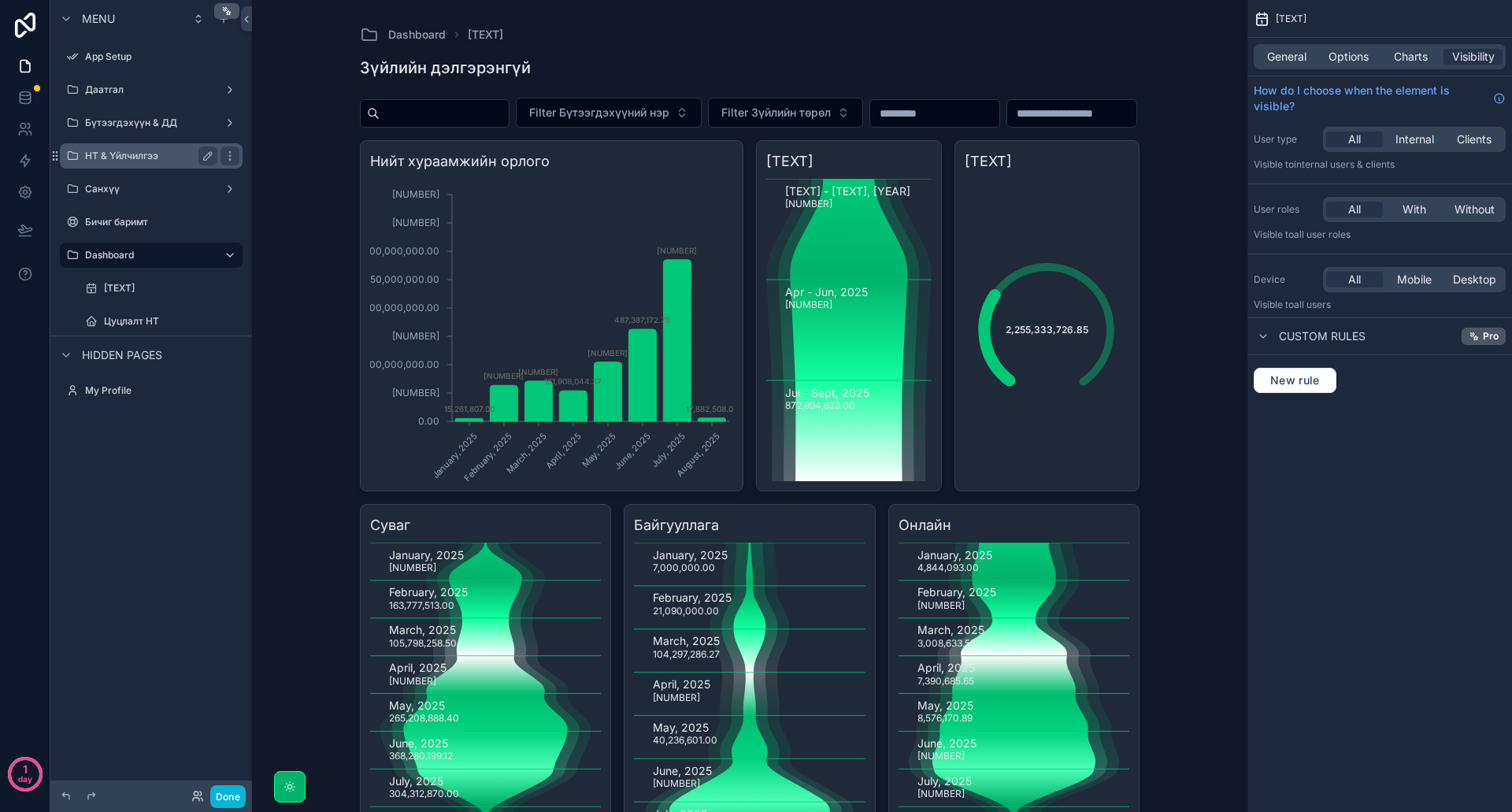 click on "НТ & Үйлчилгээ" at bounding box center [148, 156] 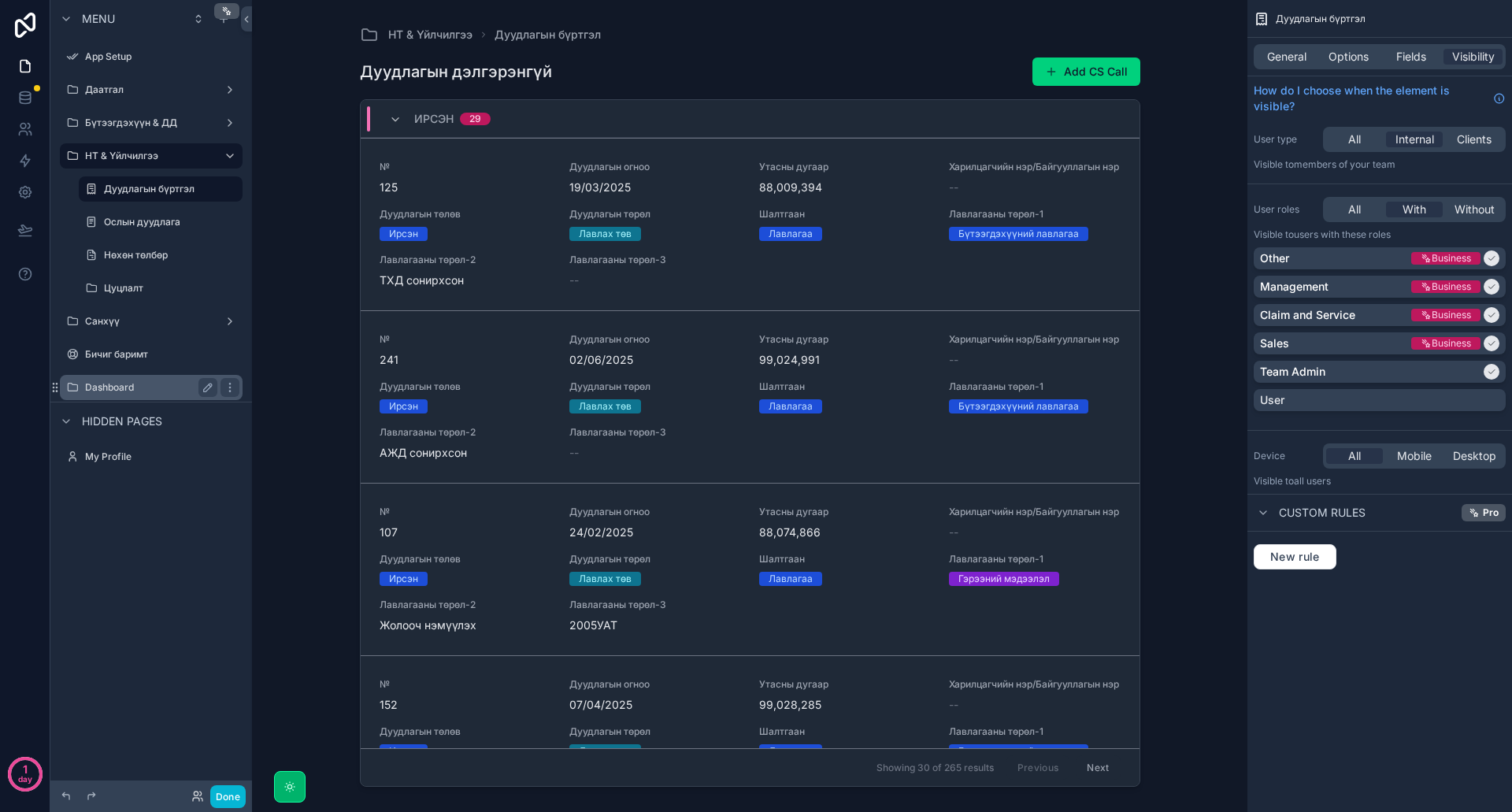 click on "Dashboard" at bounding box center (148, 387) 